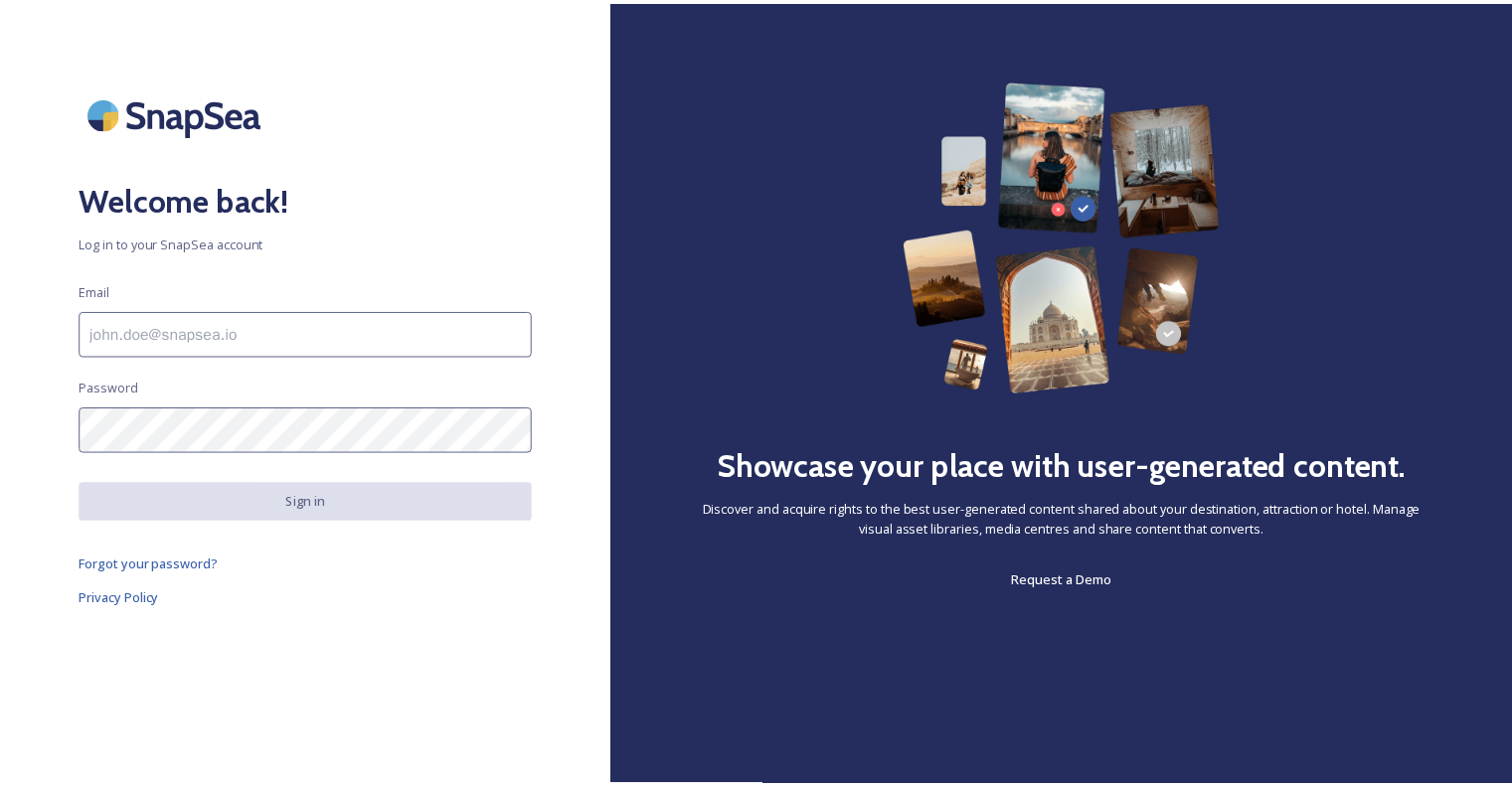 scroll, scrollTop: 0, scrollLeft: 0, axis: both 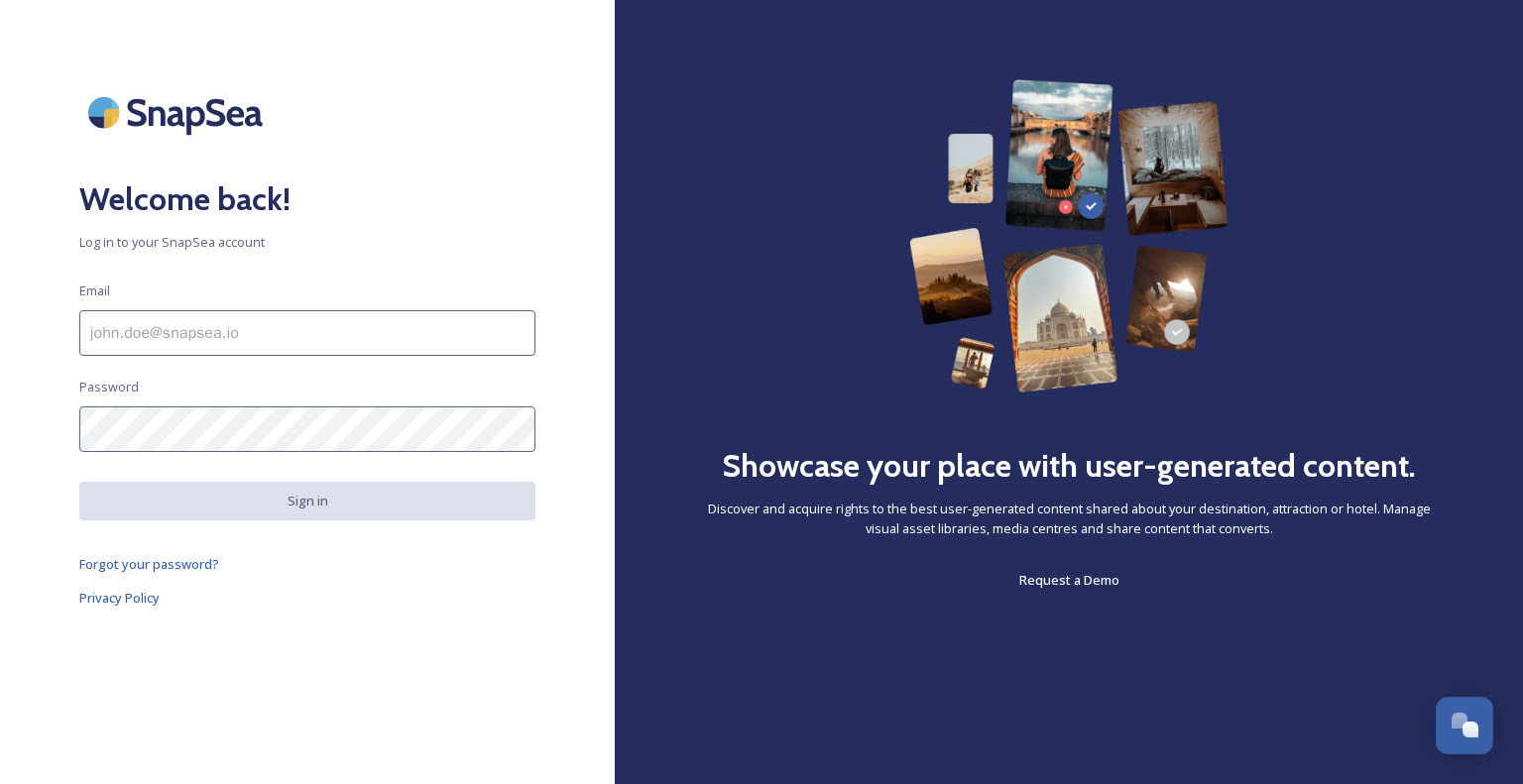 click at bounding box center (307, 333) 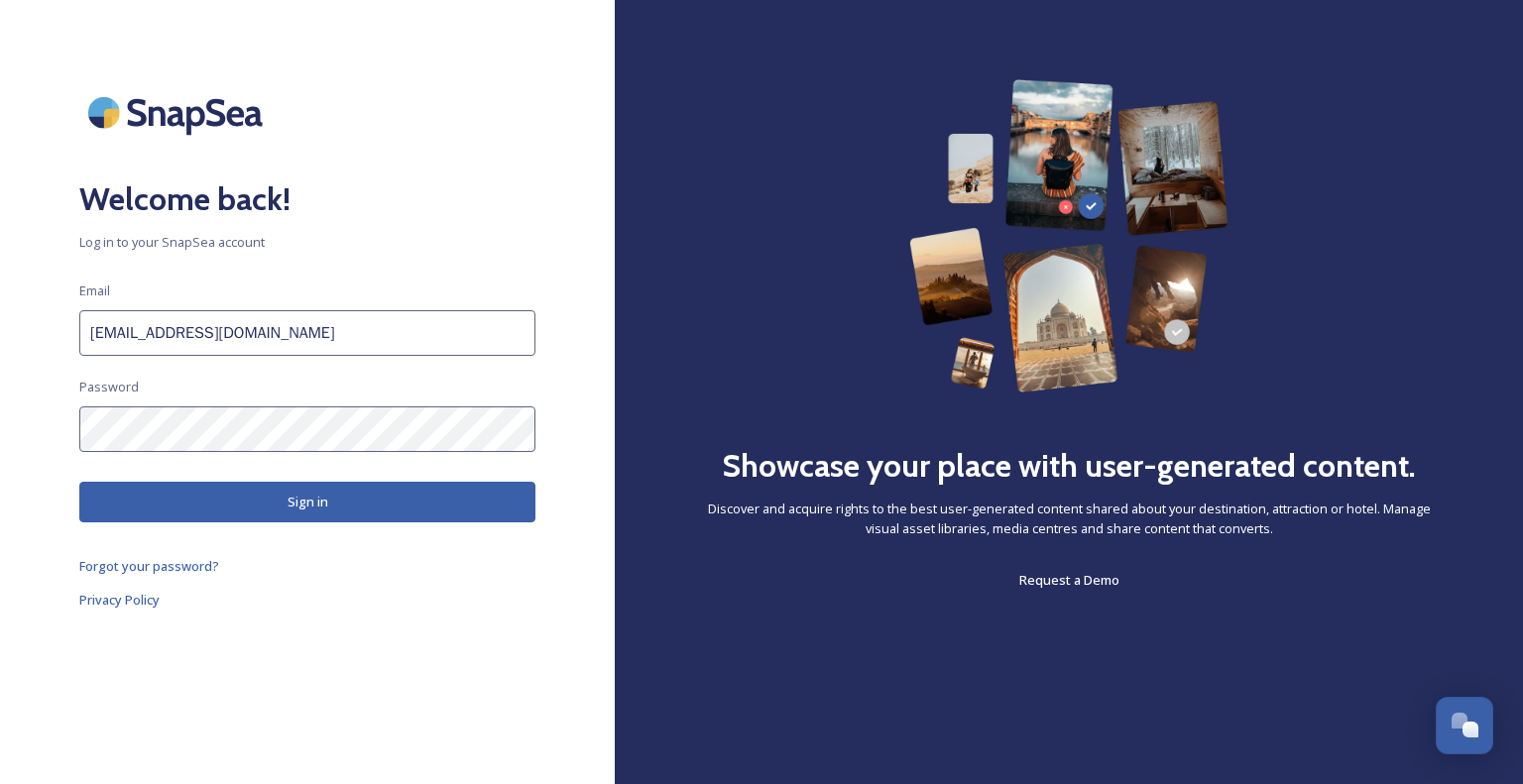 click on "Sign in" at bounding box center [307, 502] 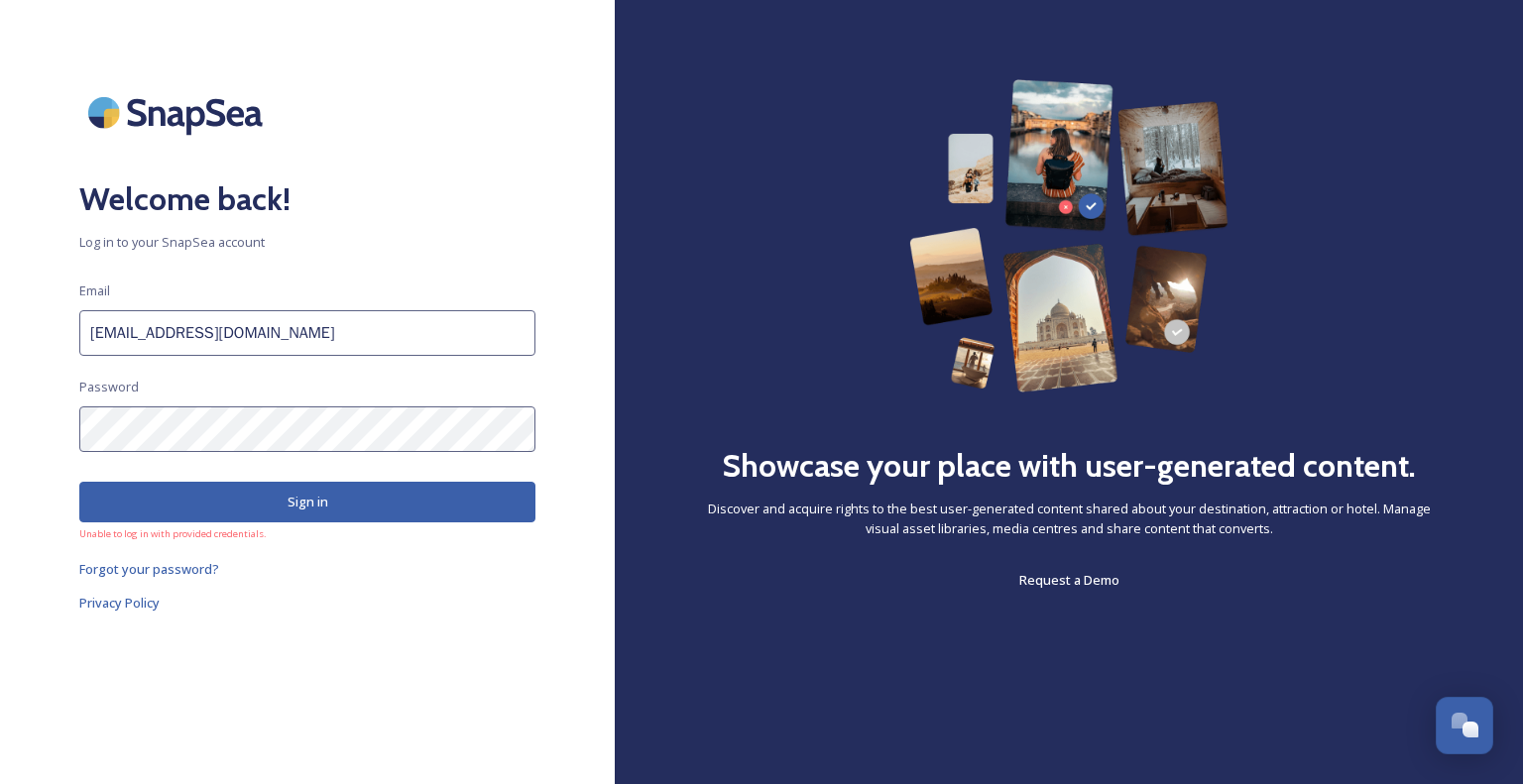 click on "Welcome back! Log in to your SnapSea account Email [EMAIL_ADDRESS][DOMAIN_NAME] Password Sign in Unable to log in with provided credentials. Forgot your password? Privacy Policy" at bounding box center (307, 392) 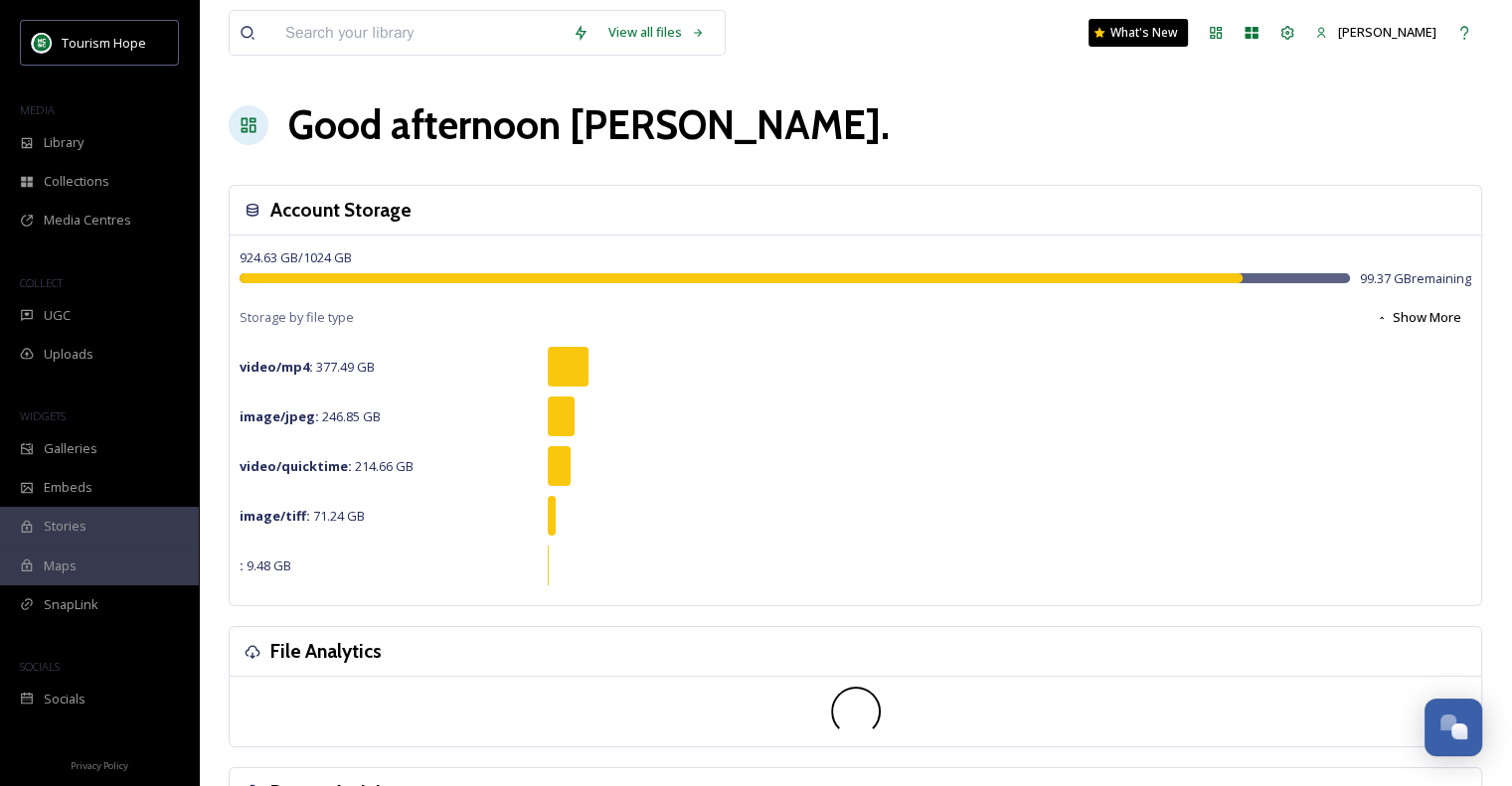 click at bounding box center (419, 33) 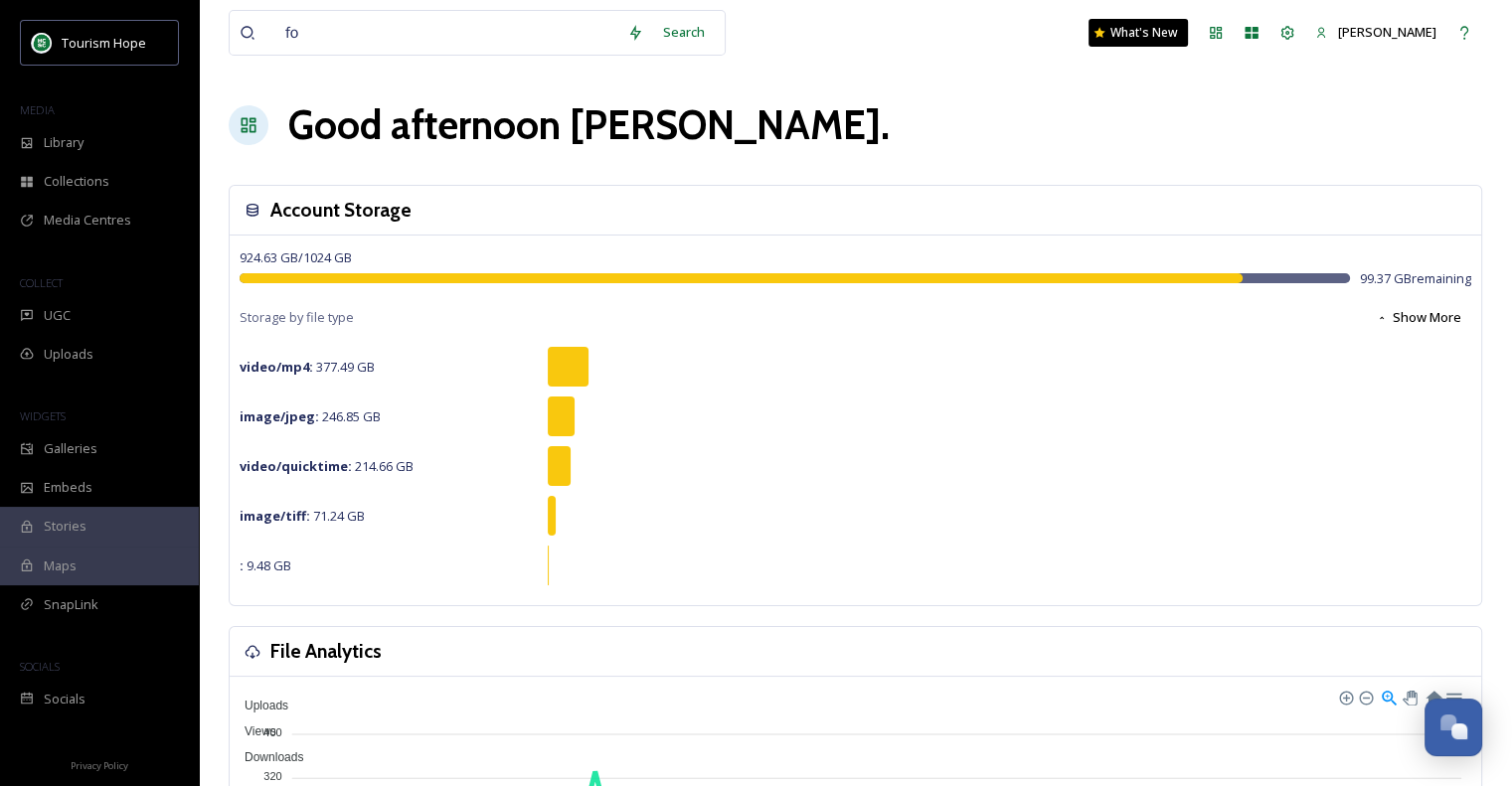 type on "fog" 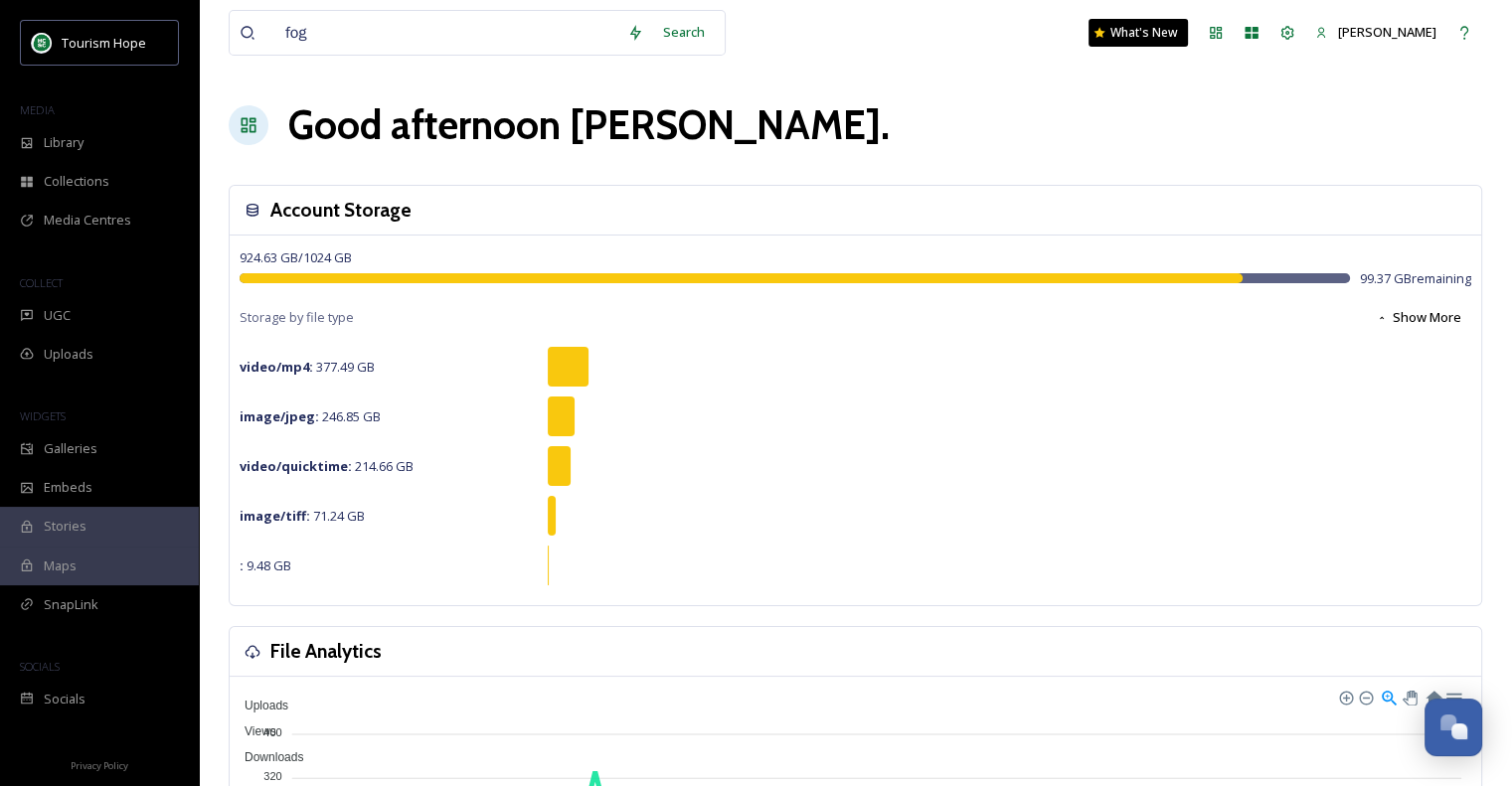 type 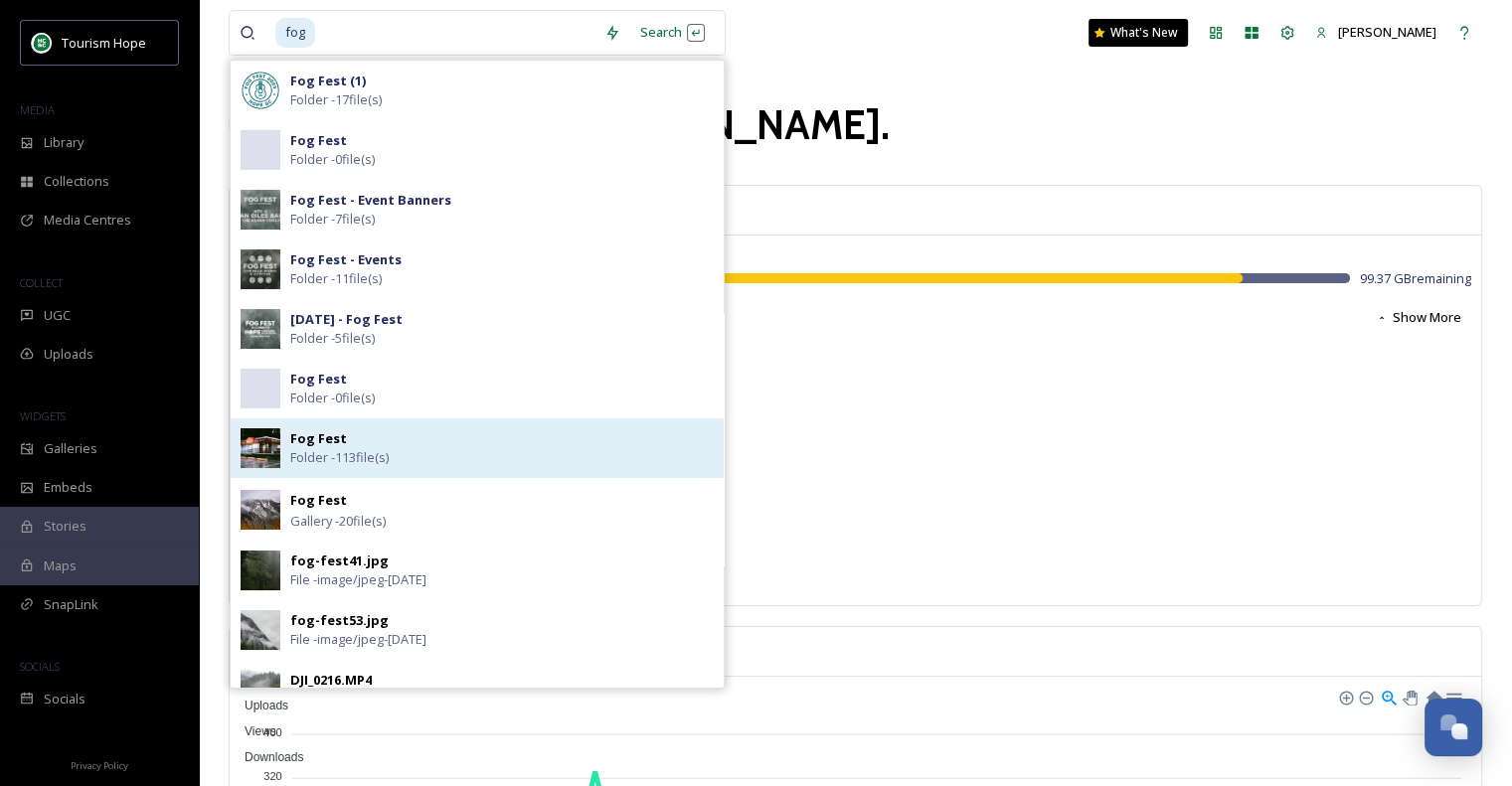 click on "Fog Fest Folder  -  113  file(s)" at bounding box center [502, 448] 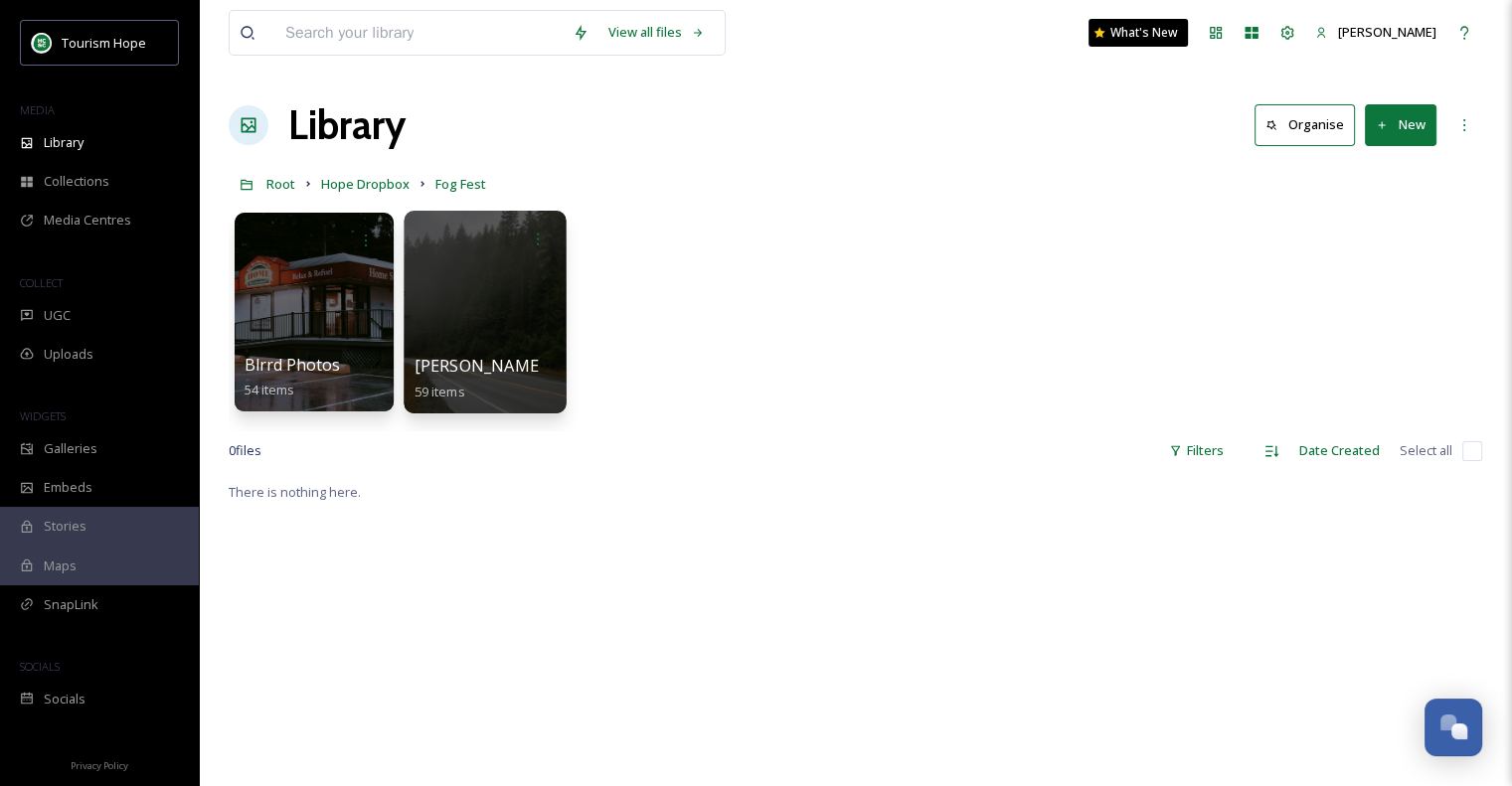 click at bounding box center [484, 312] 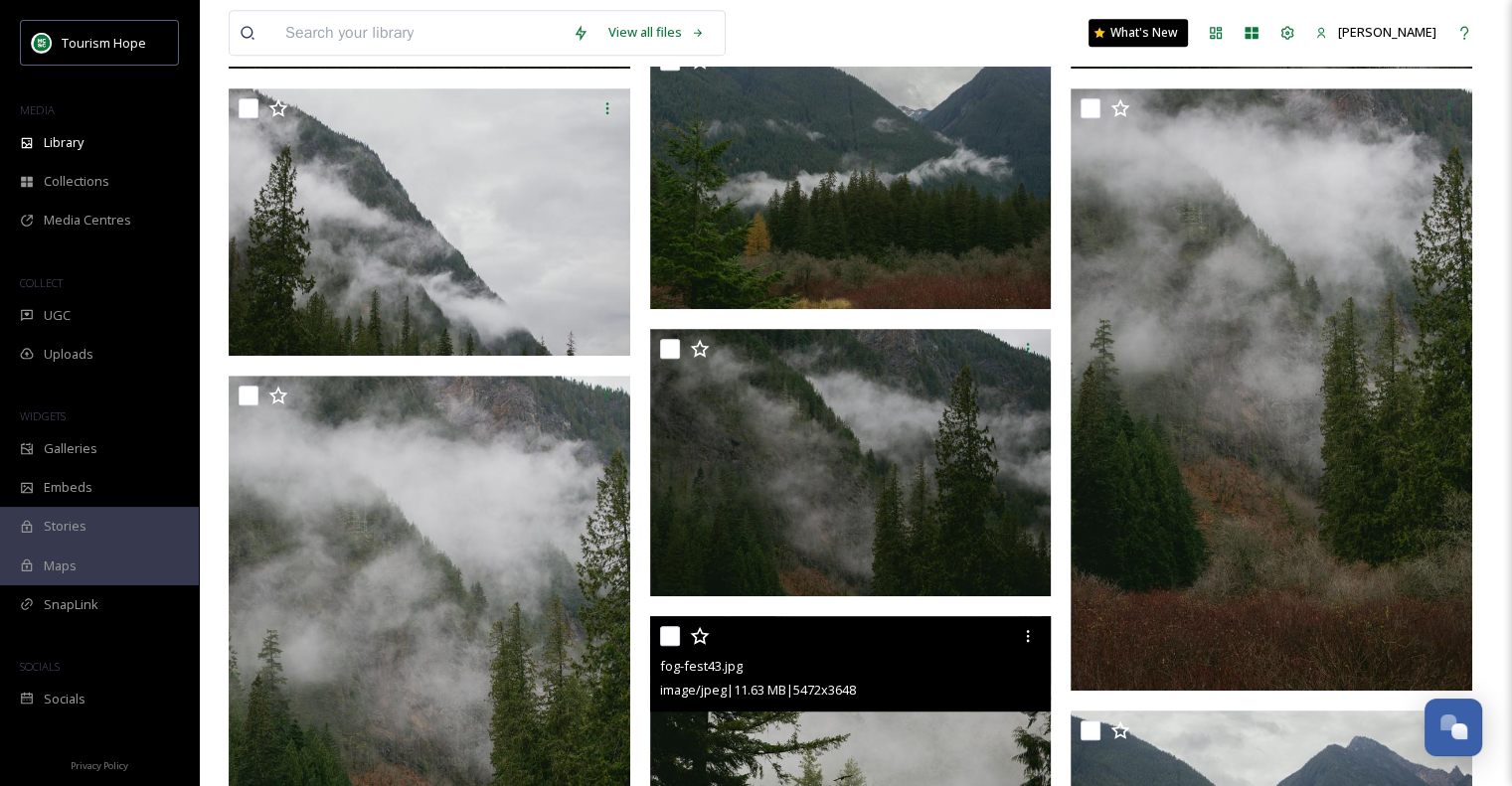 scroll, scrollTop: 1491, scrollLeft: 0, axis: vertical 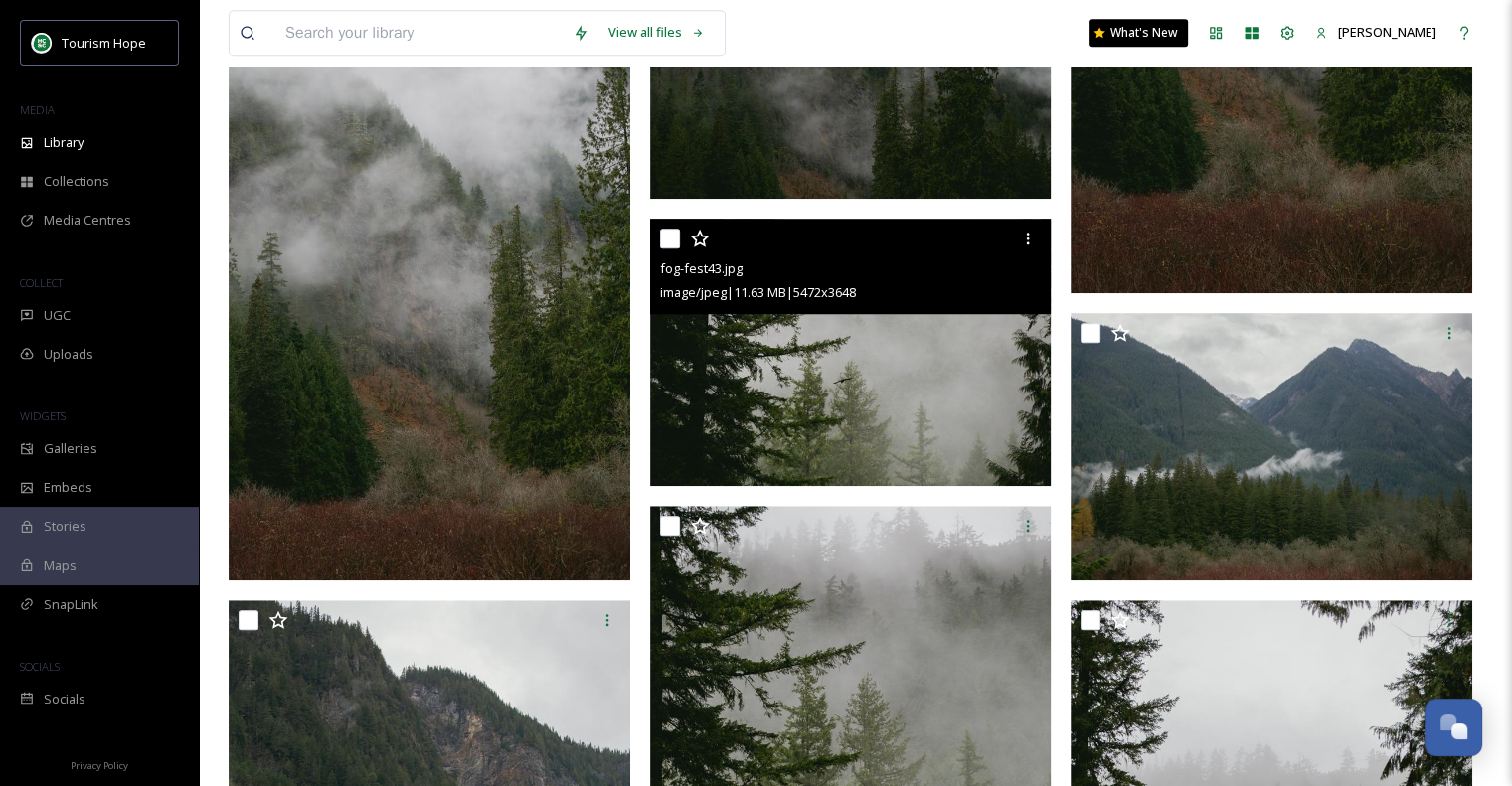 click at bounding box center (851, 353) 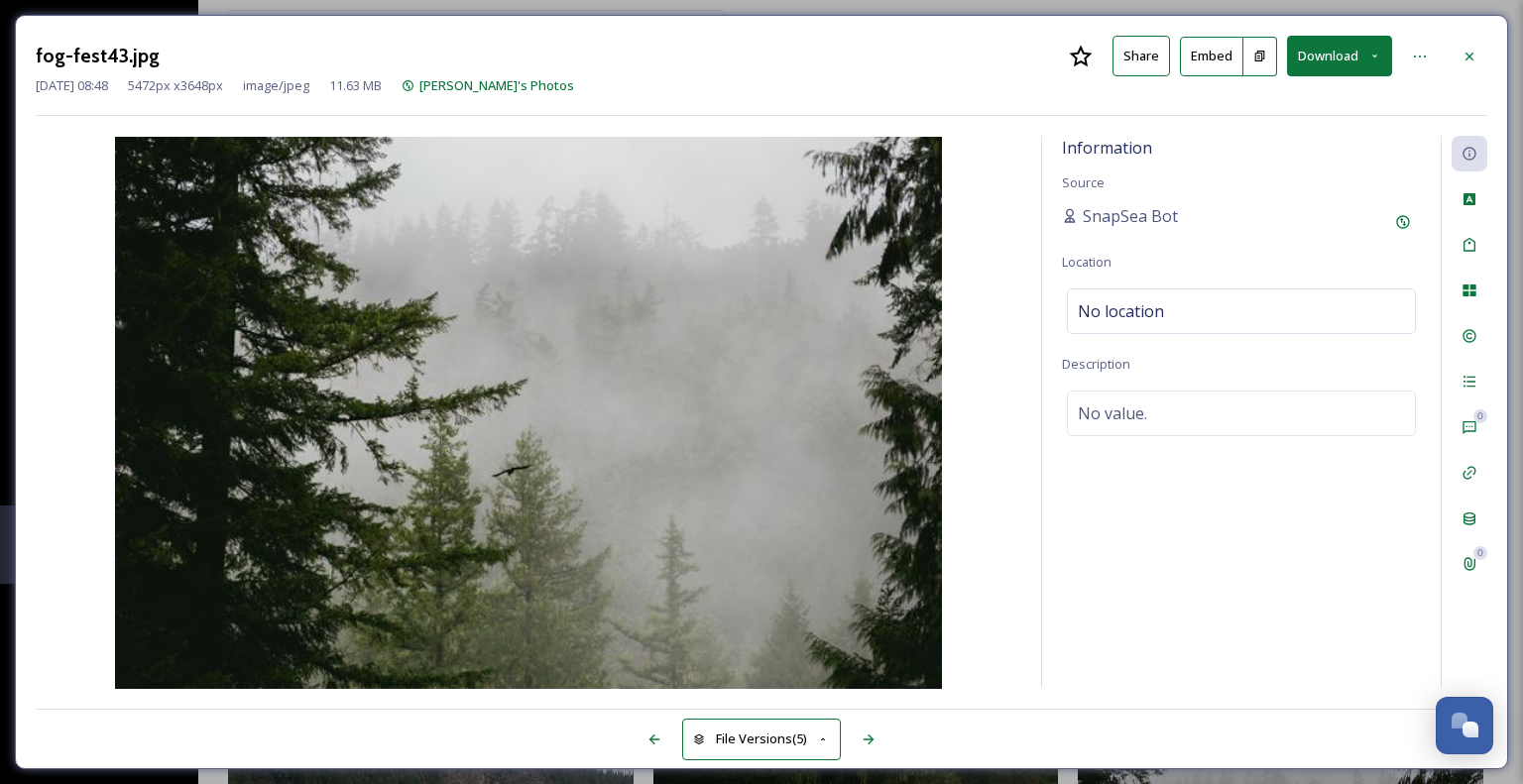 click on "Download" at bounding box center (1340, 56) 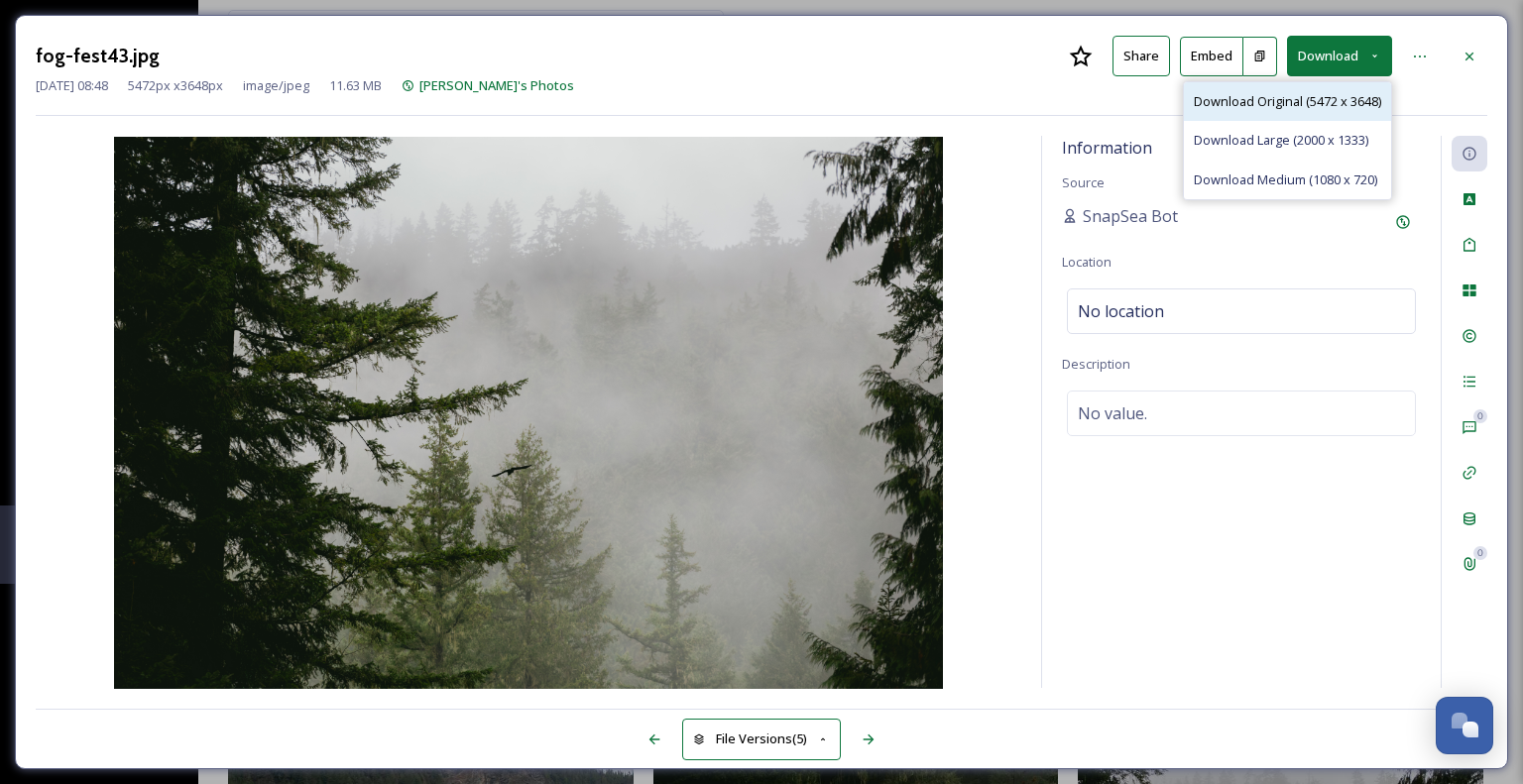 click on "Download Original (5472 x 3648)" at bounding box center (1287, 101) 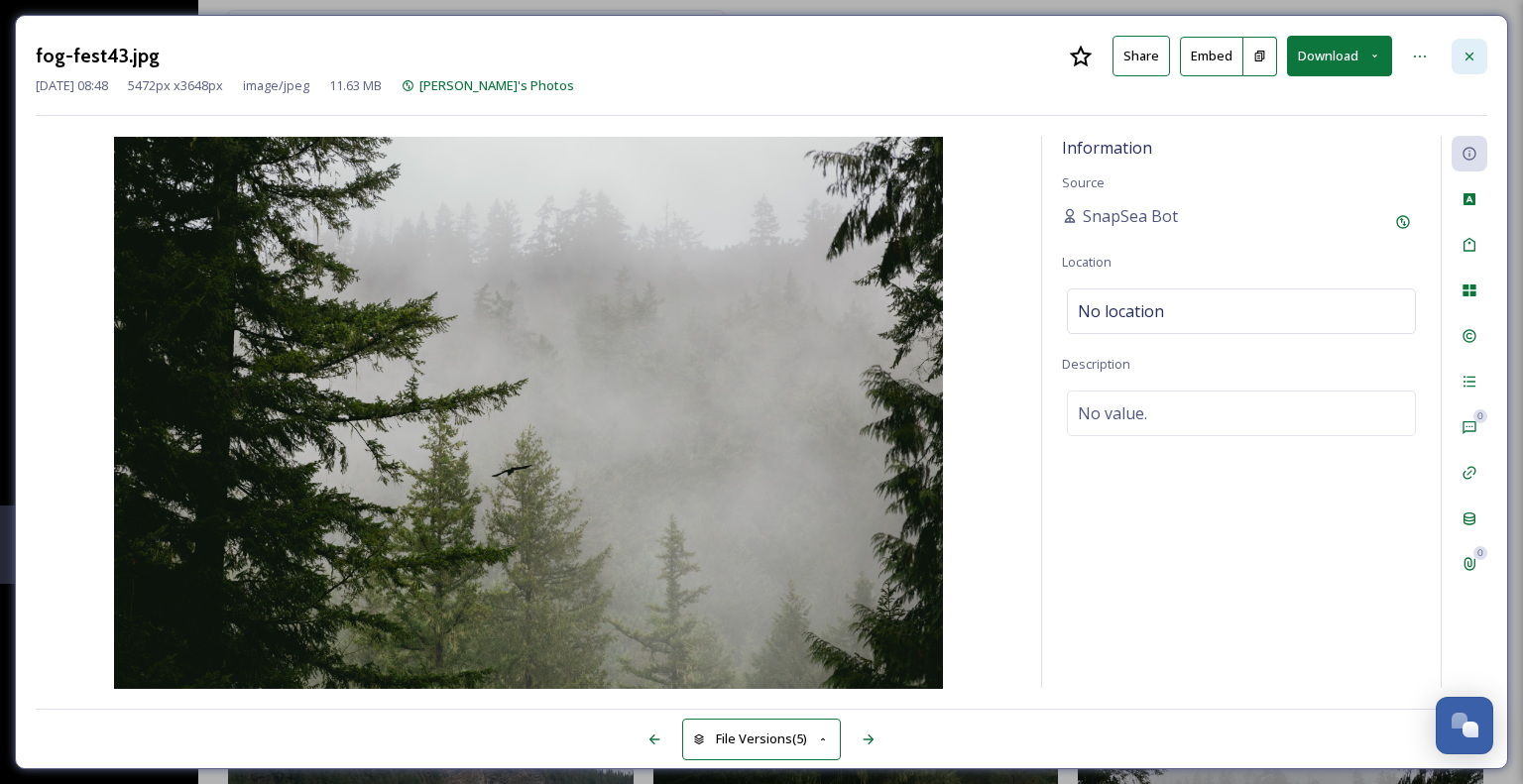 click 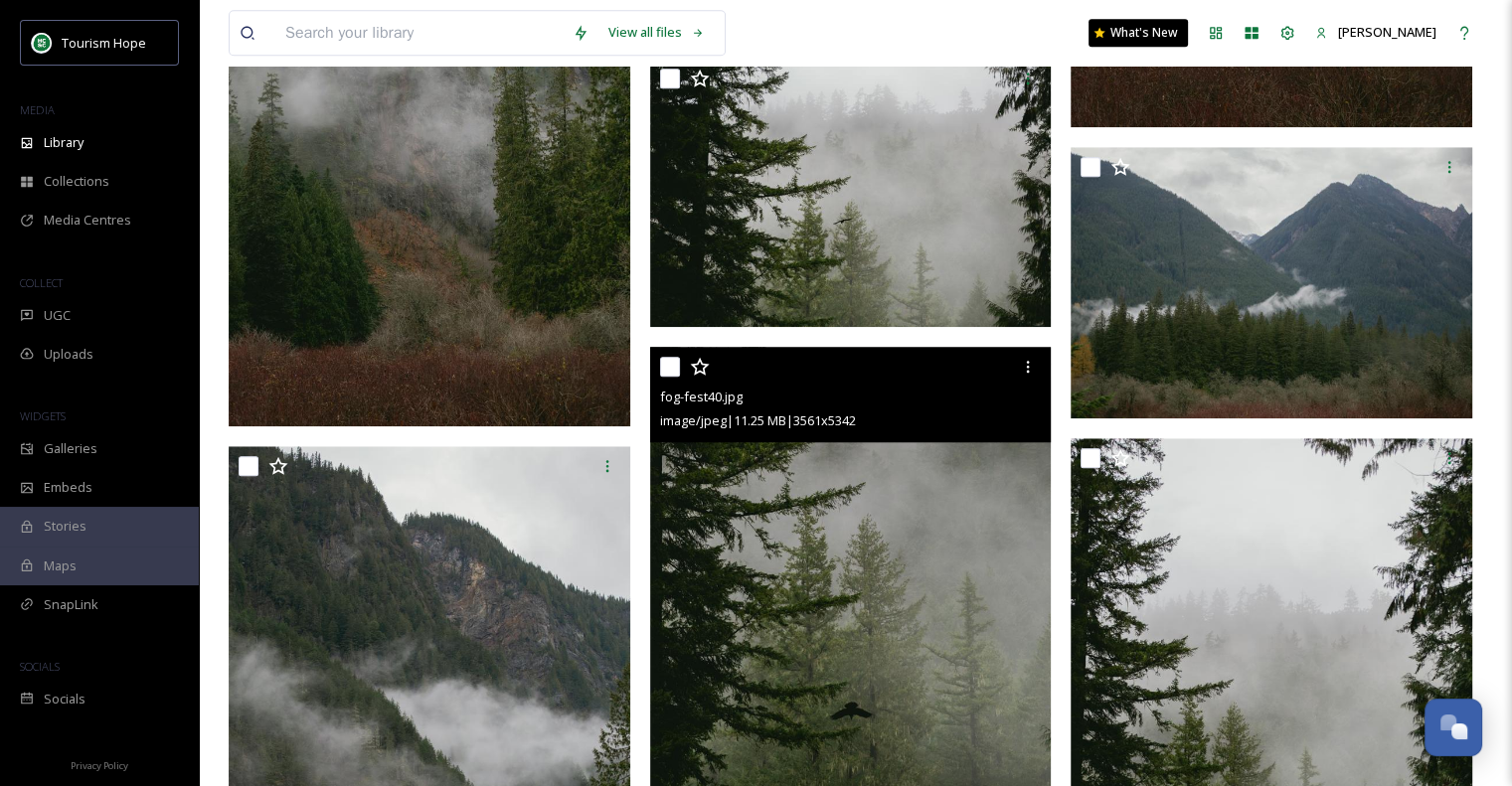 scroll, scrollTop: 1888, scrollLeft: 0, axis: vertical 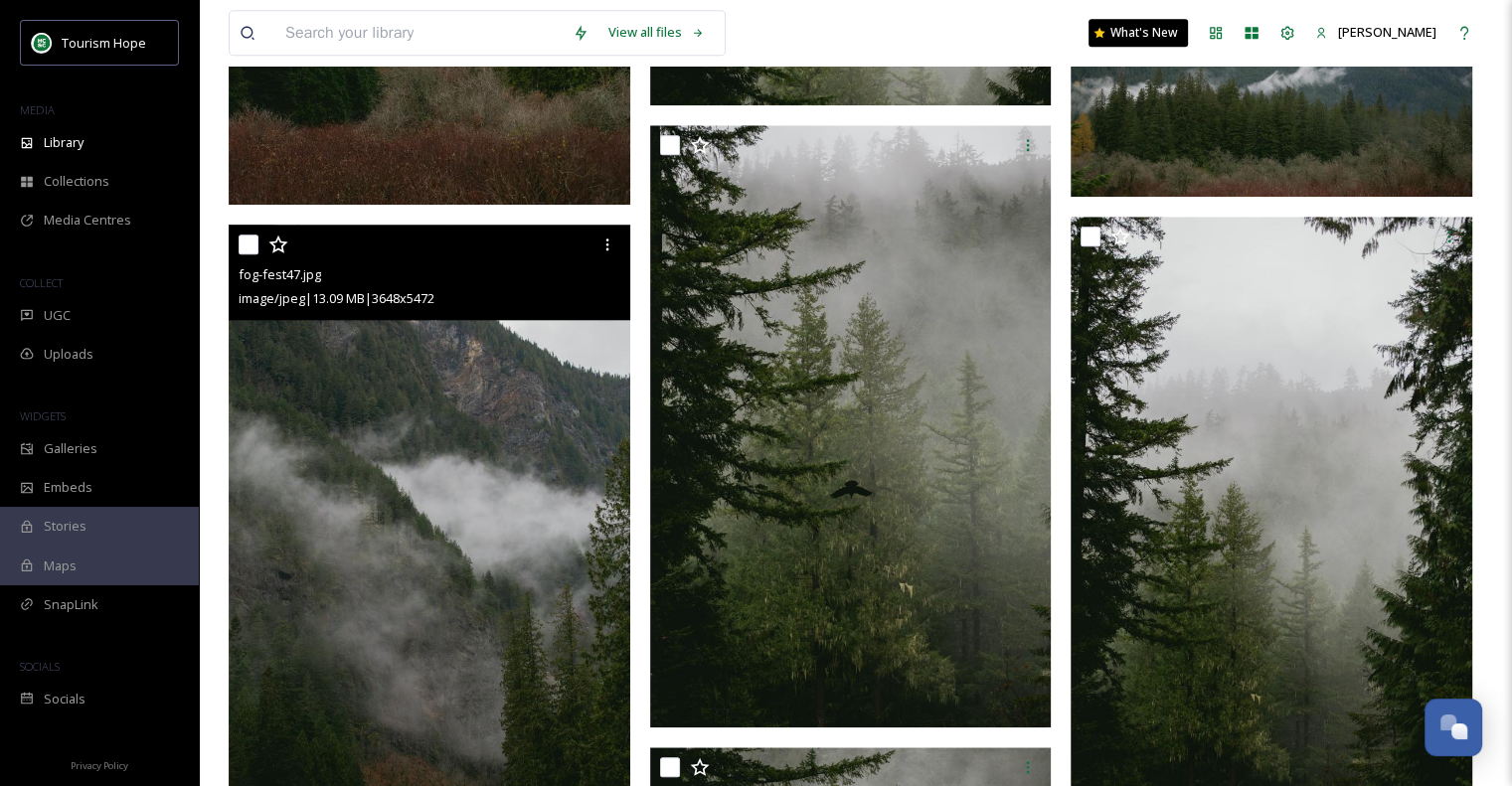 click at bounding box center (429, 526) 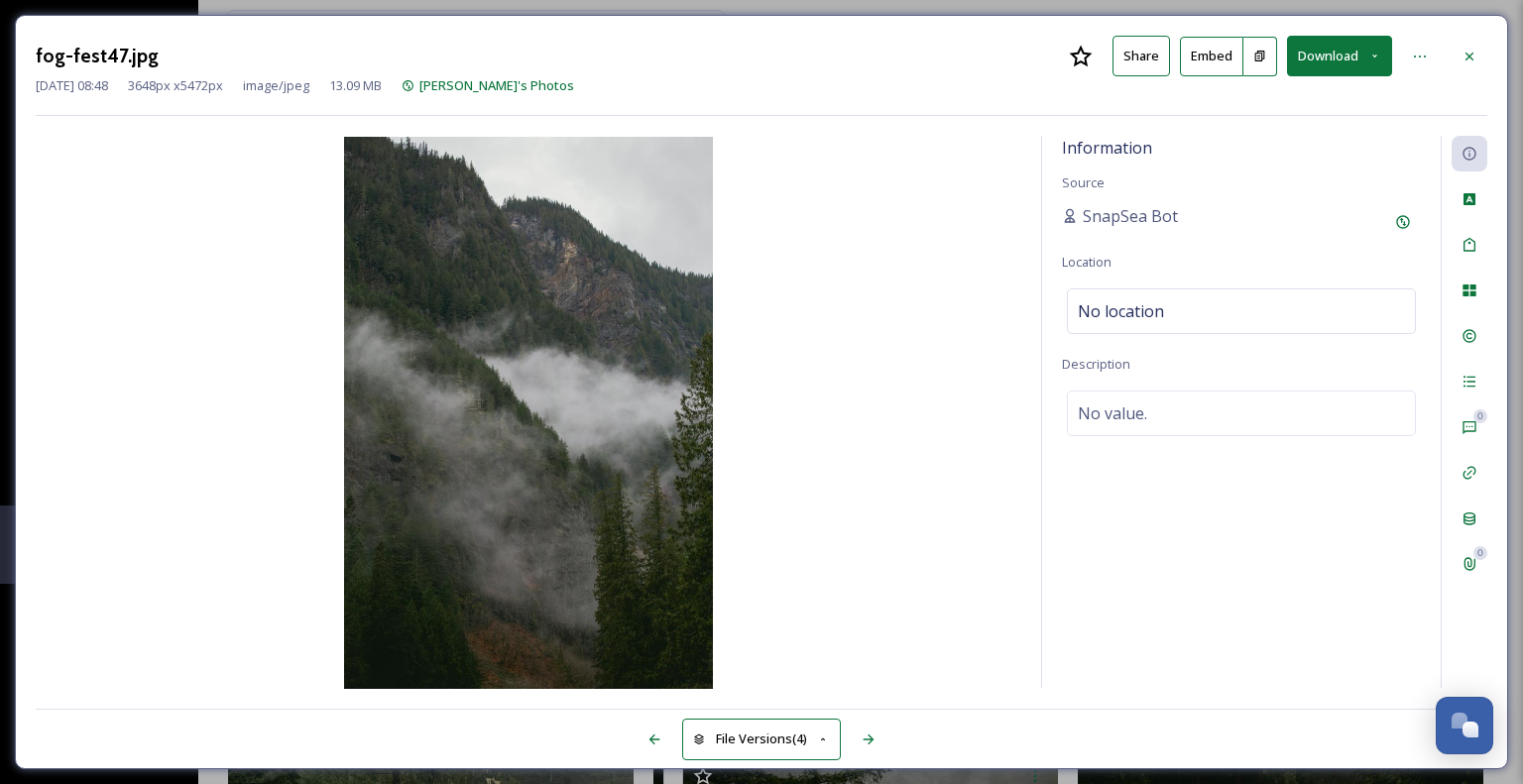 click on "Download" at bounding box center (1340, 56) 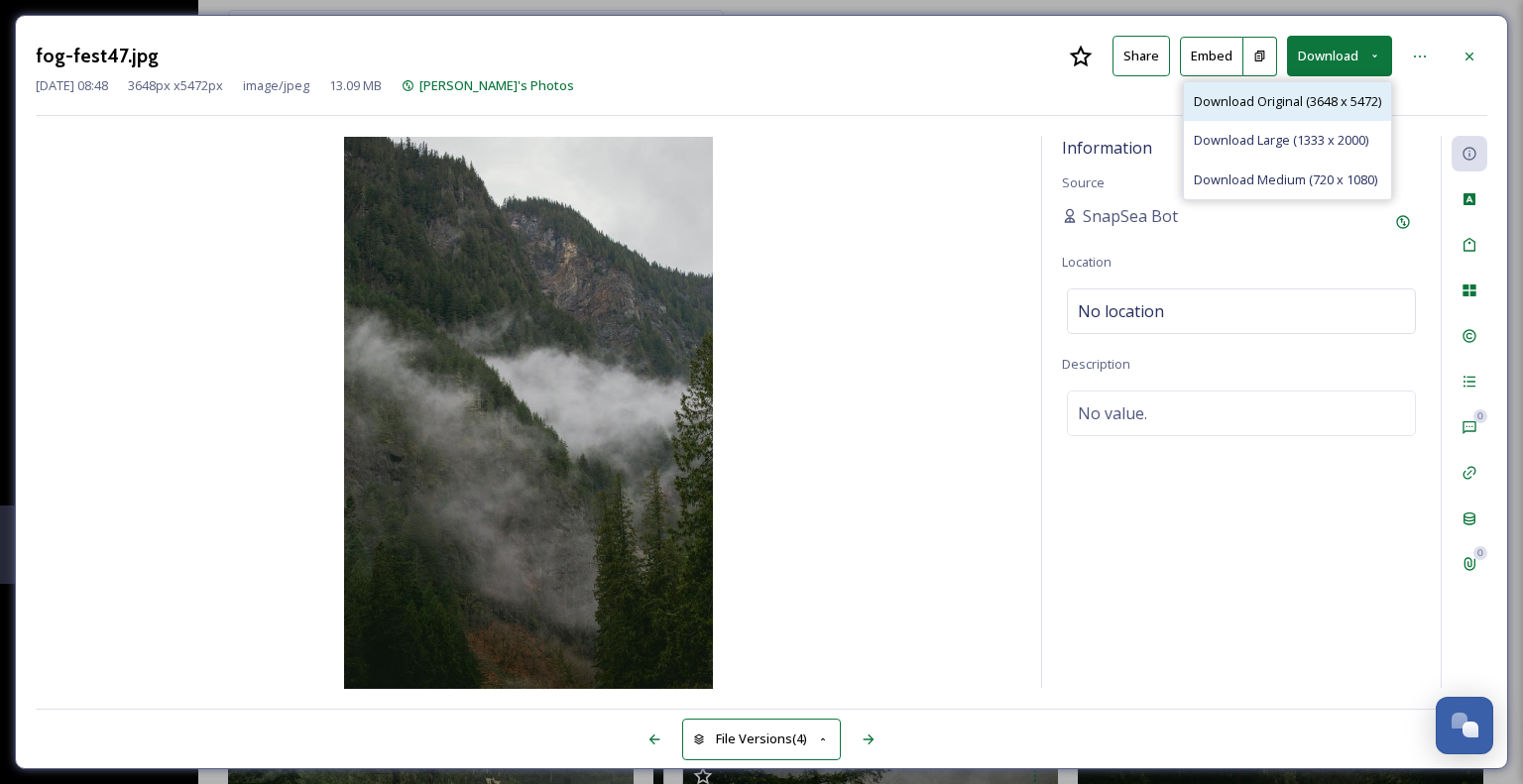 click on "Download Original (3648 x 5472)" at bounding box center (1287, 101) 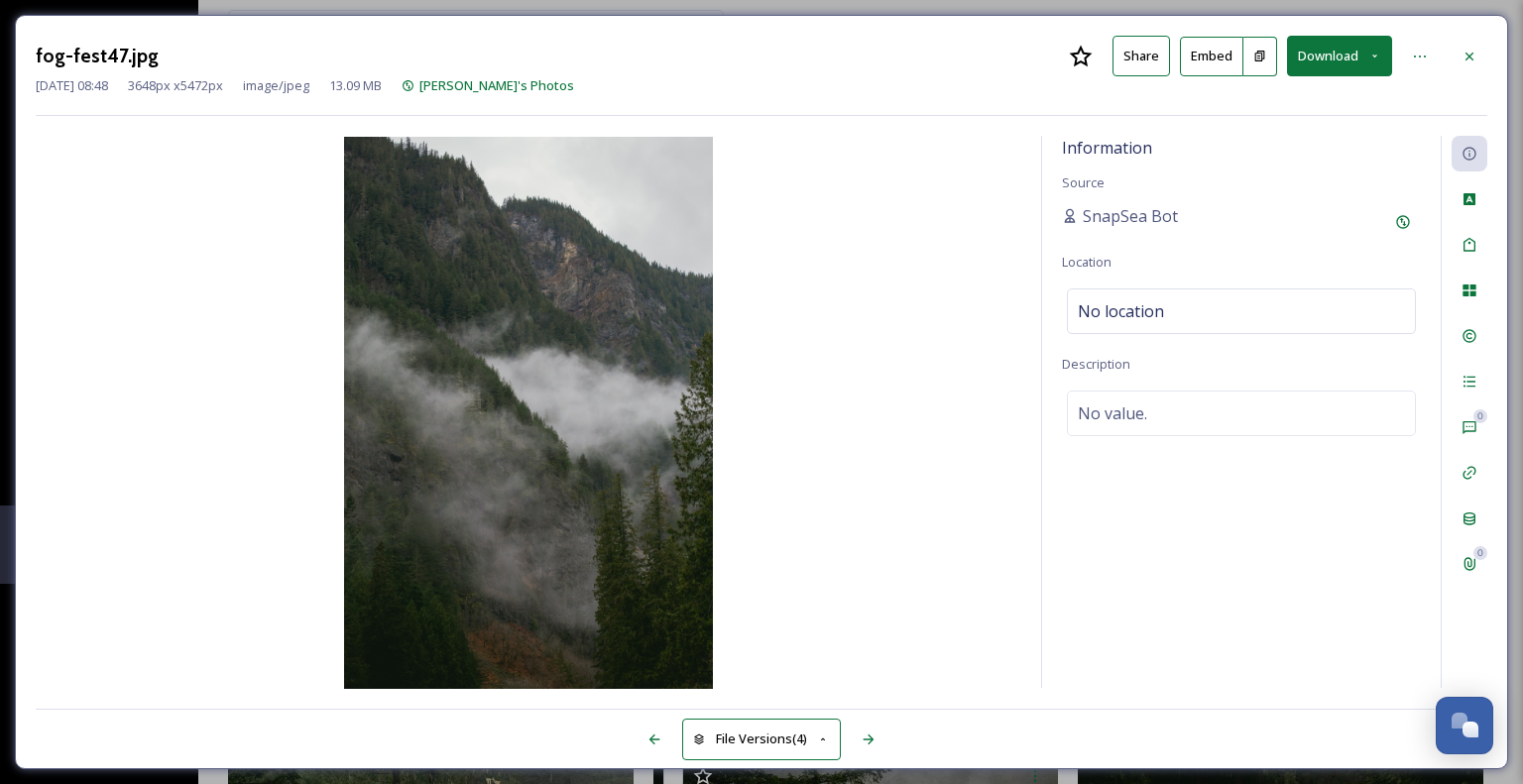 click on "Download" at bounding box center (1340, 56) 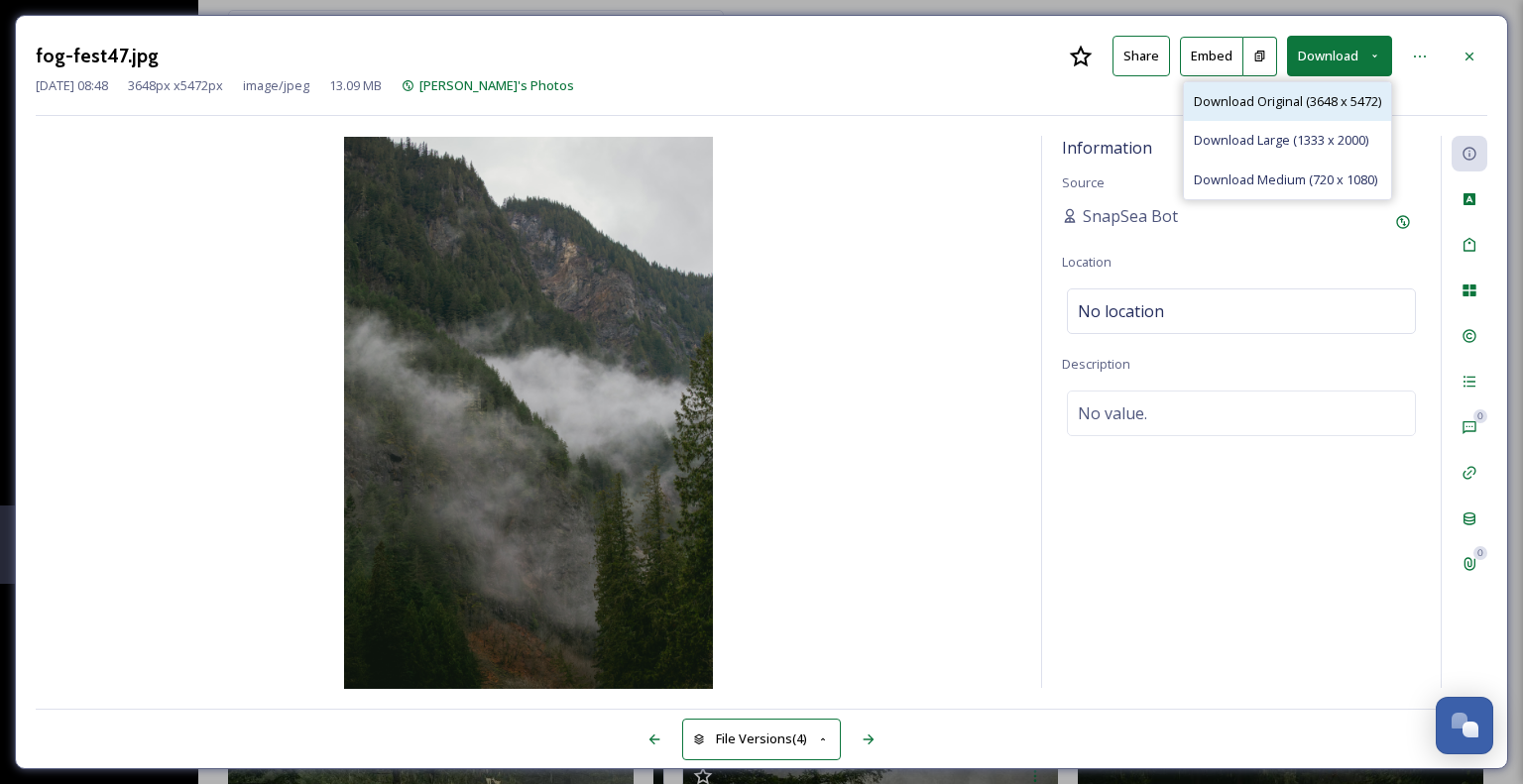 click on "Download Original (3648 x 5472)" at bounding box center [1287, 101] 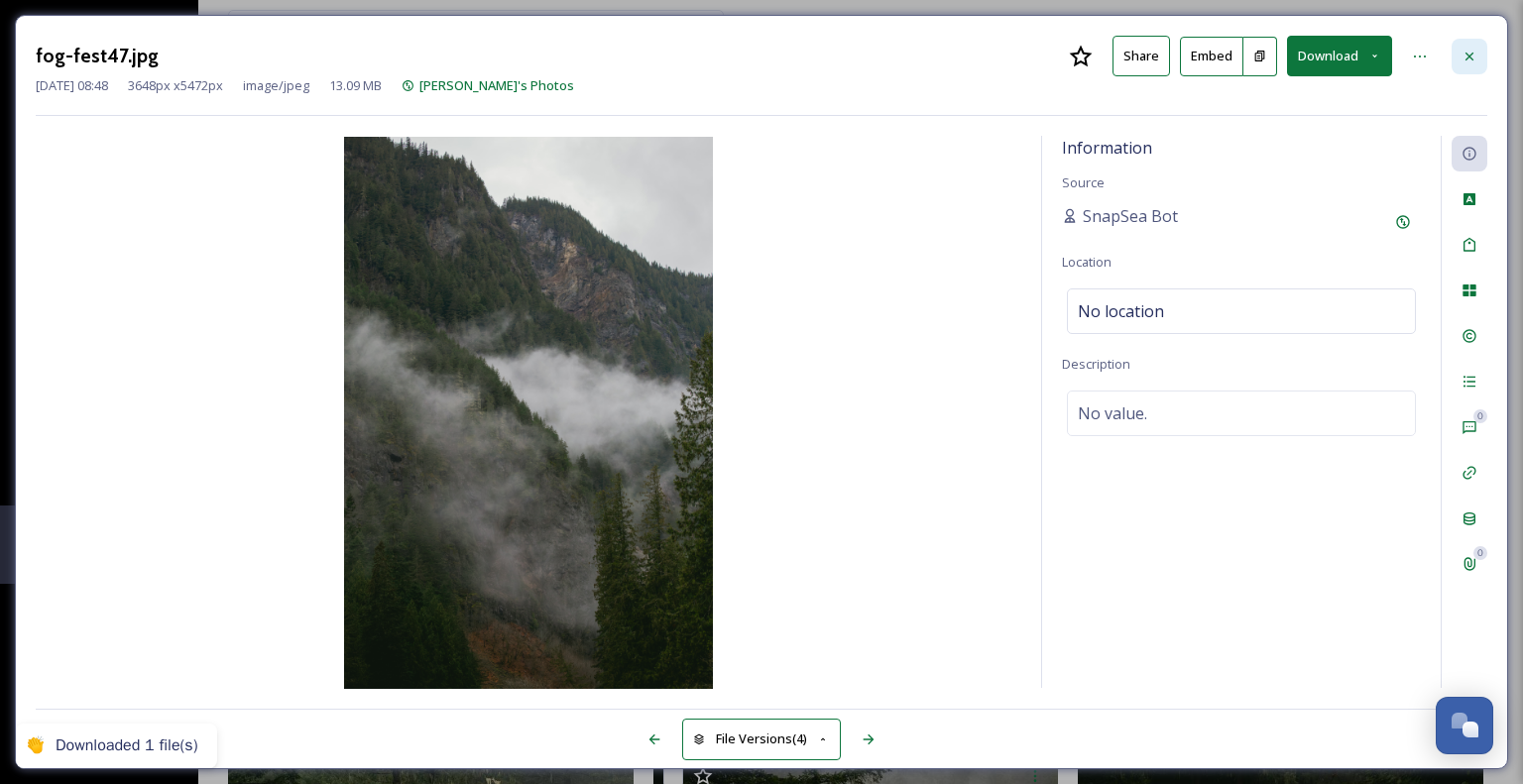 click 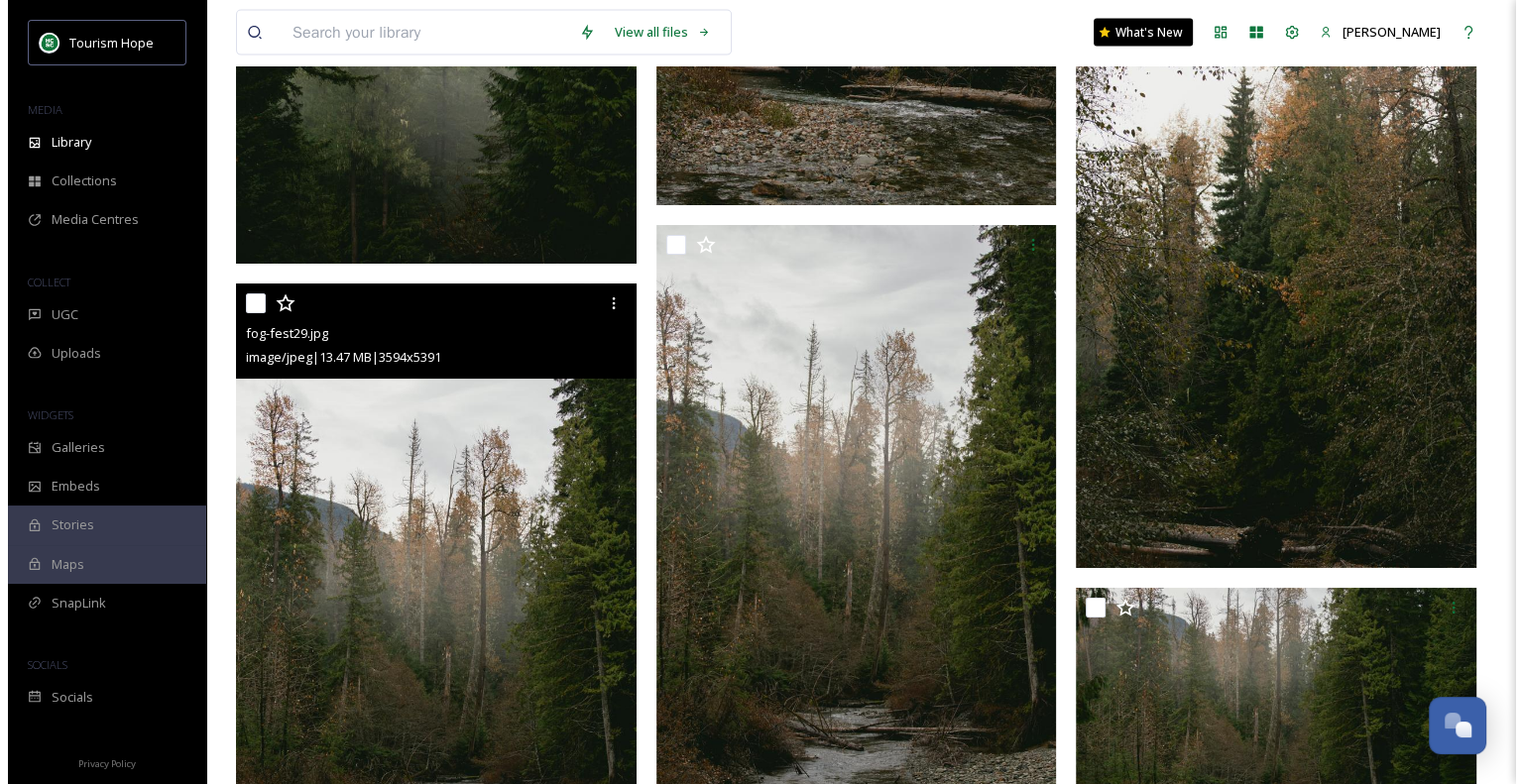 scroll, scrollTop: 4857, scrollLeft: 0, axis: vertical 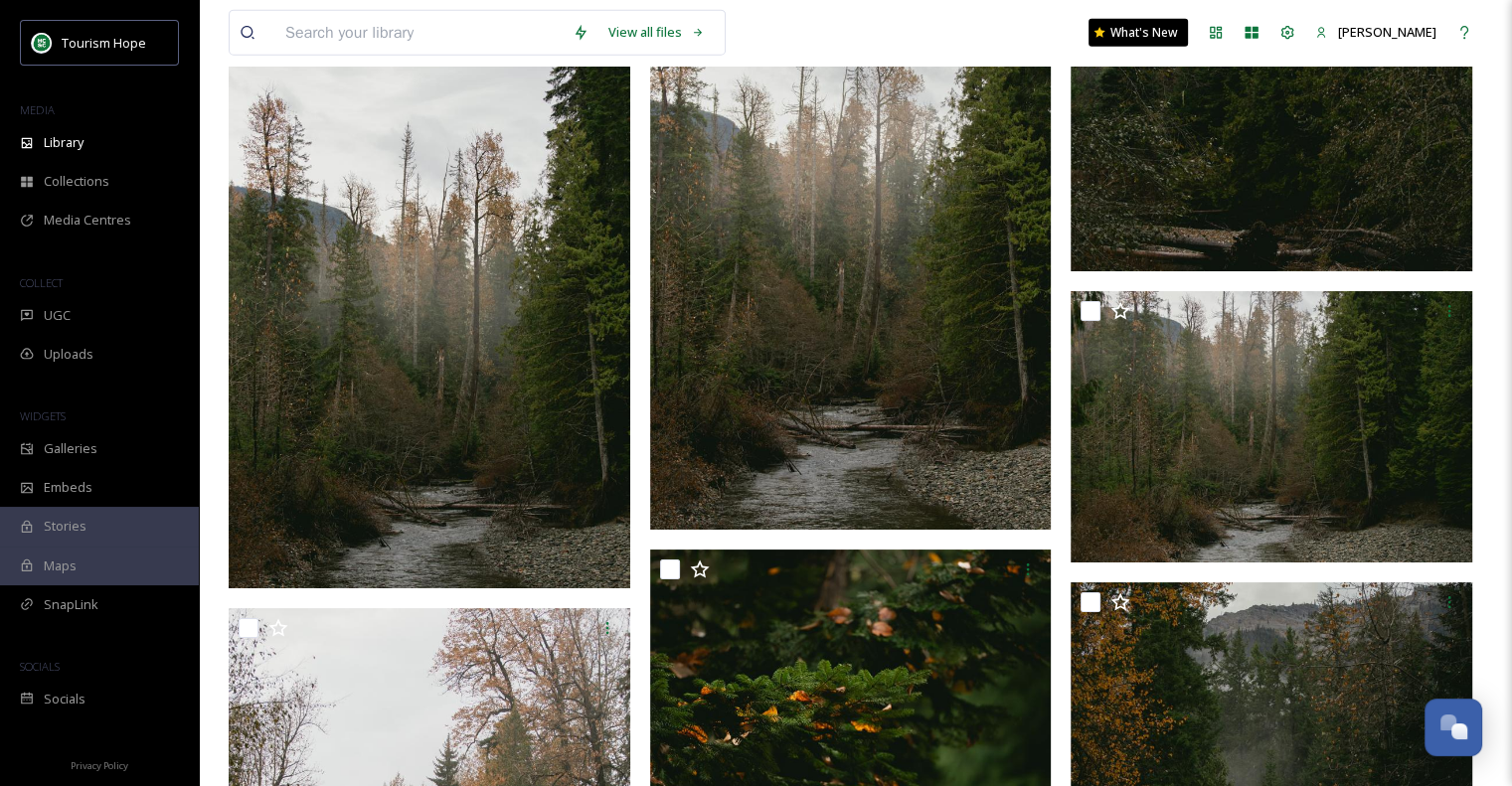 click at bounding box center (851, 229) 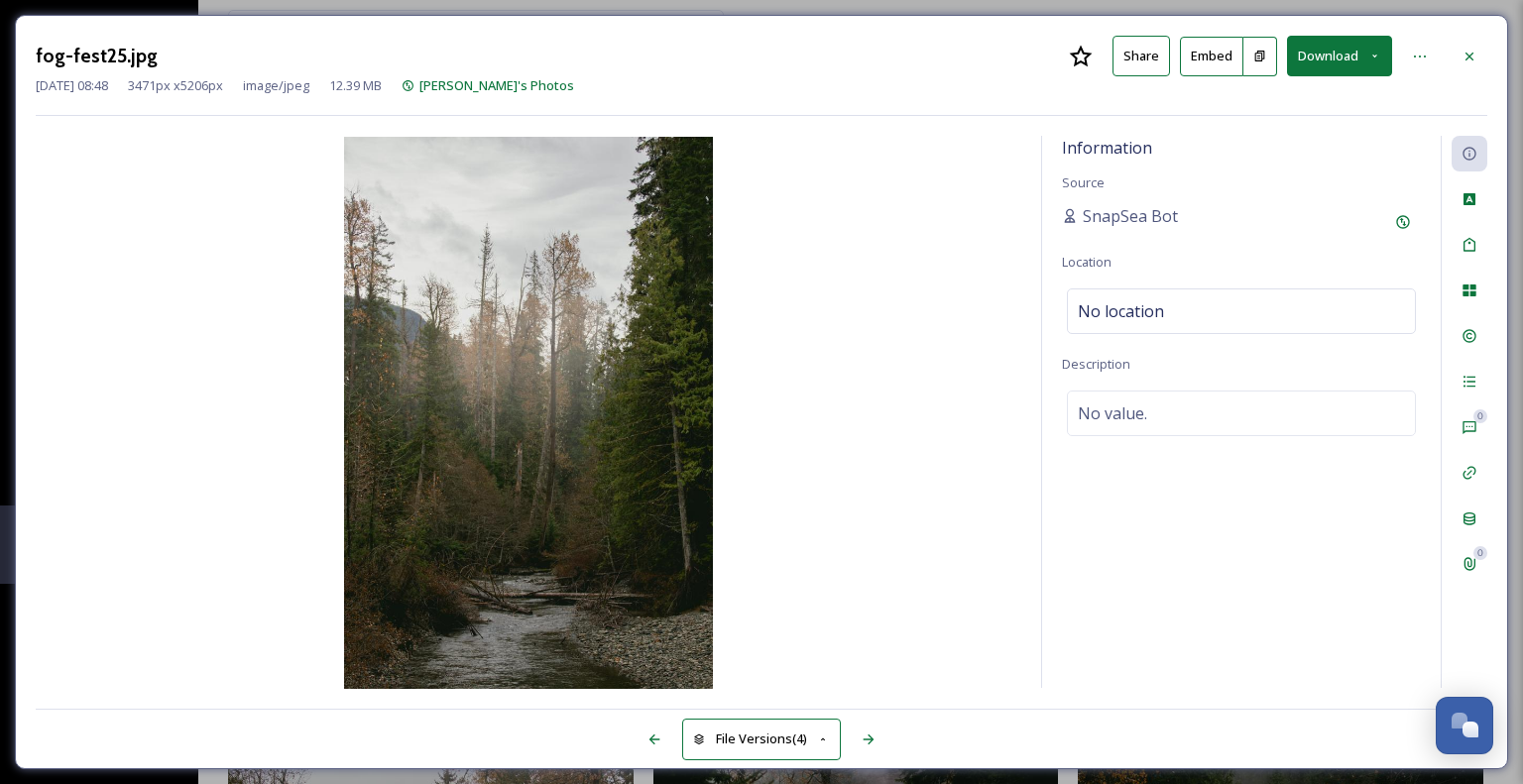 drag, startPoint x: 1313, startPoint y: 59, endPoint x: 1374, endPoint y: 67, distance: 61.522 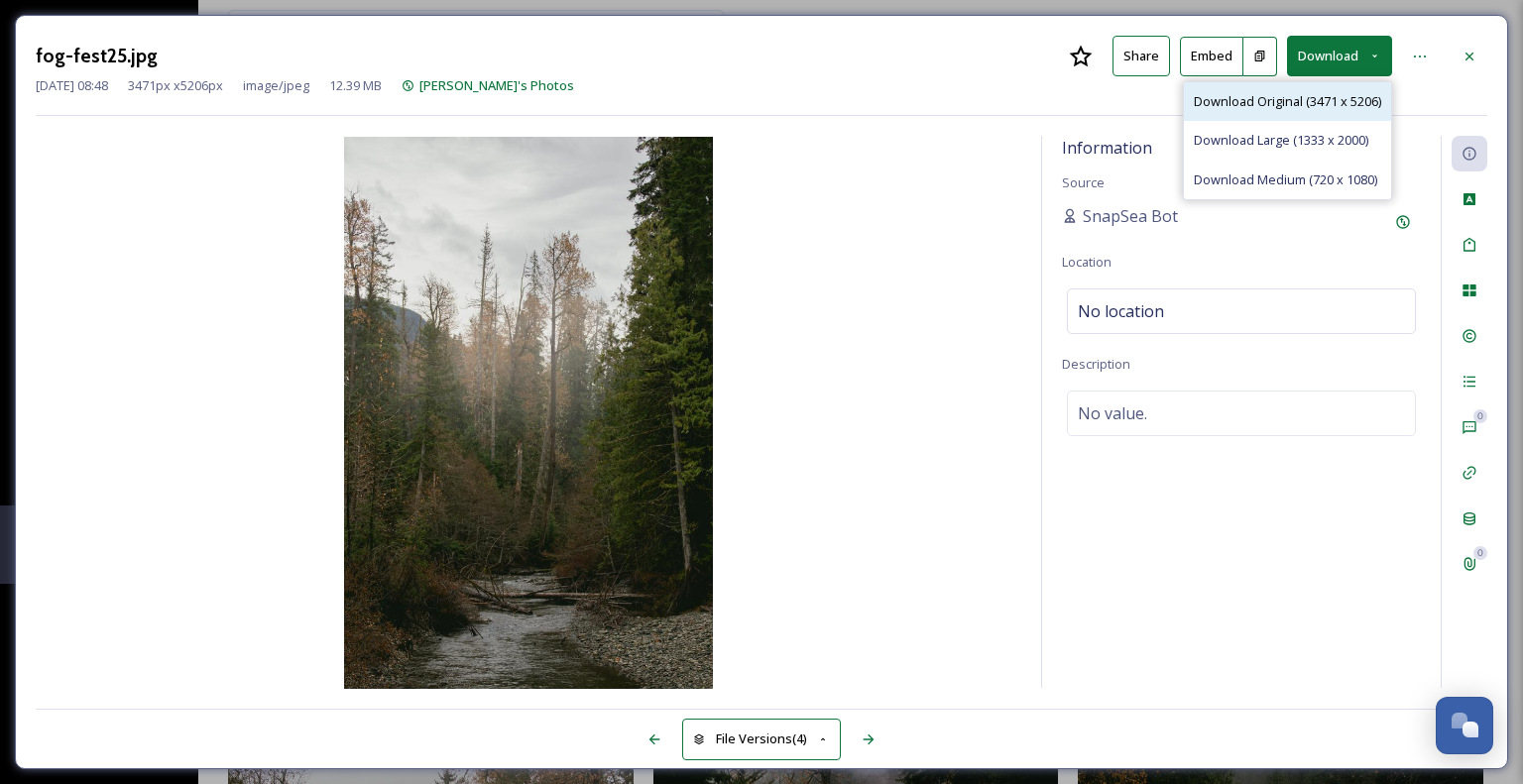 click on "Download Original (3471 x 5206)" at bounding box center (1287, 101) 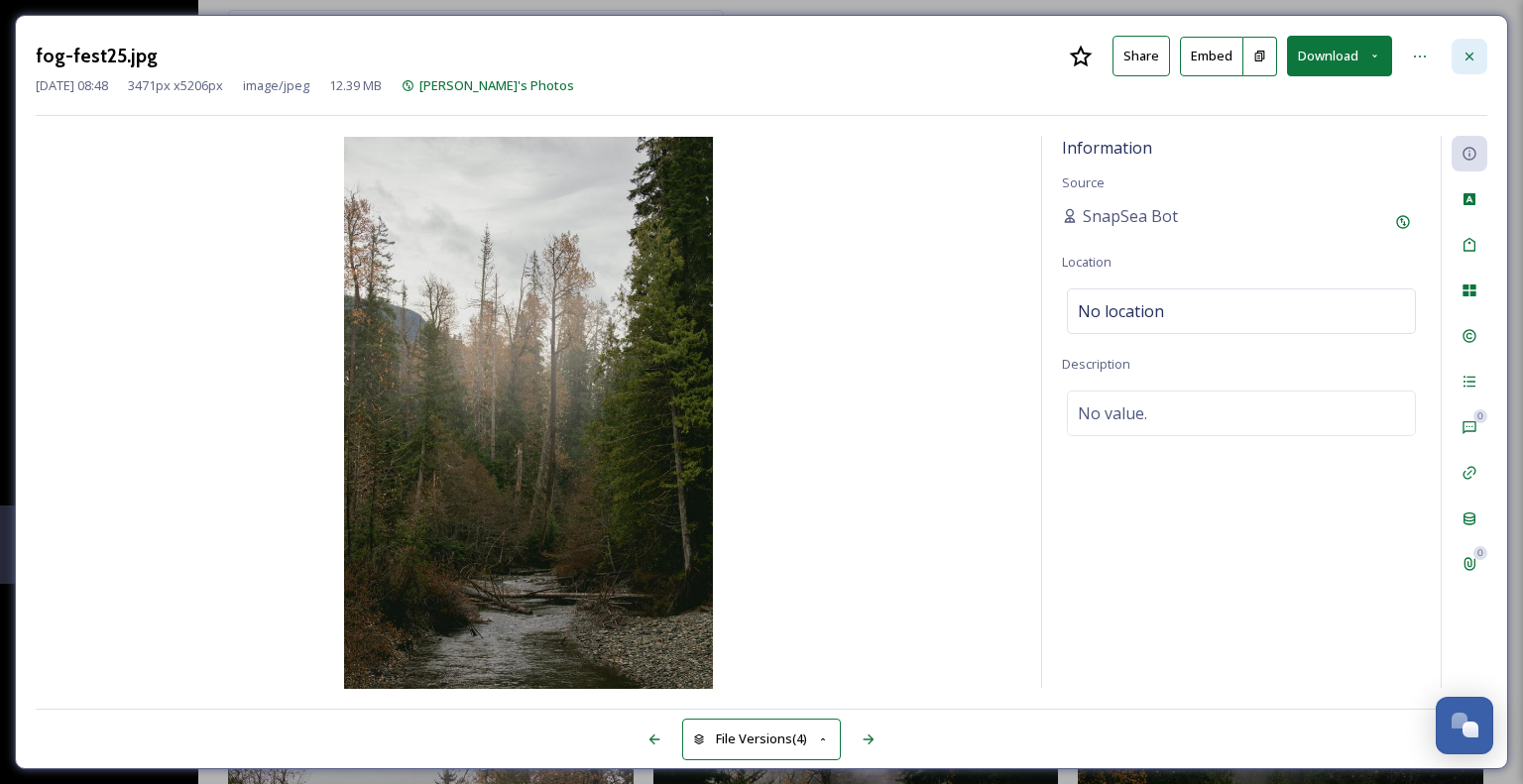 click 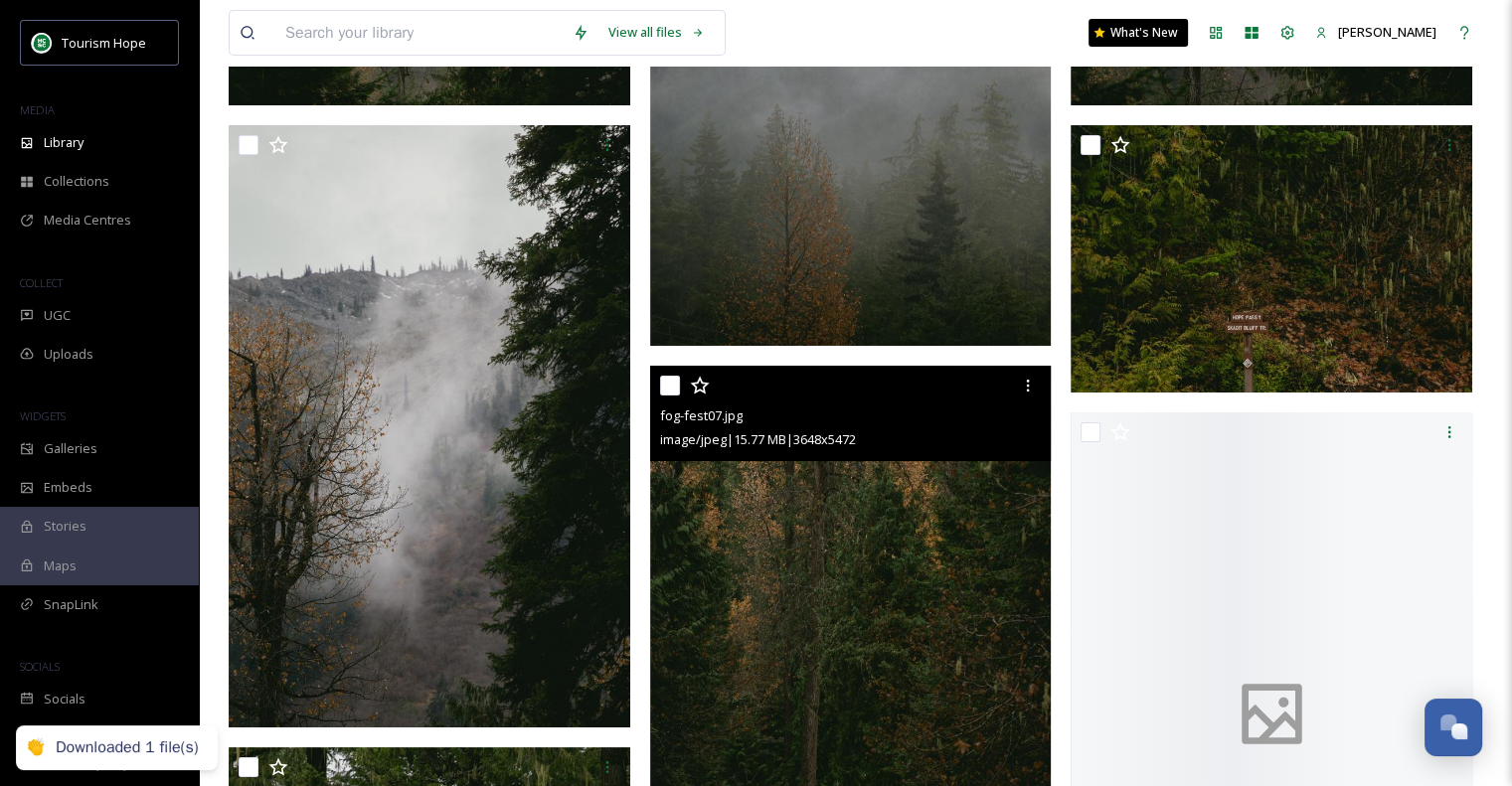 scroll, scrollTop: 6902, scrollLeft: 0, axis: vertical 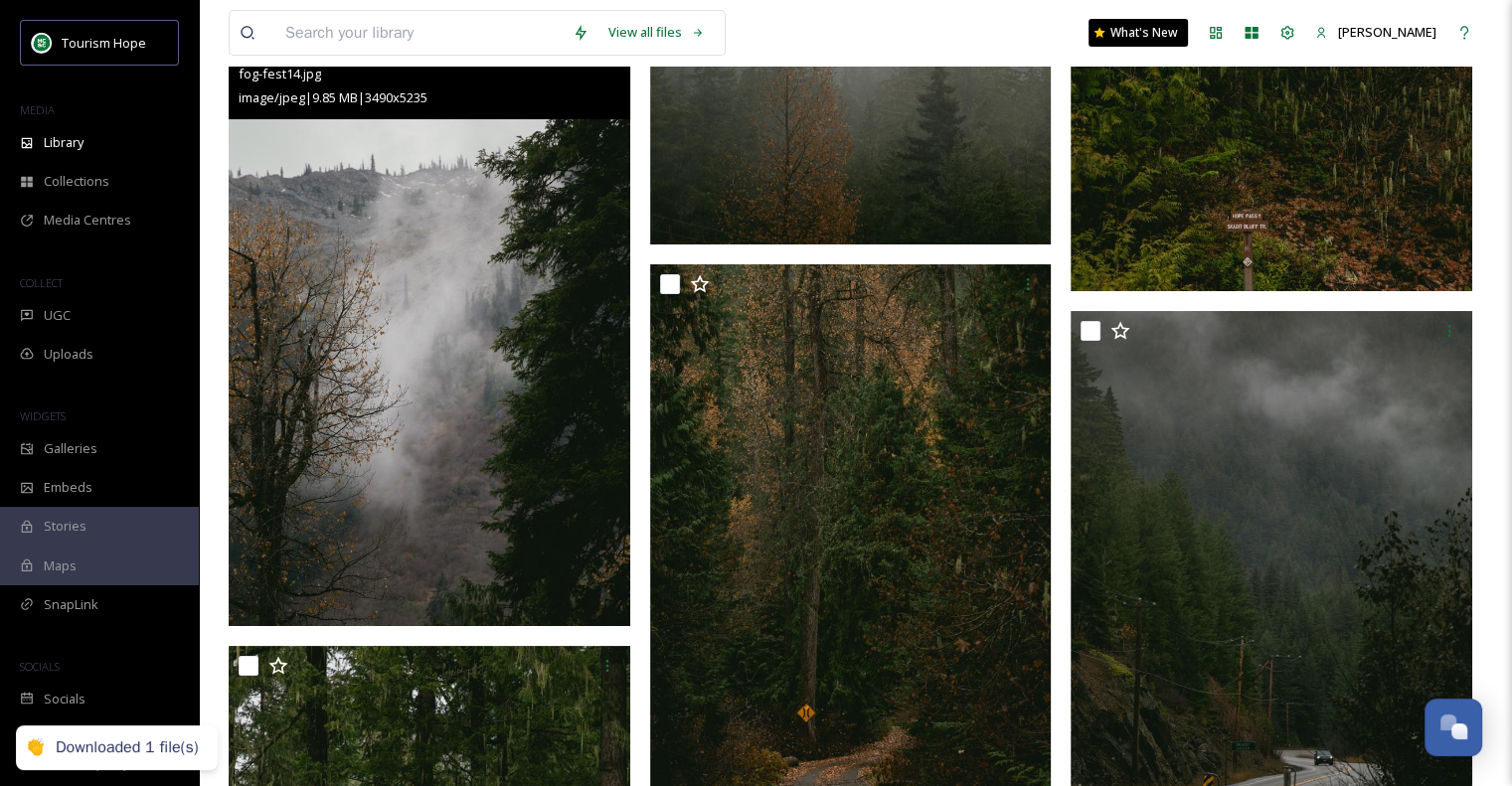 click at bounding box center [429, 325] 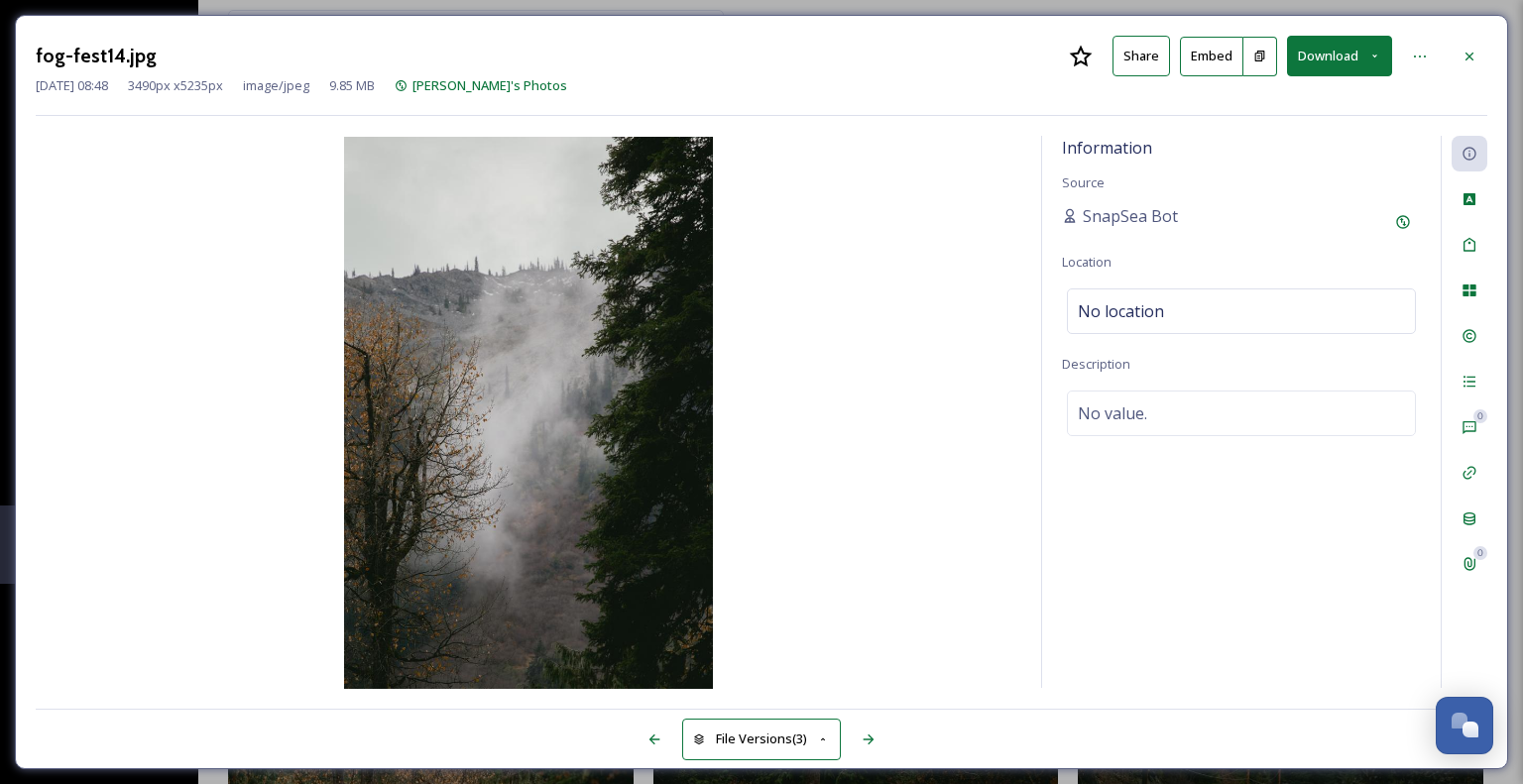click on "Download" at bounding box center [1340, 56] 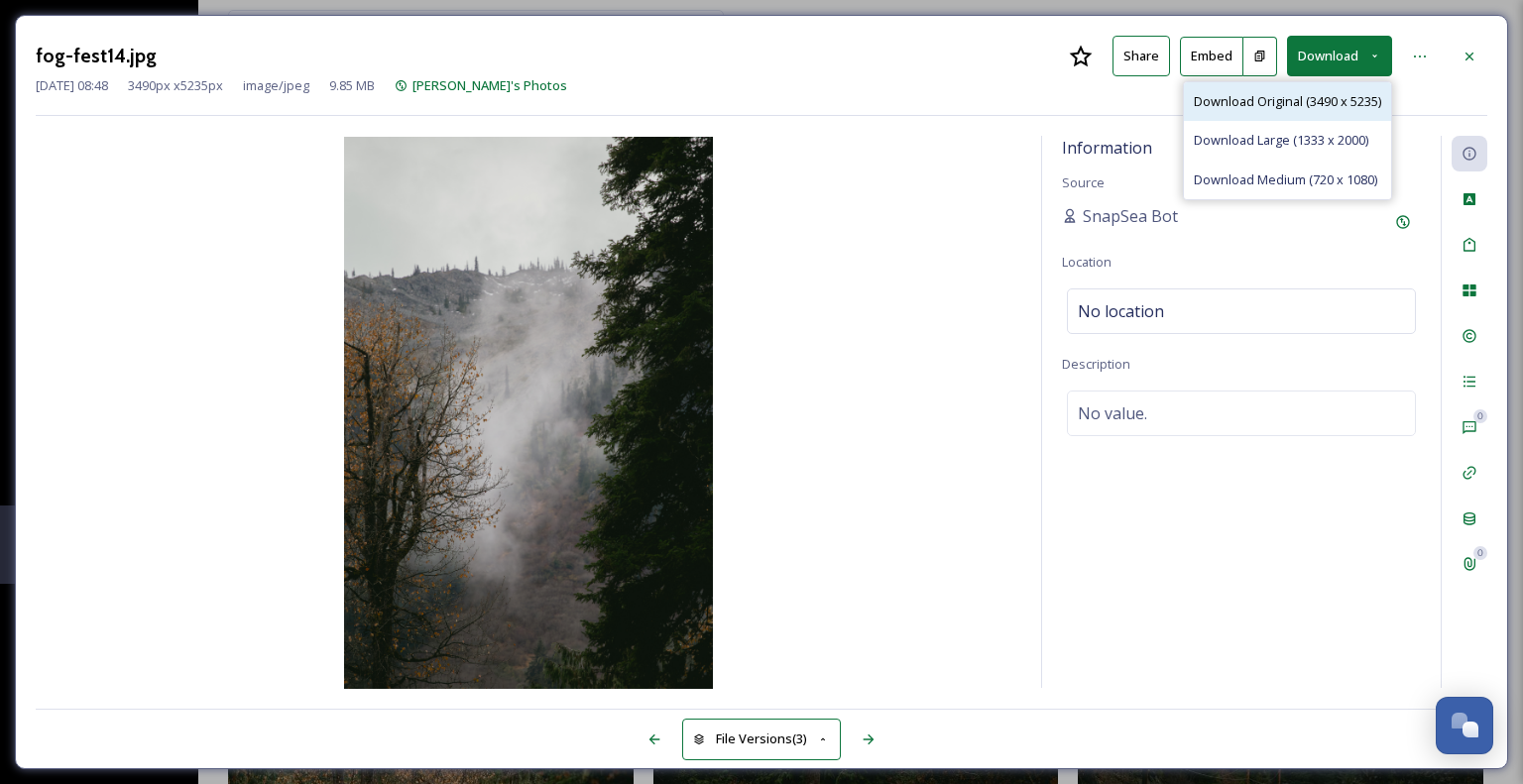 click on "Download Original (3490 x 5235)" at bounding box center [1287, 101] 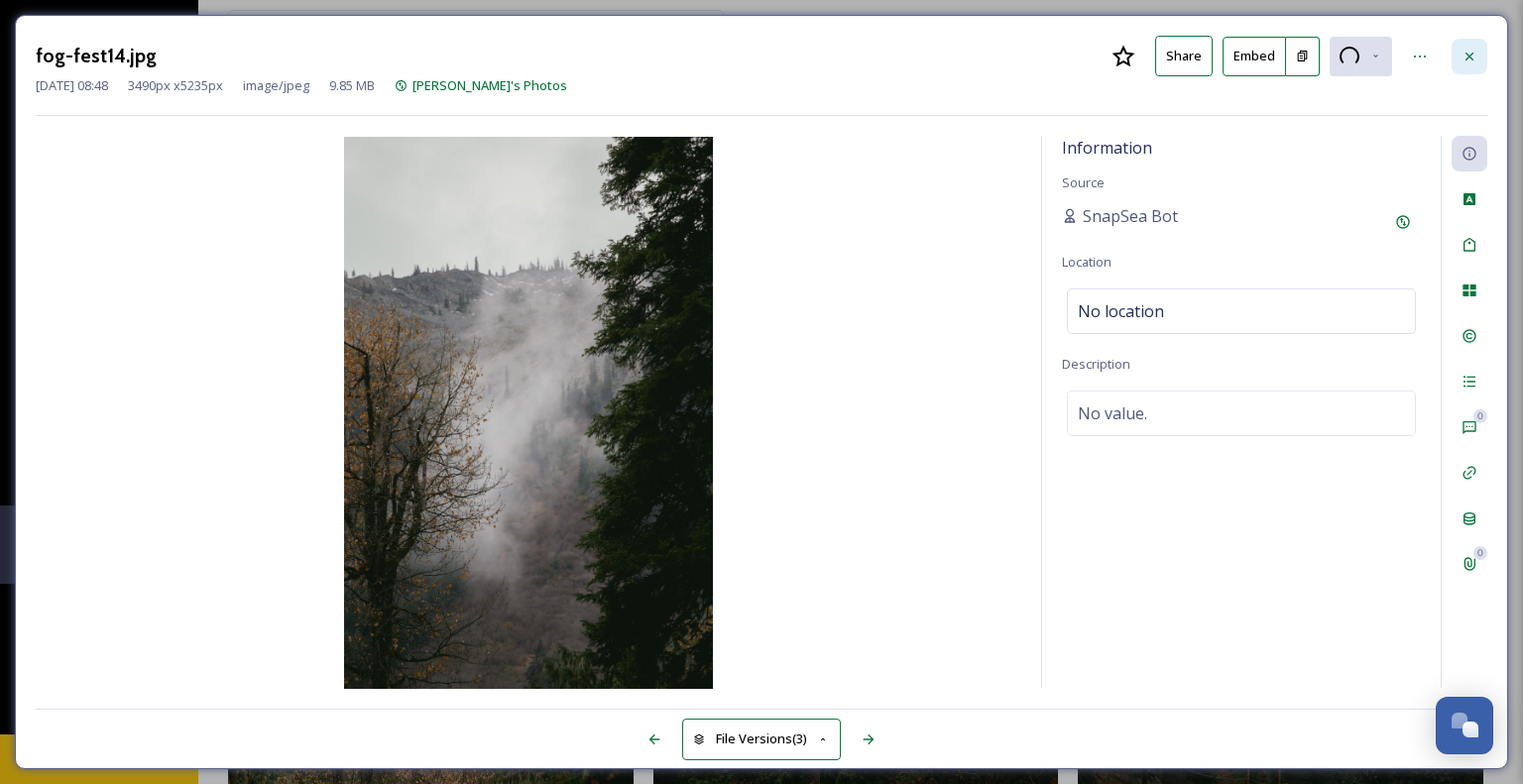 click 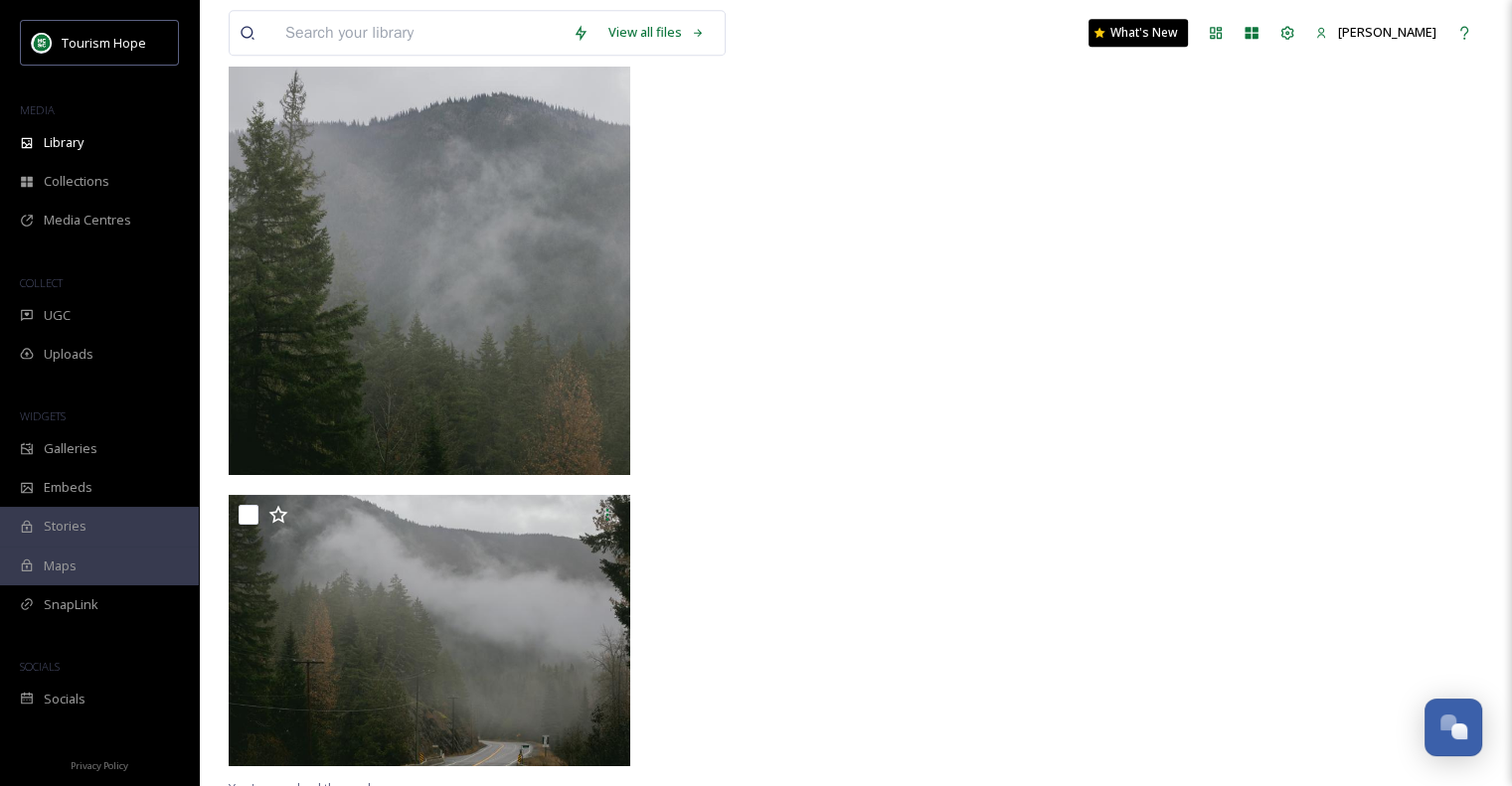 scroll, scrollTop: 9026, scrollLeft: 0, axis: vertical 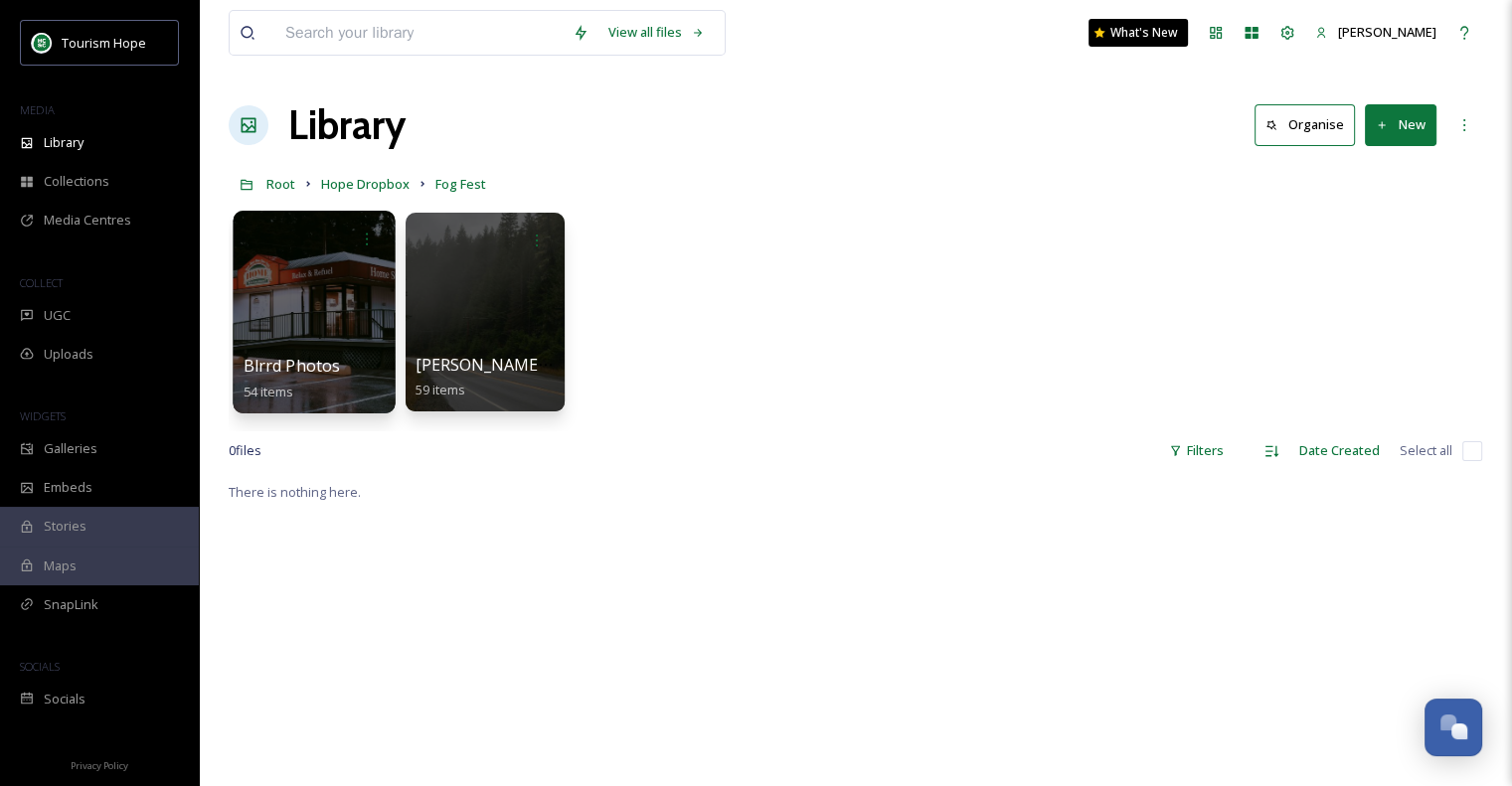 click at bounding box center [313, 312] 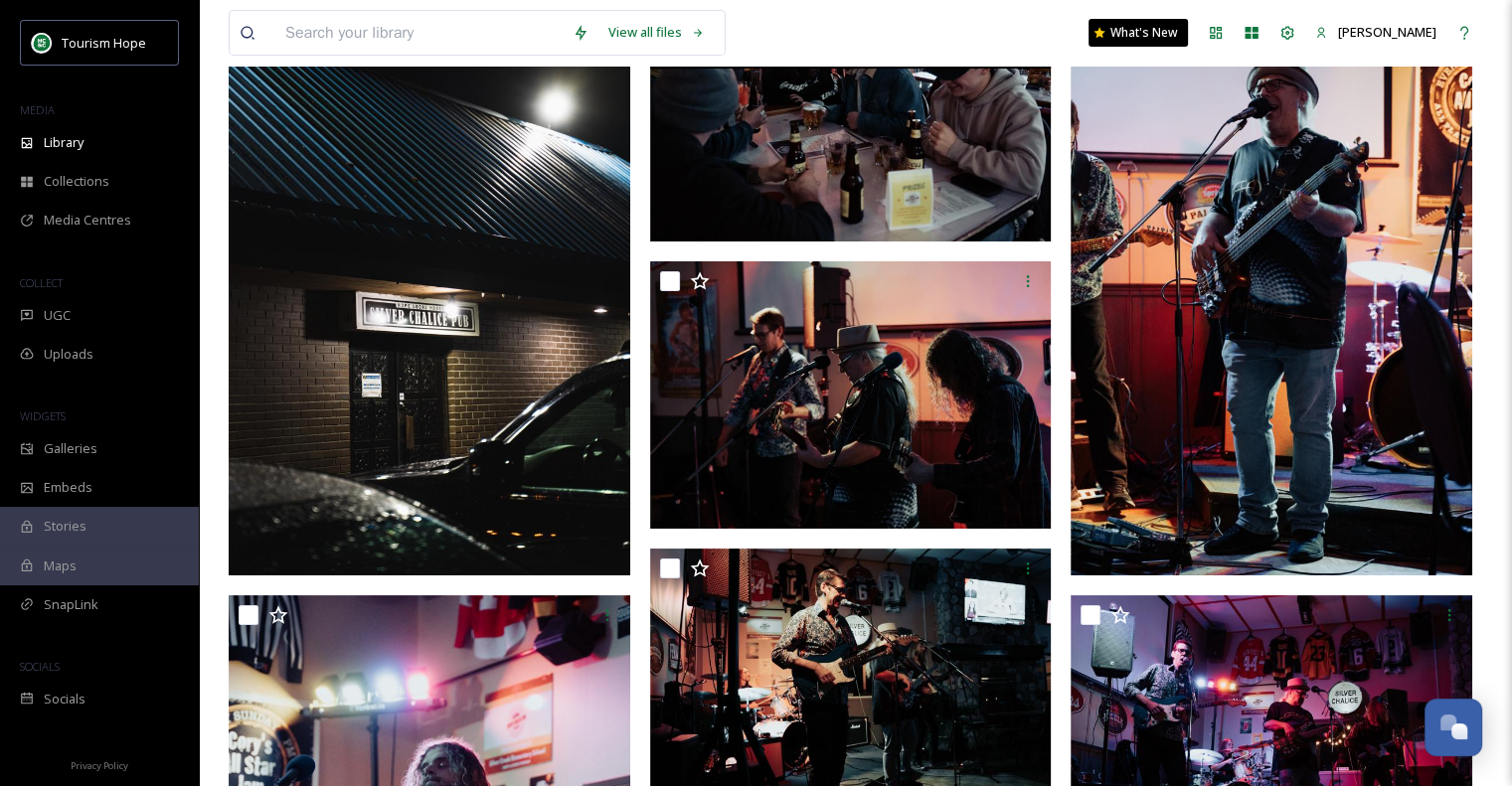 scroll, scrollTop: 0, scrollLeft: 0, axis: both 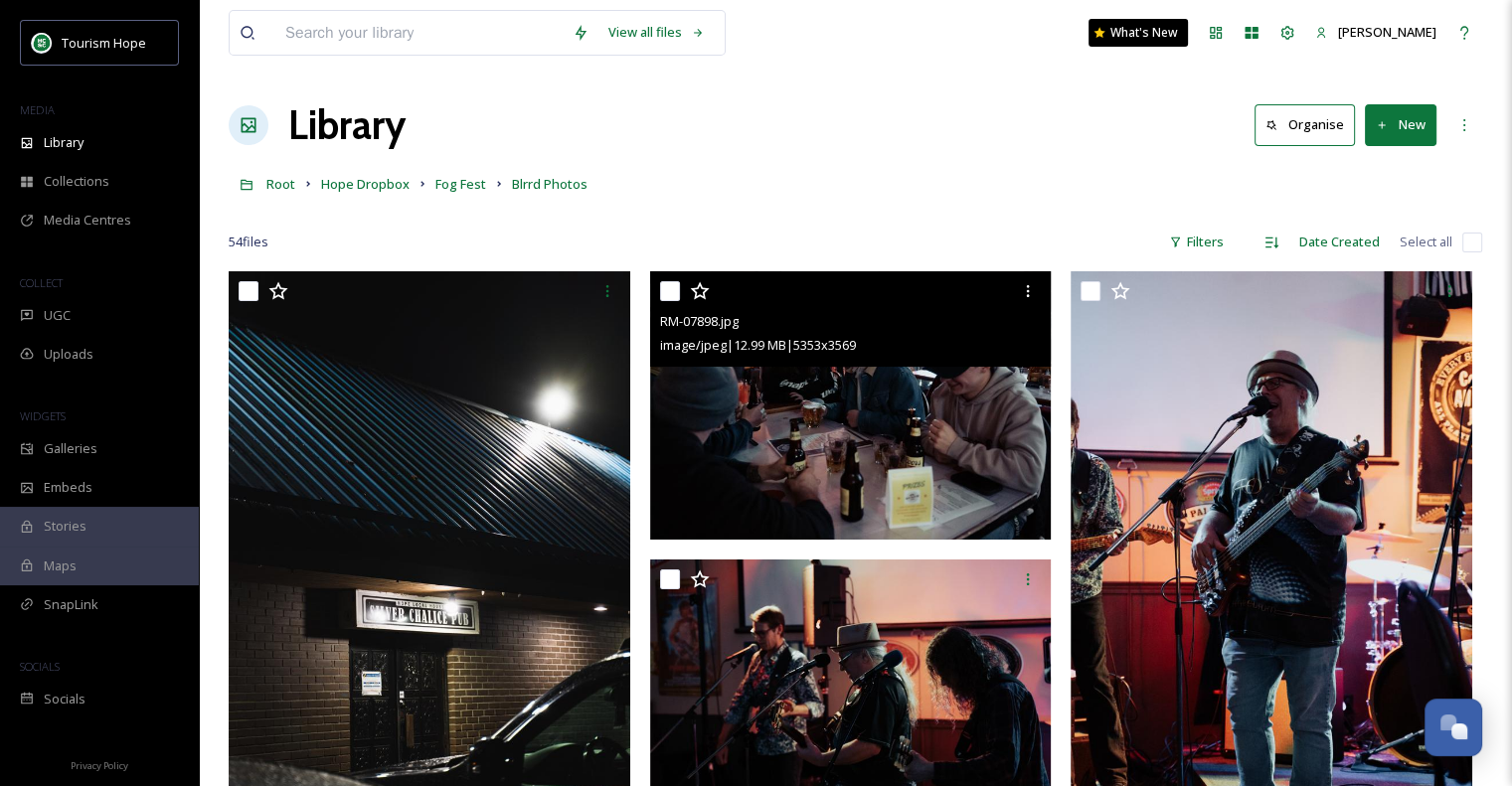 click at bounding box center (851, 405) 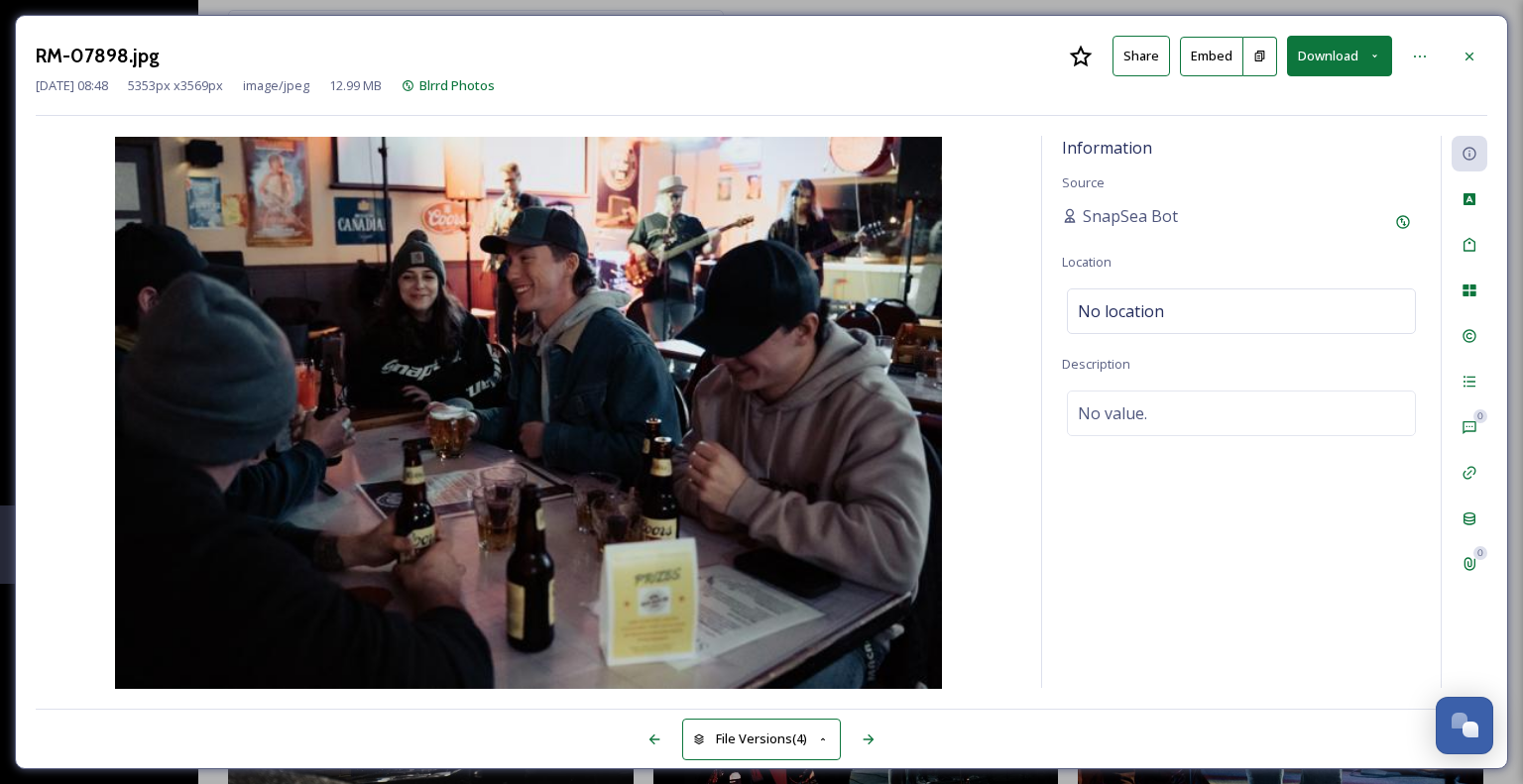 click on "Download" at bounding box center [1340, 56] 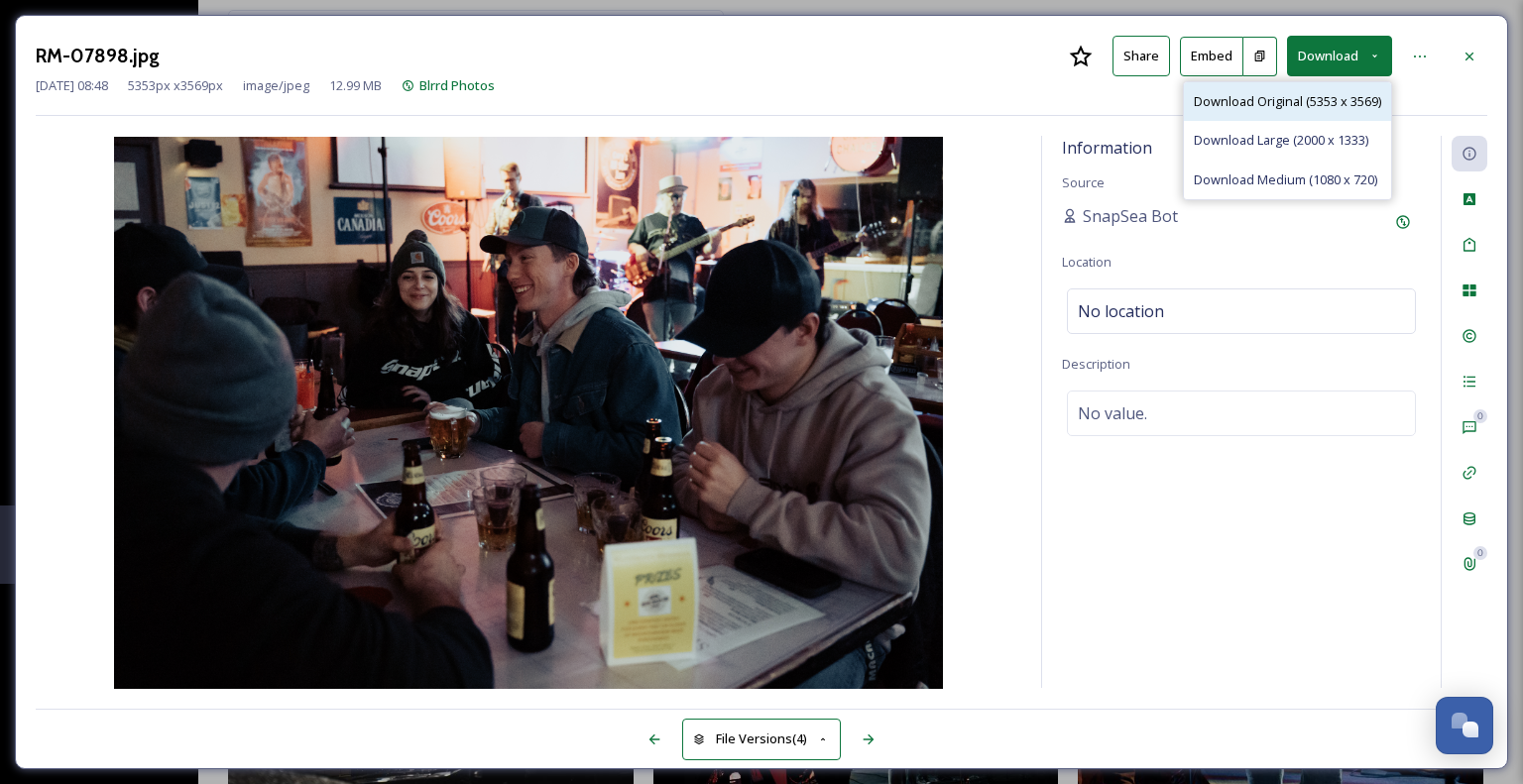 click on "Download Original (5353 x 3569)" at bounding box center [1287, 101] 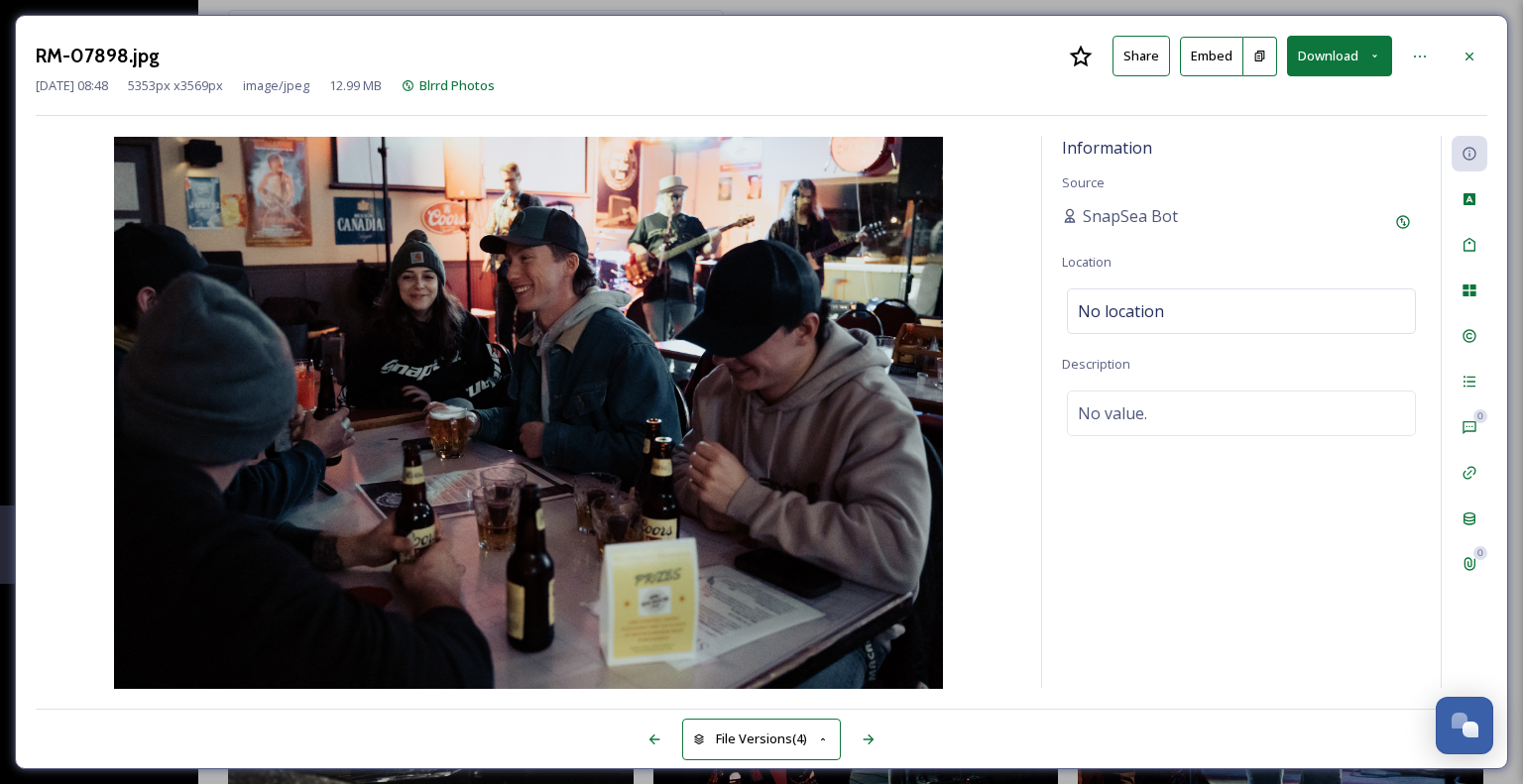 click 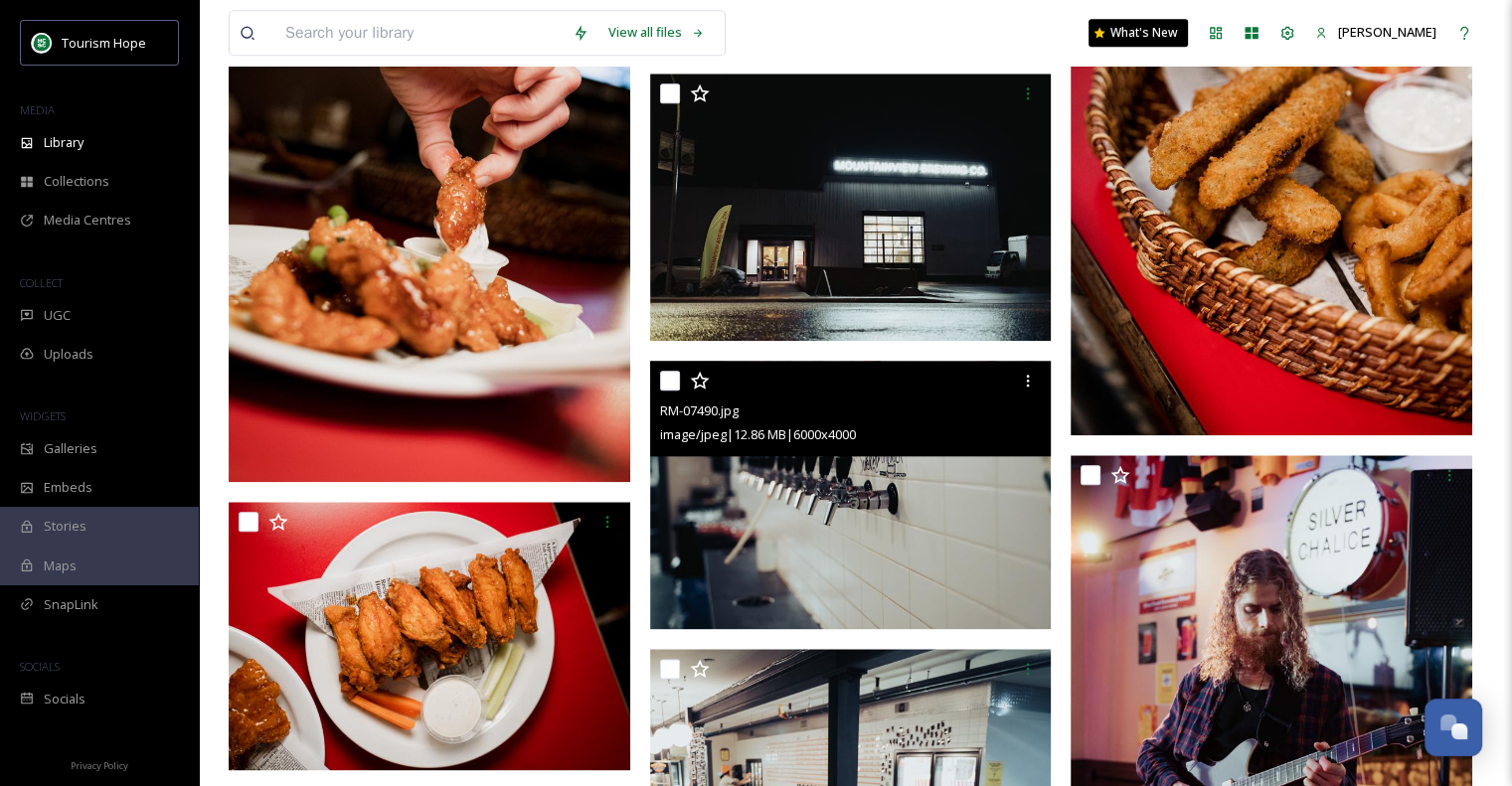 scroll, scrollTop: 2186, scrollLeft: 0, axis: vertical 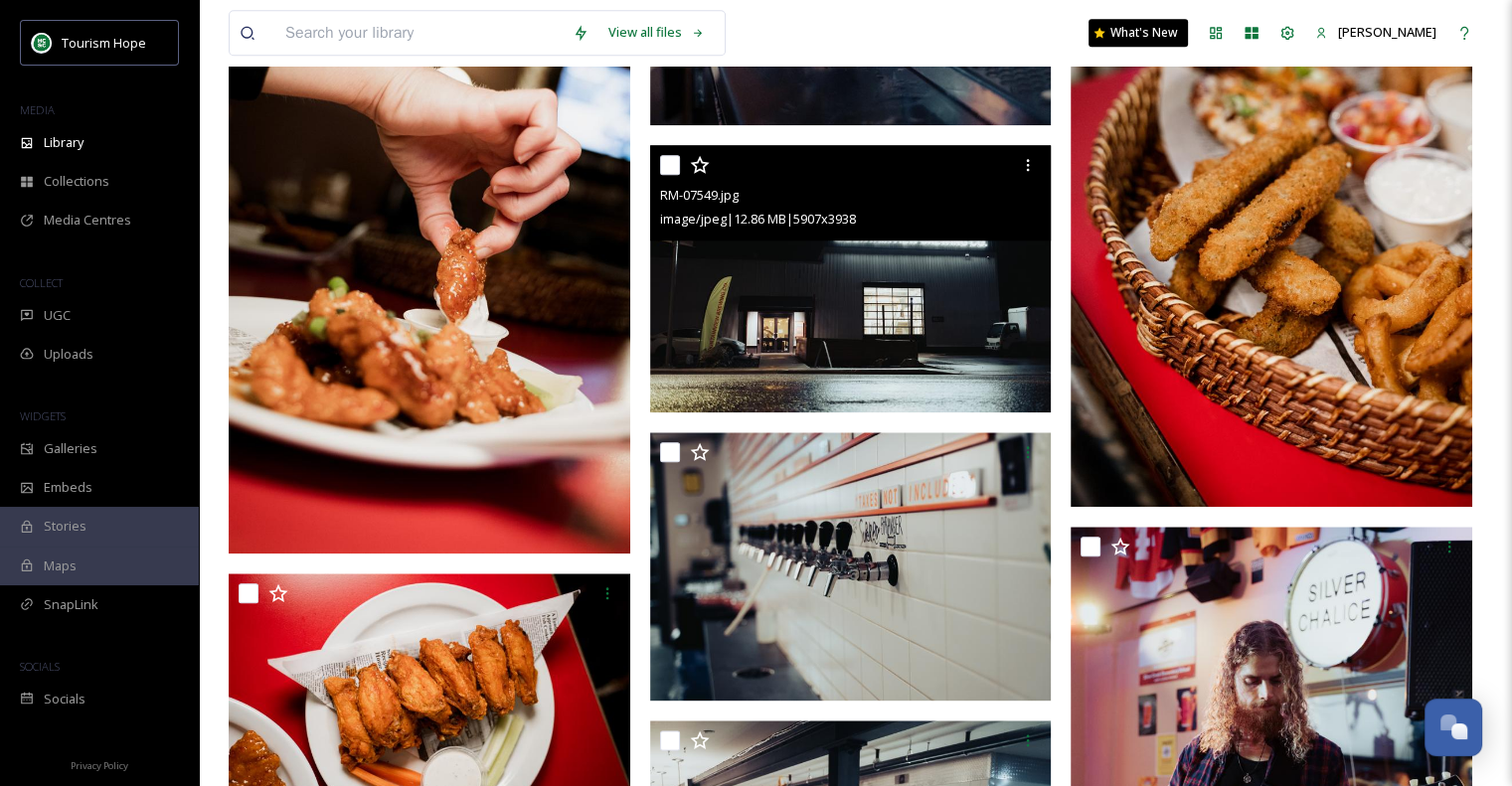 click at bounding box center (851, 279) 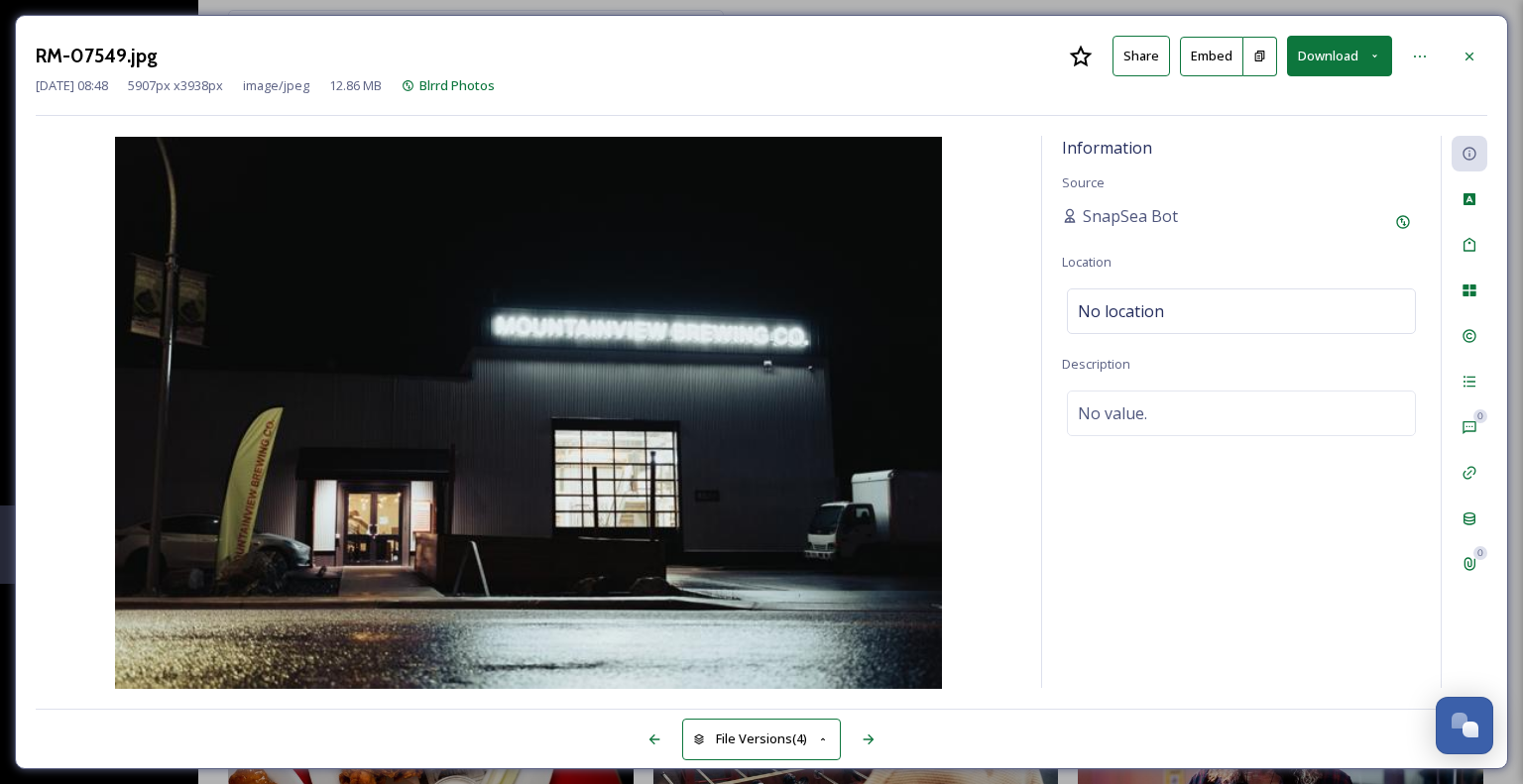 click on "Download" at bounding box center (1340, 56) 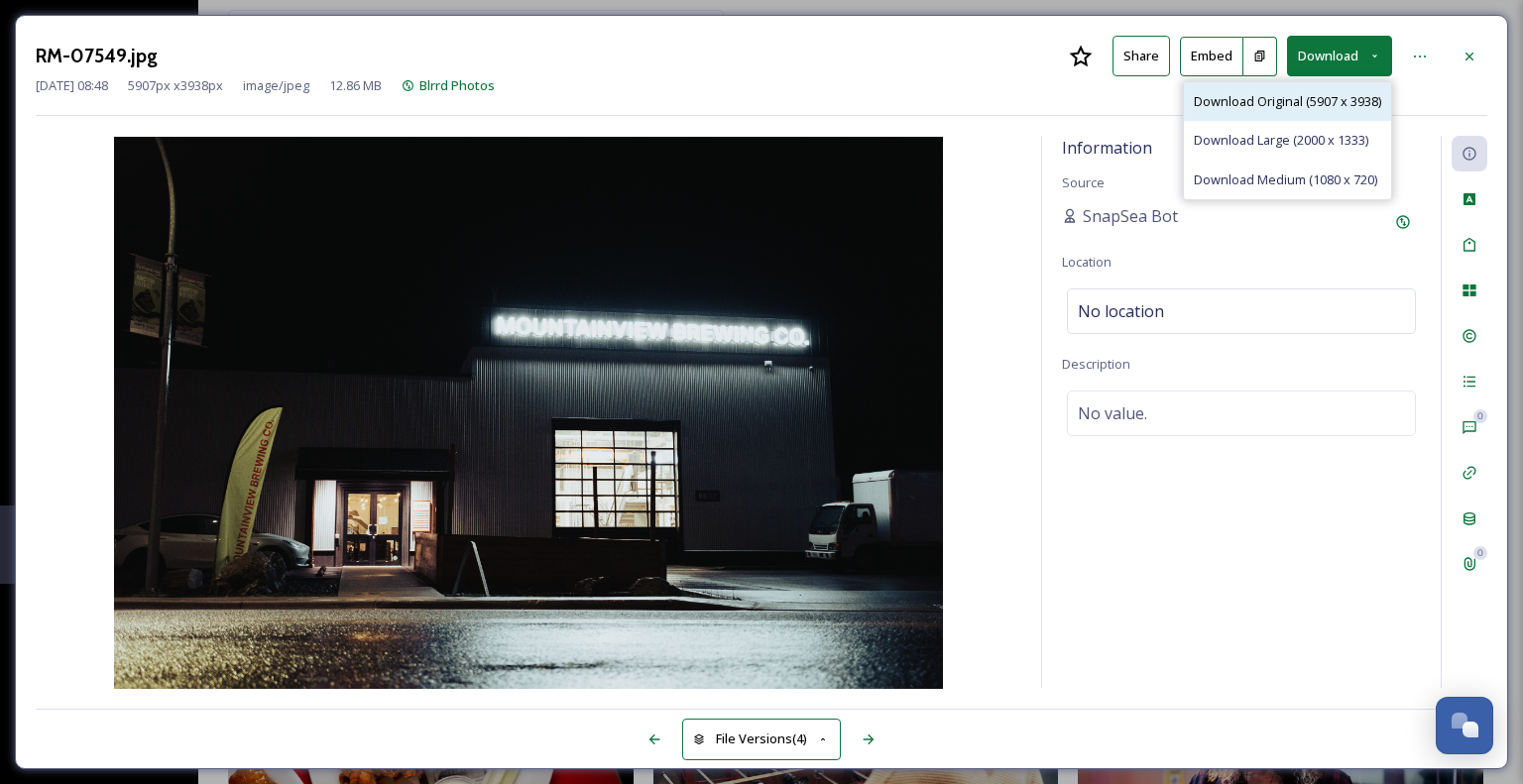 click on "Download Original (5907 x 3938)" at bounding box center [1287, 101] 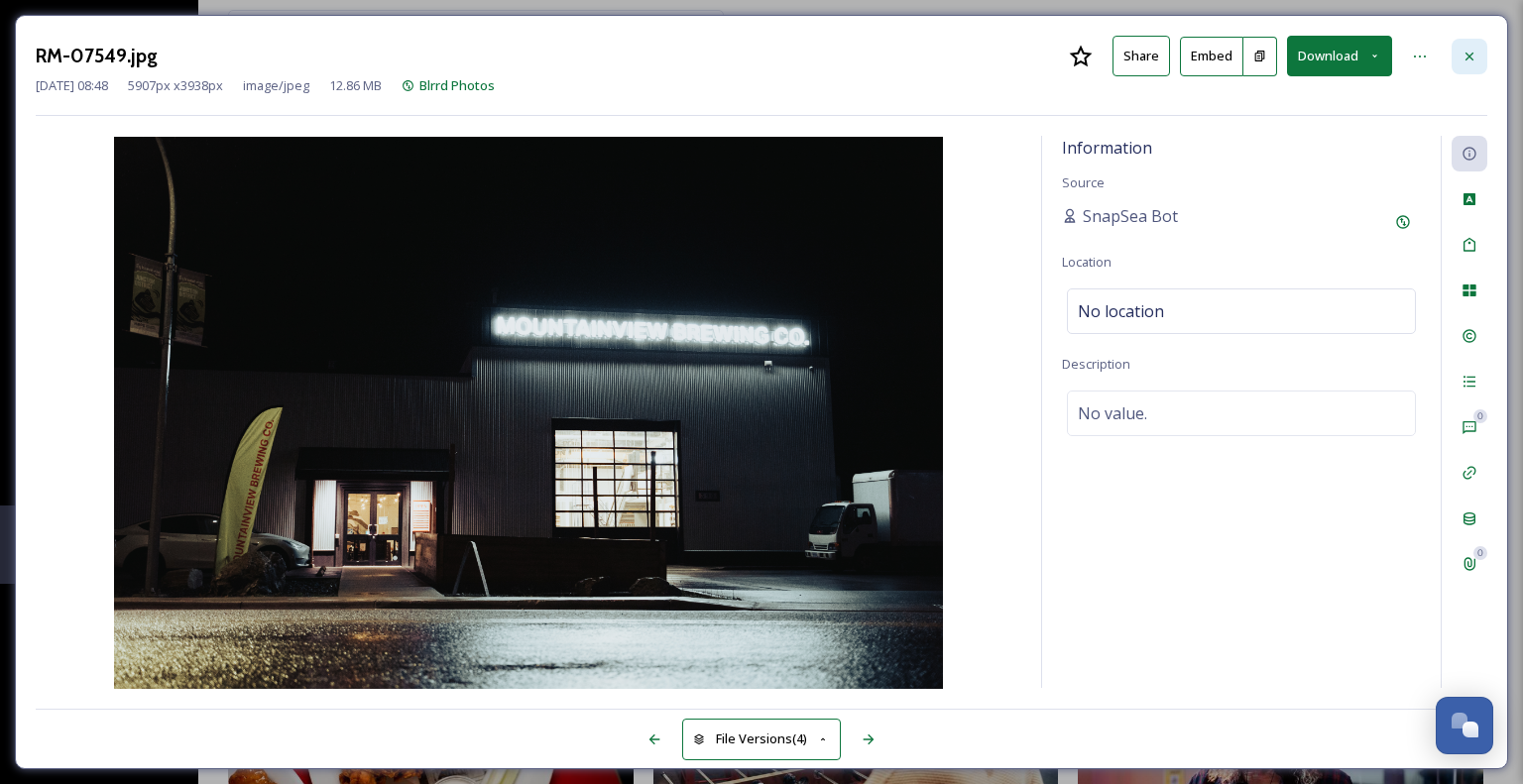 click 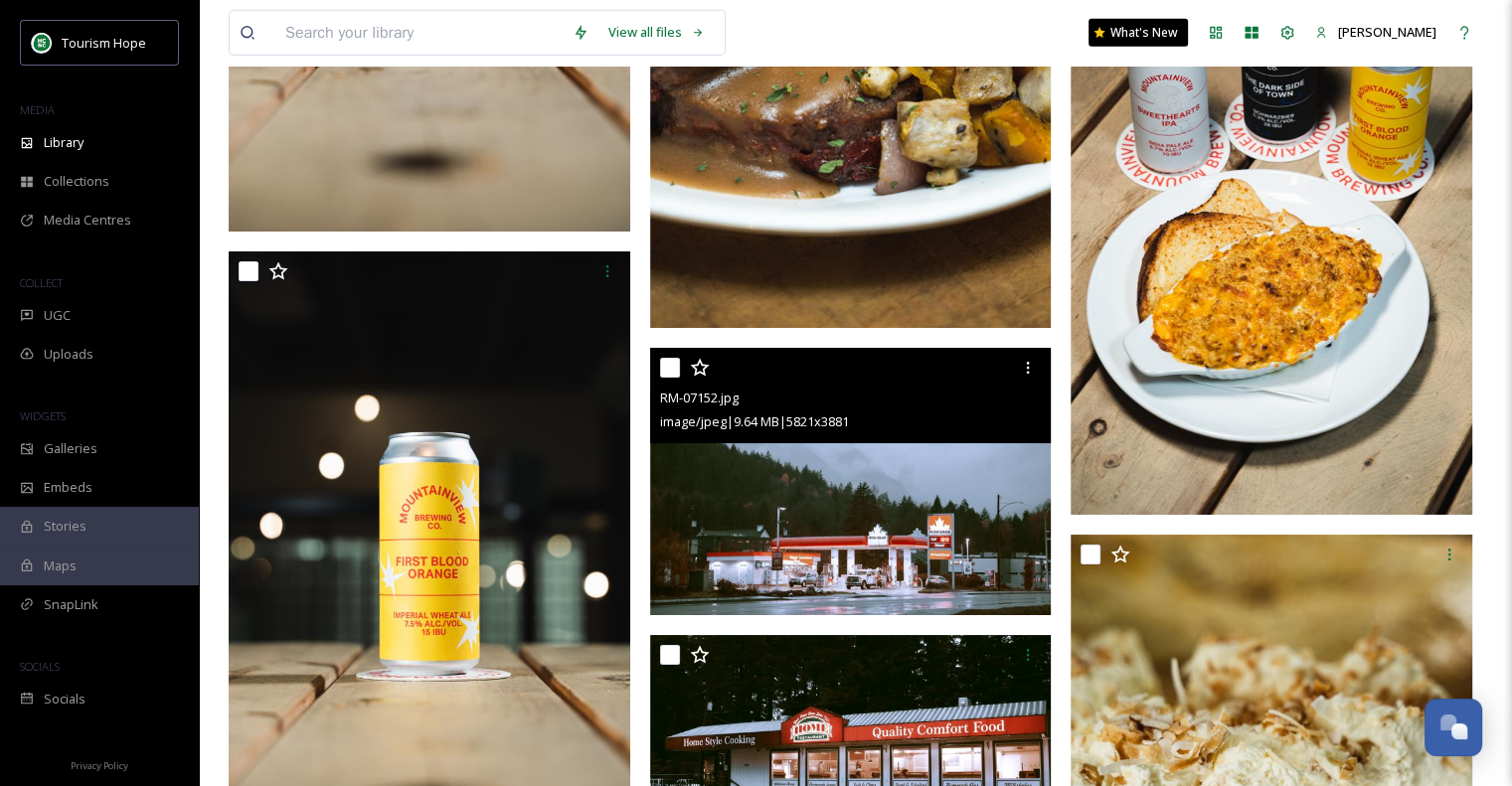 scroll, scrollTop: 6856, scrollLeft: 0, axis: vertical 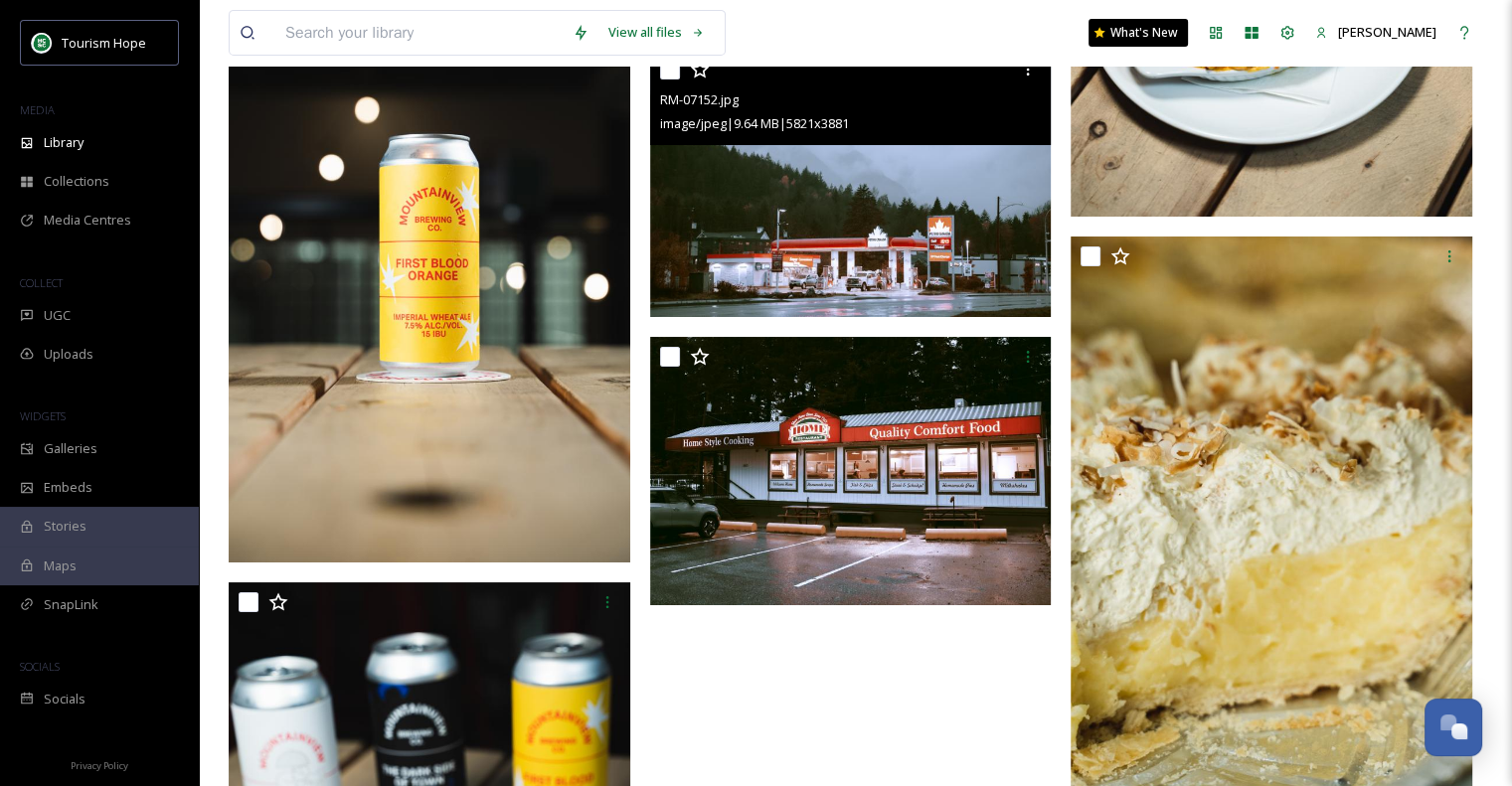 click at bounding box center [851, 184] 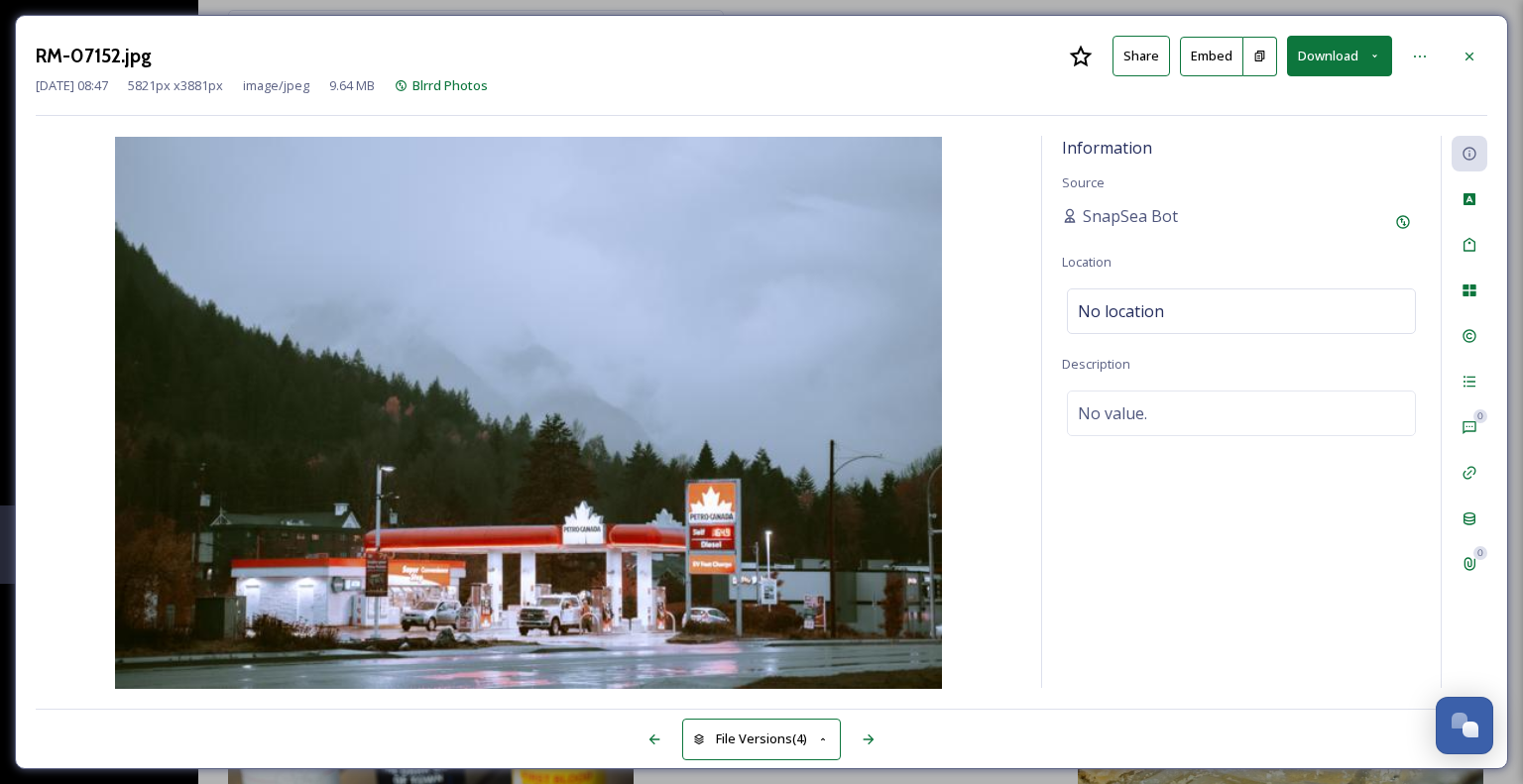 click on "Download" at bounding box center [1340, 56] 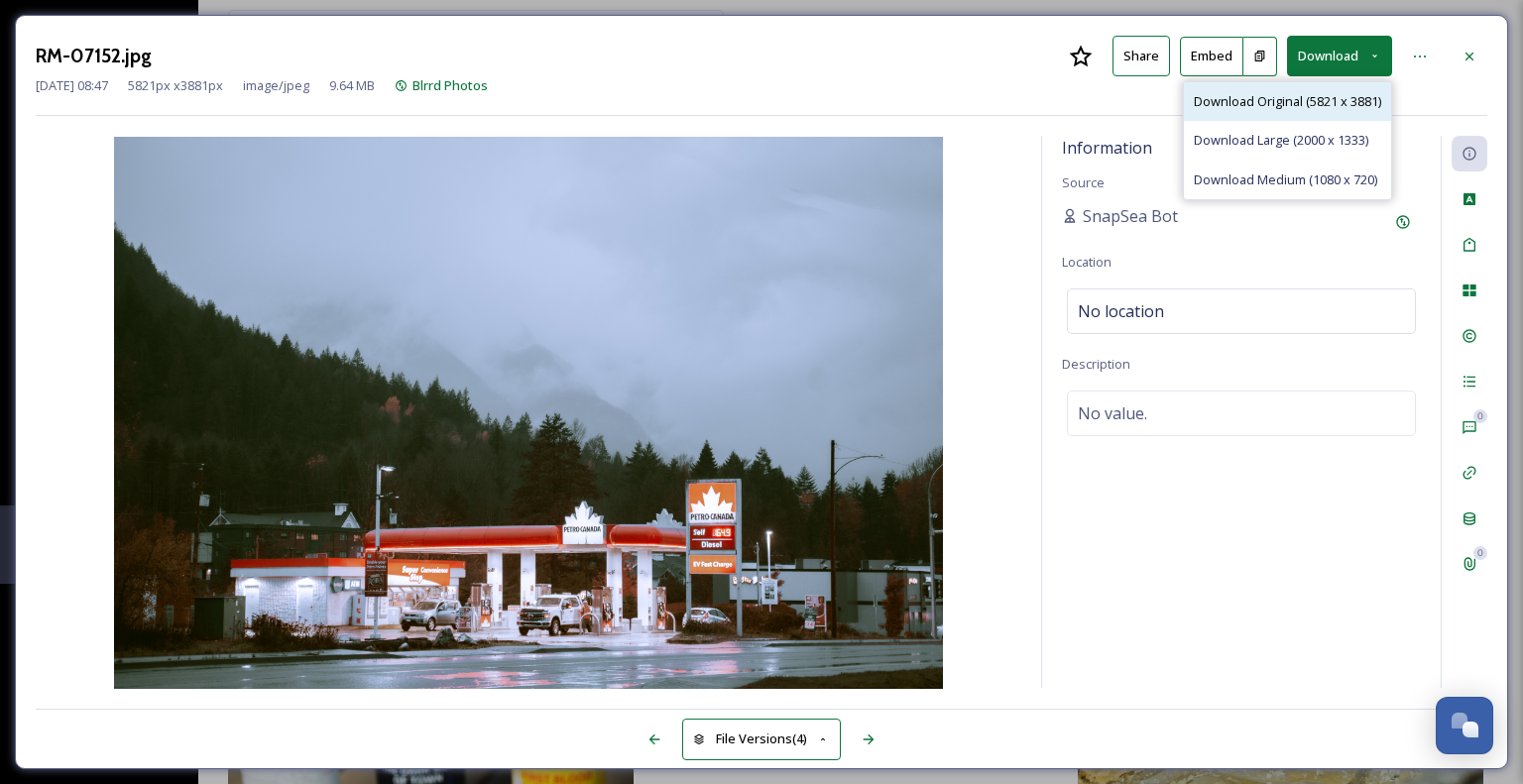 click on "Download Original (5821 x 3881)" at bounding box center (1287, 101) 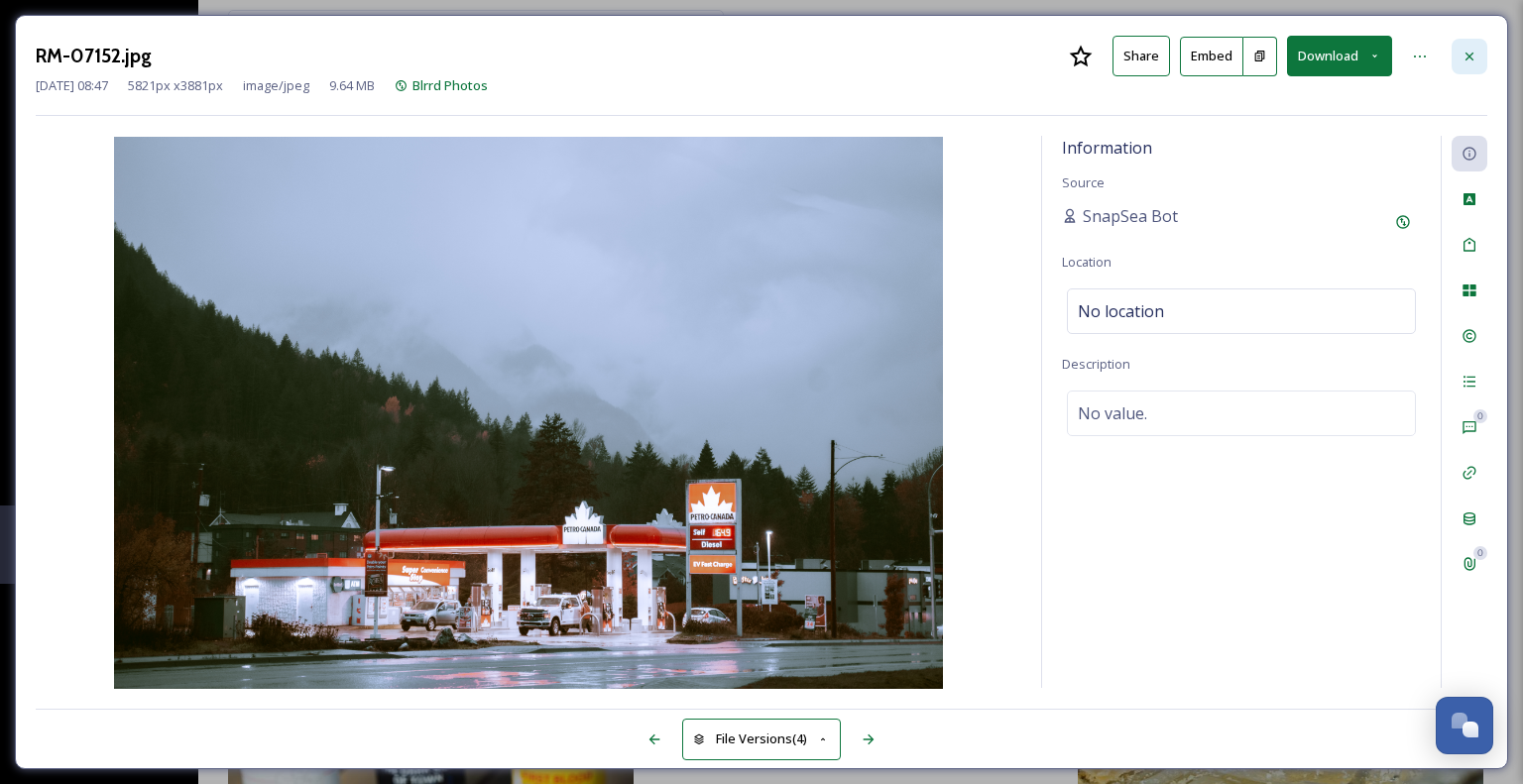click 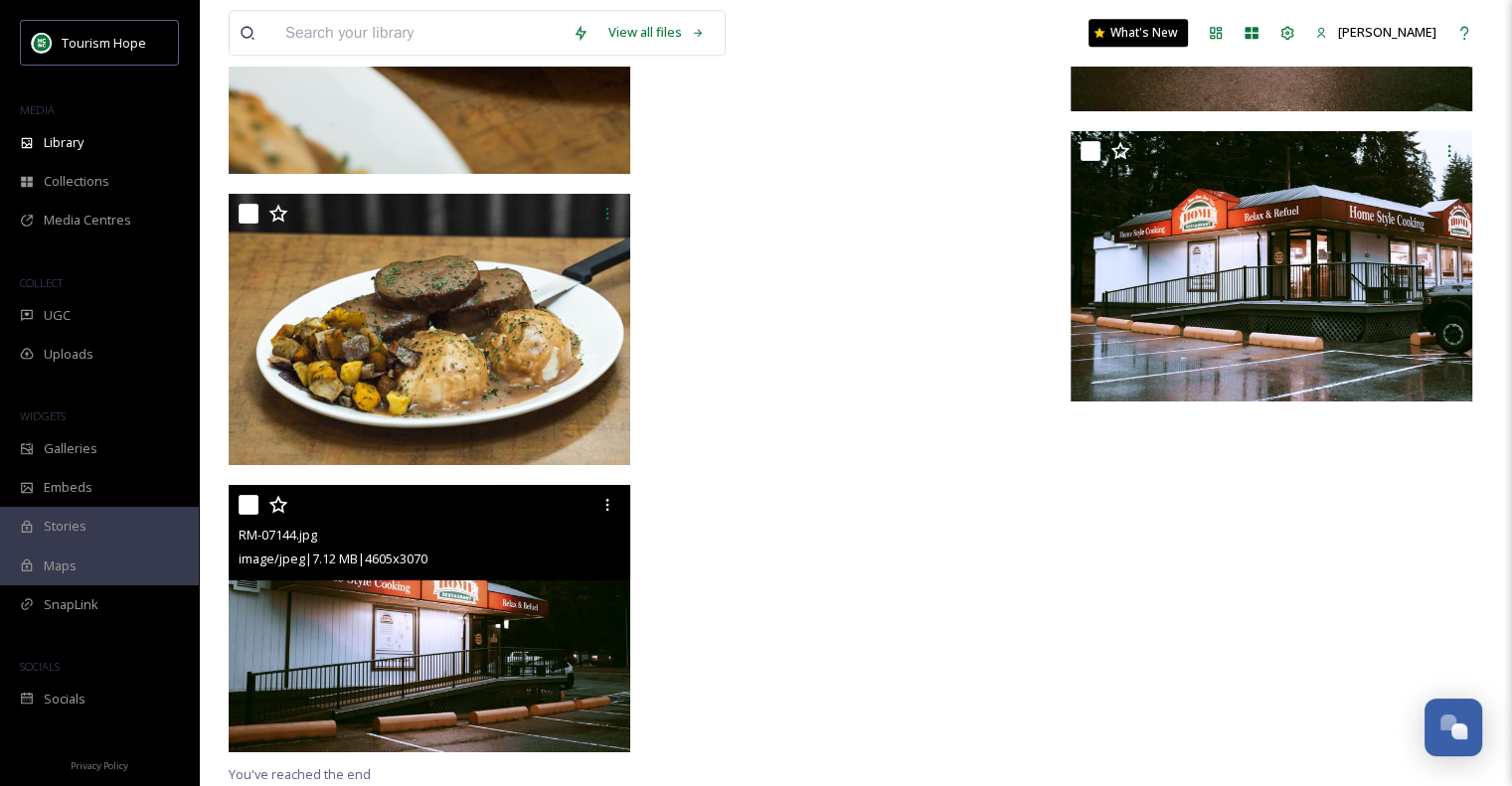scroll, scrollTop: 9133, scrollLeft: 0, axis: vertical 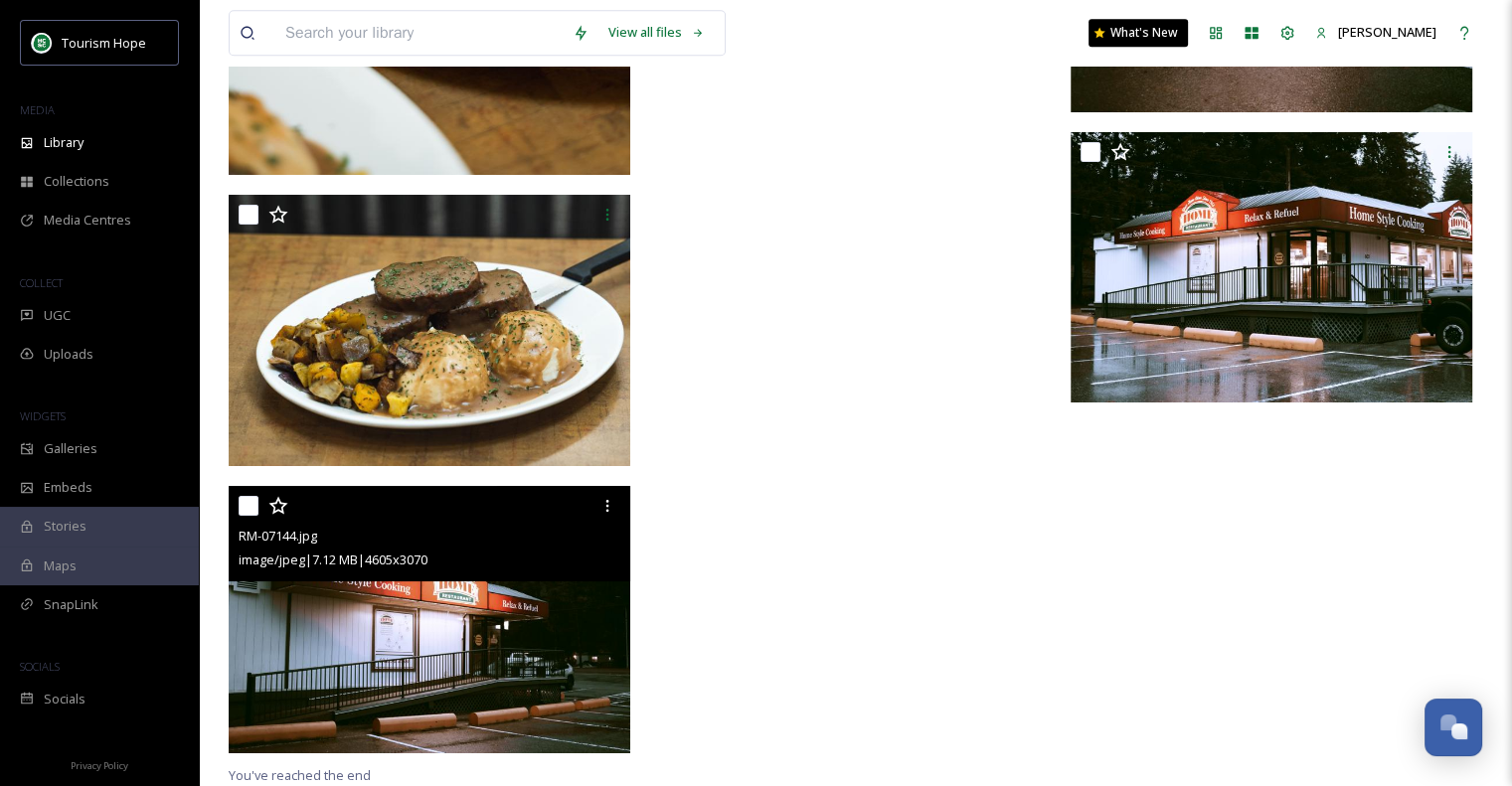 click on "RM-07144.jpg image/jpeg  |  7.12 MB  |  4605  x  3070" at bounding box center [429, 534] 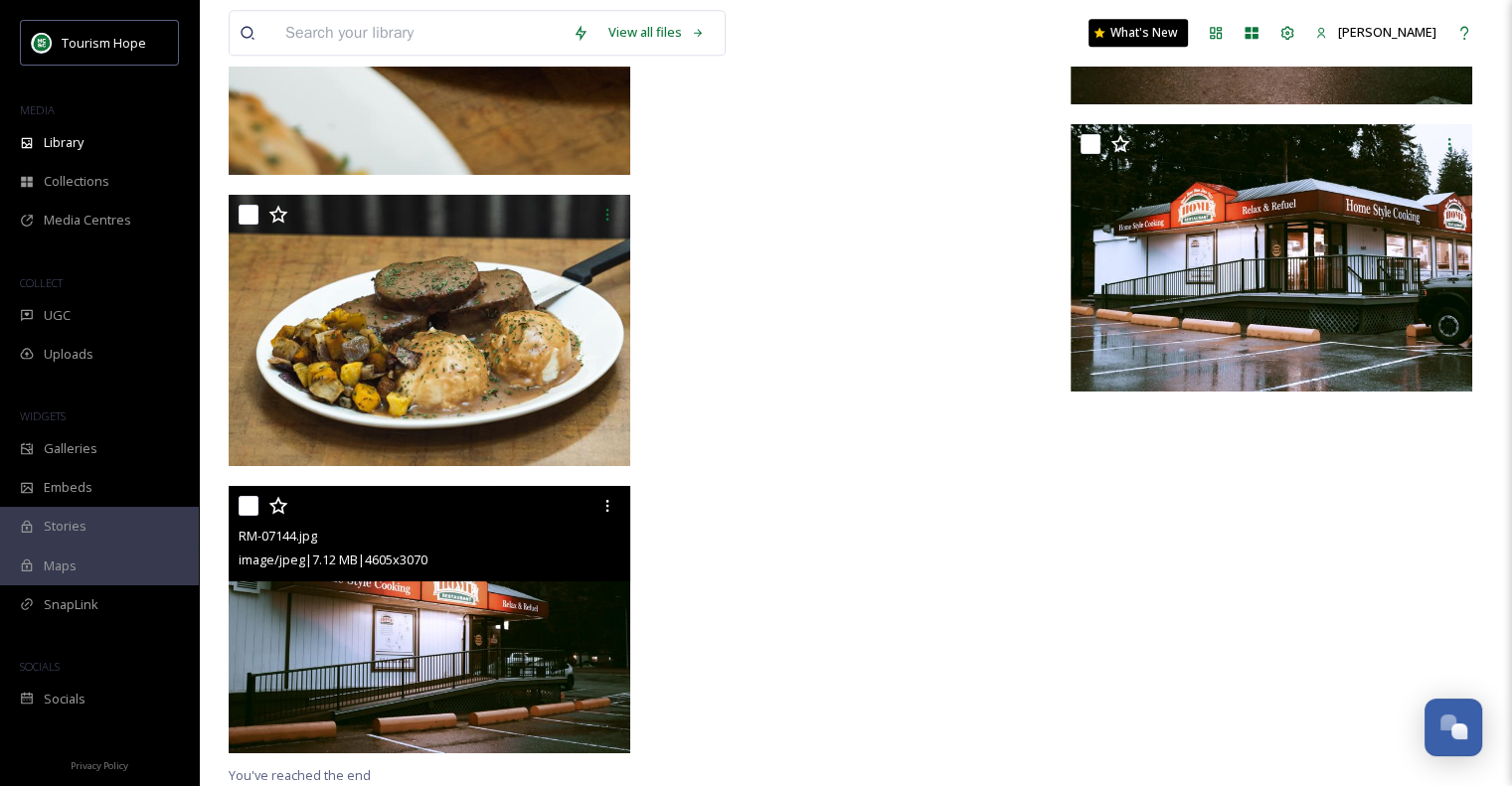 click at bounding box center (429, 619) 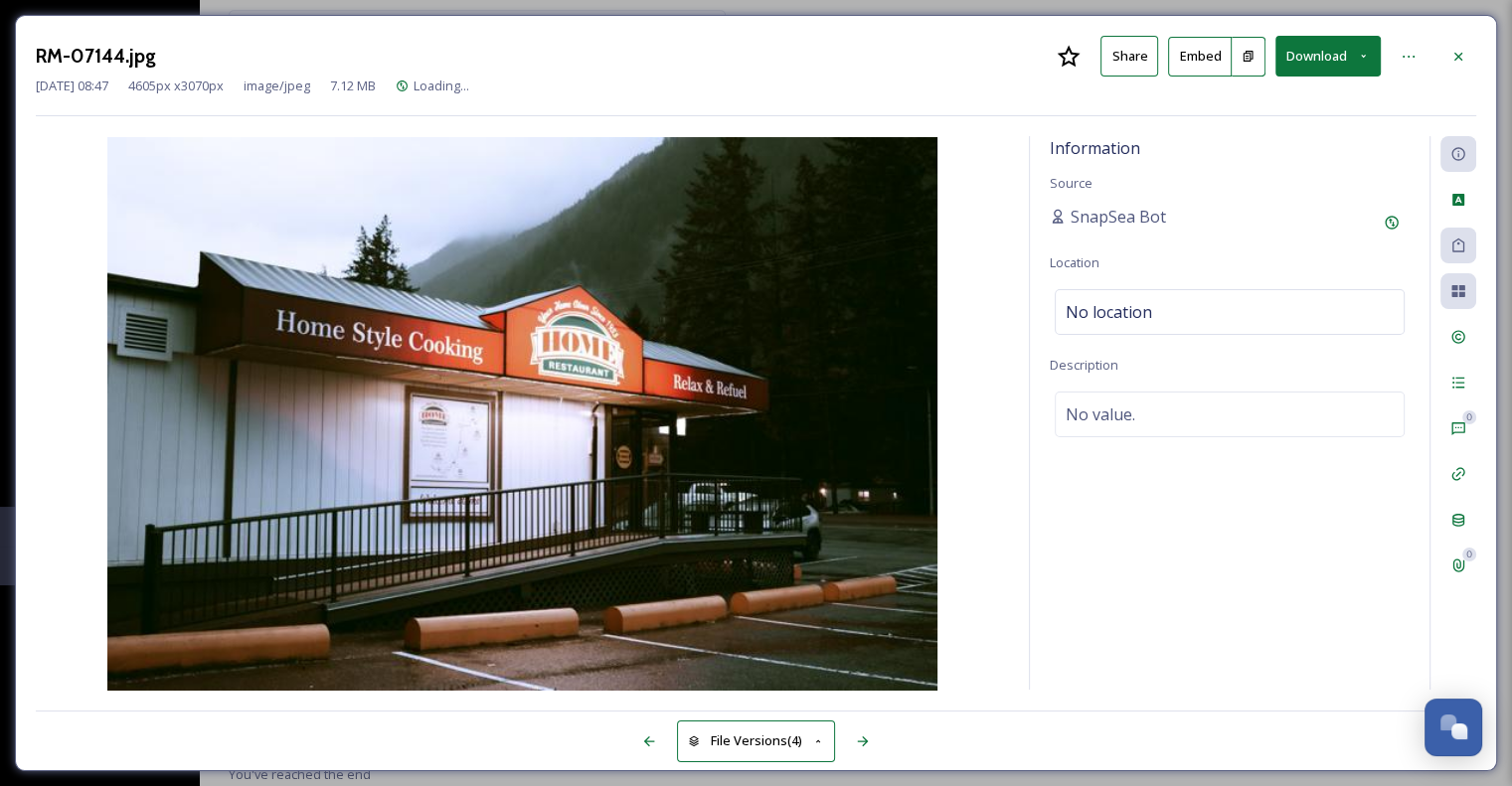 scroll, scrollTop: 8846, scrollLeft: 0, axis: vertical 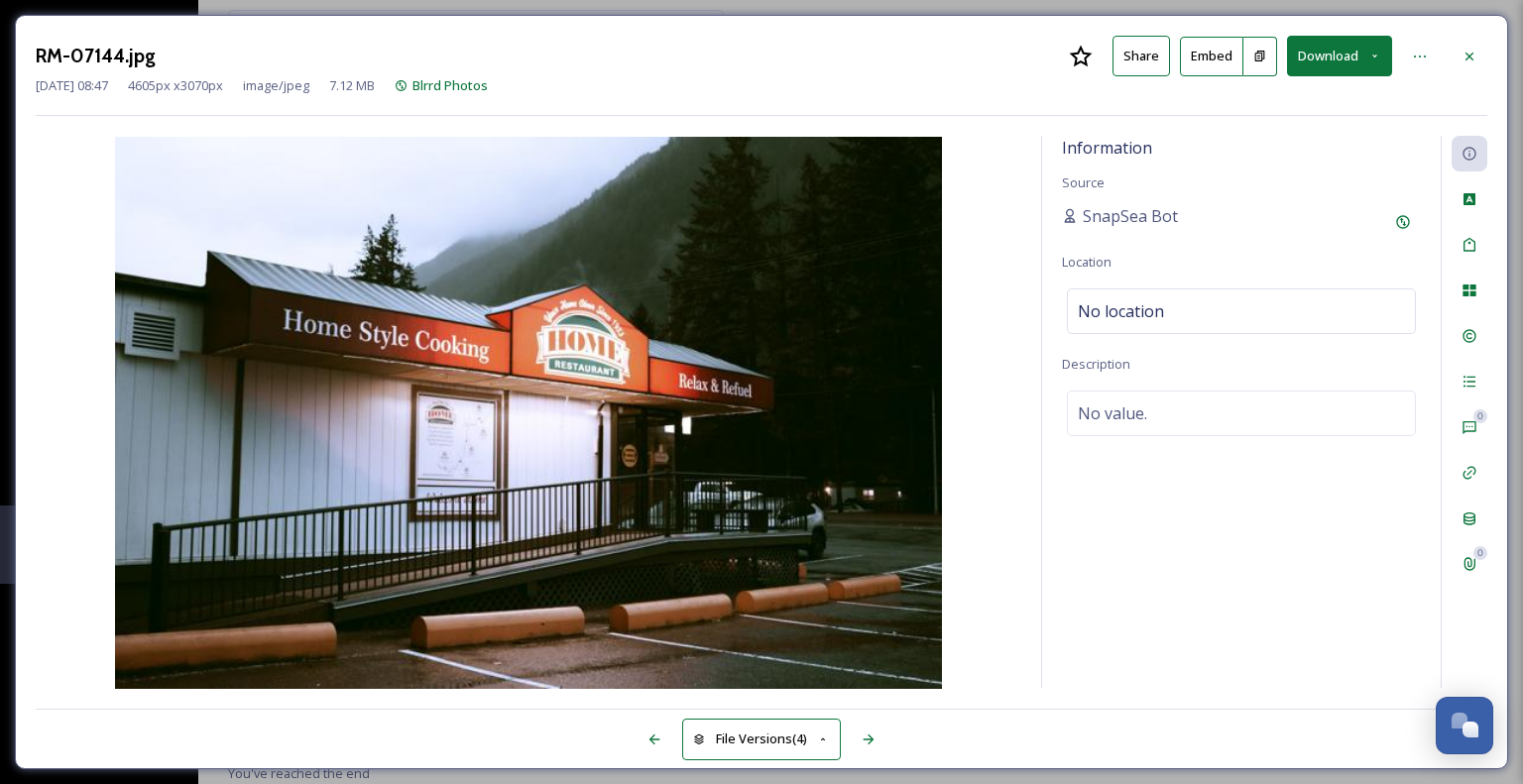 click on "Download" at bounding box center [1340, 56] 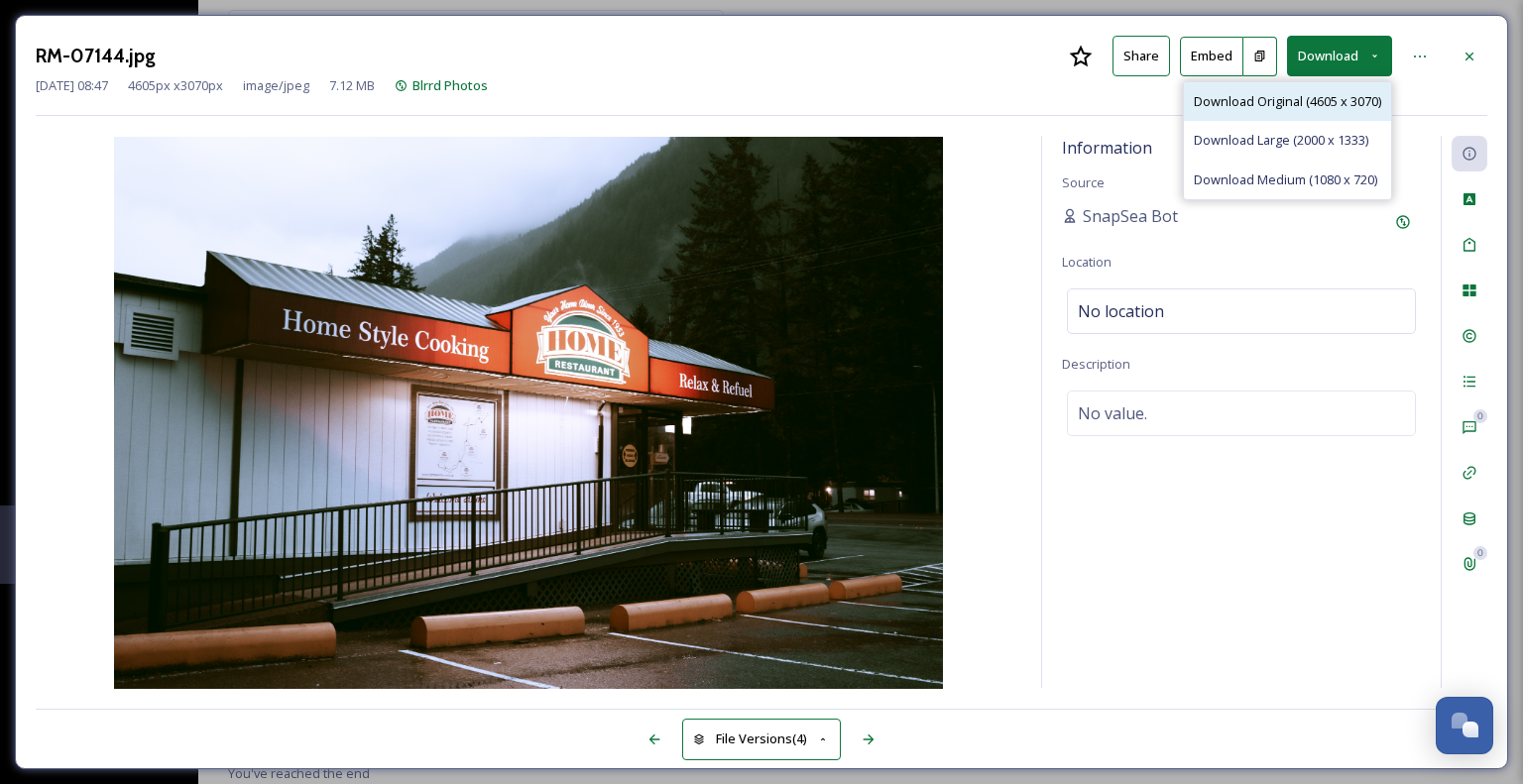 click on "Download Original (4605 x 3070)" at bounding box center (1287, 101) 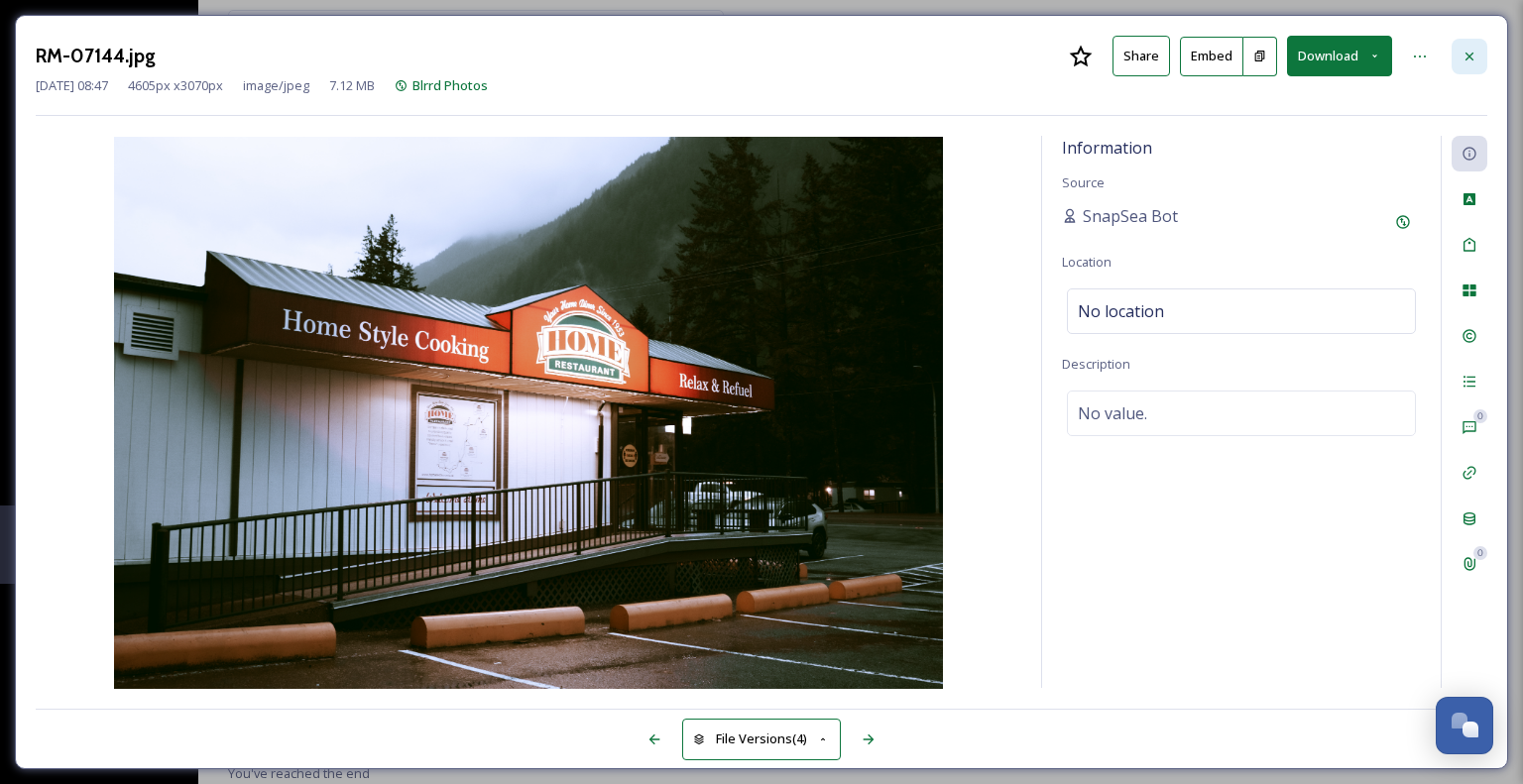click at bounding box center [1469, 56] 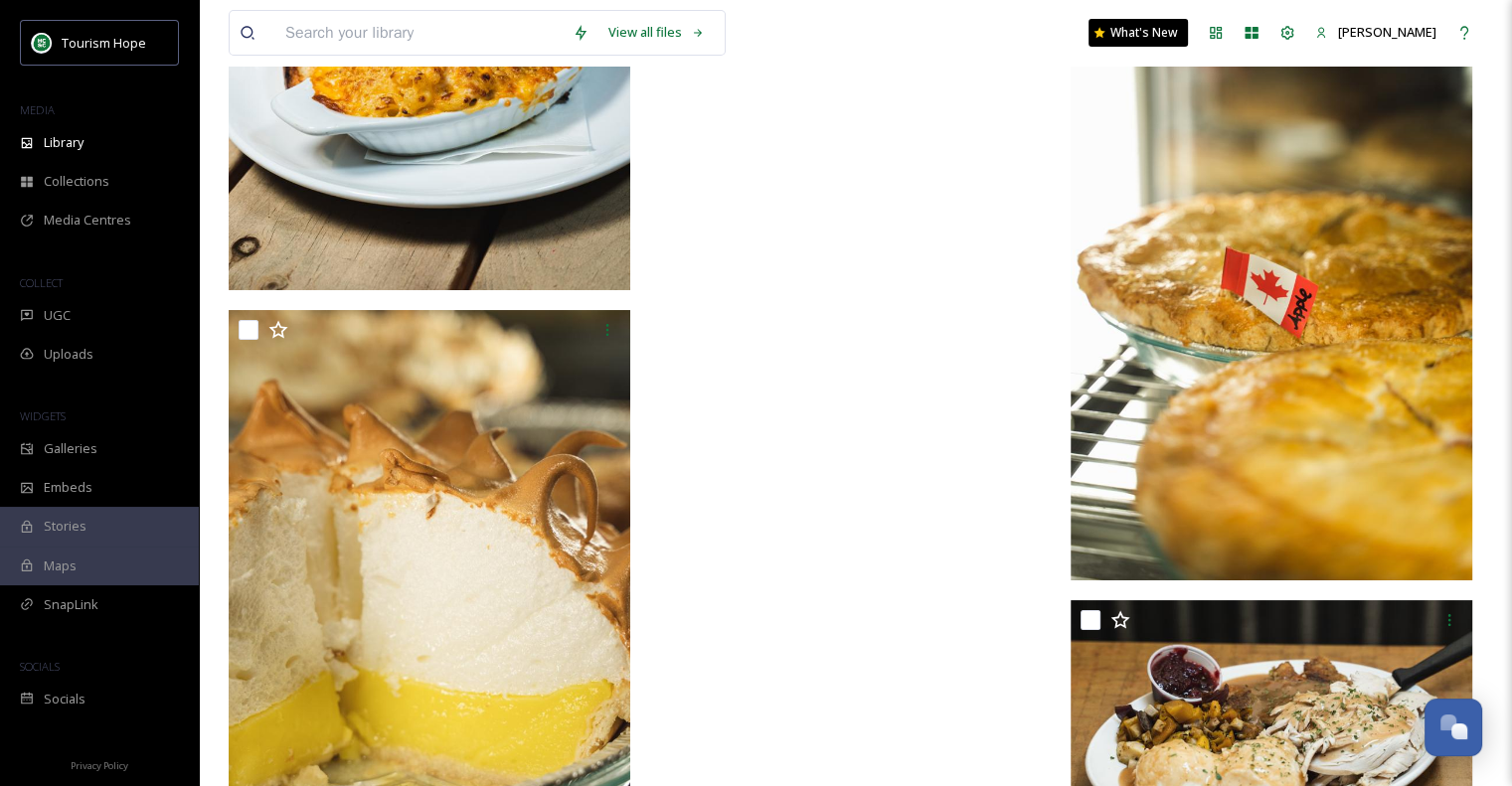 scroll, scrollTop: 7834, scrollLeft: 0, axis: vertical 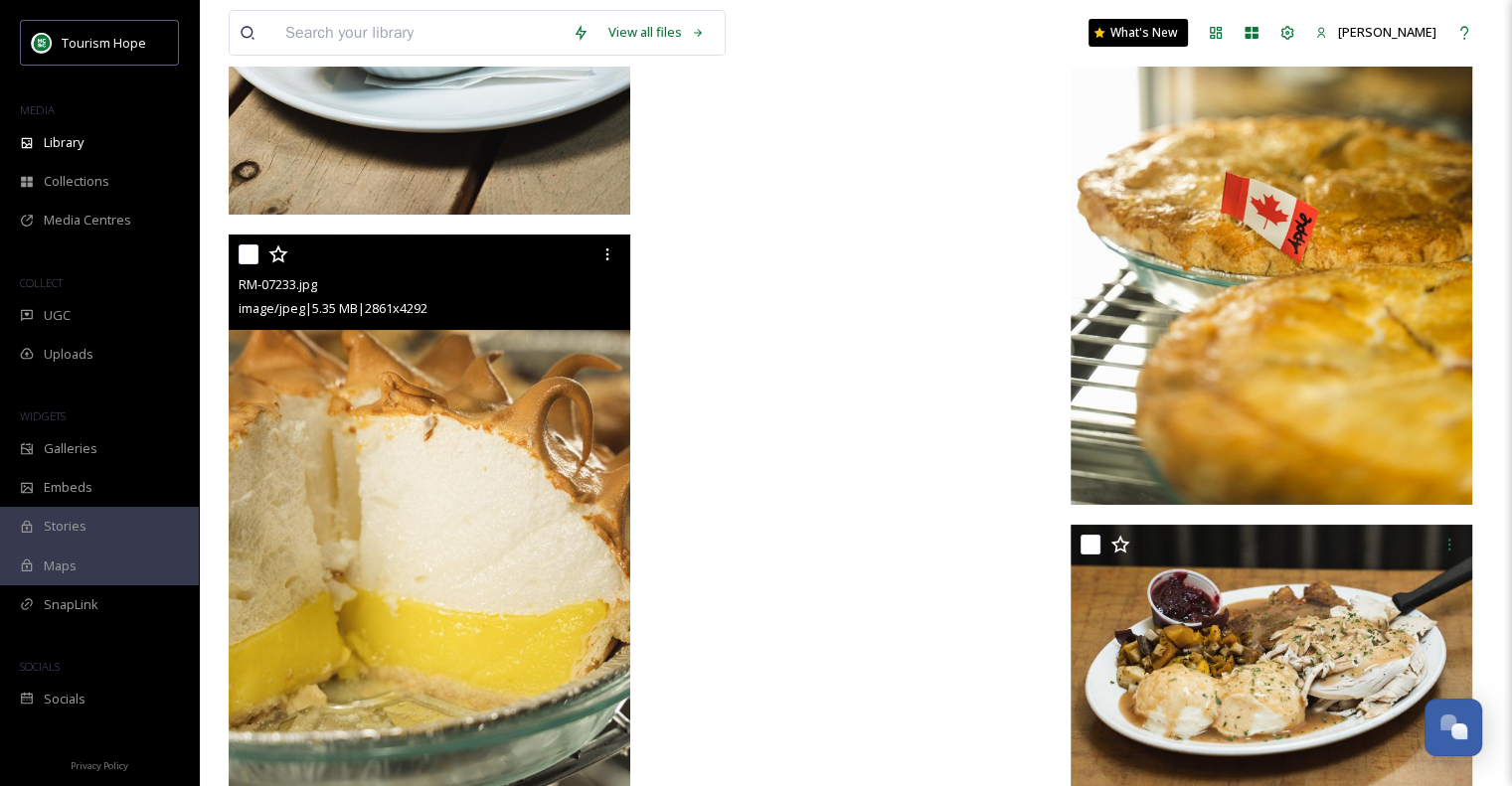click at bounding box center (429, 536) 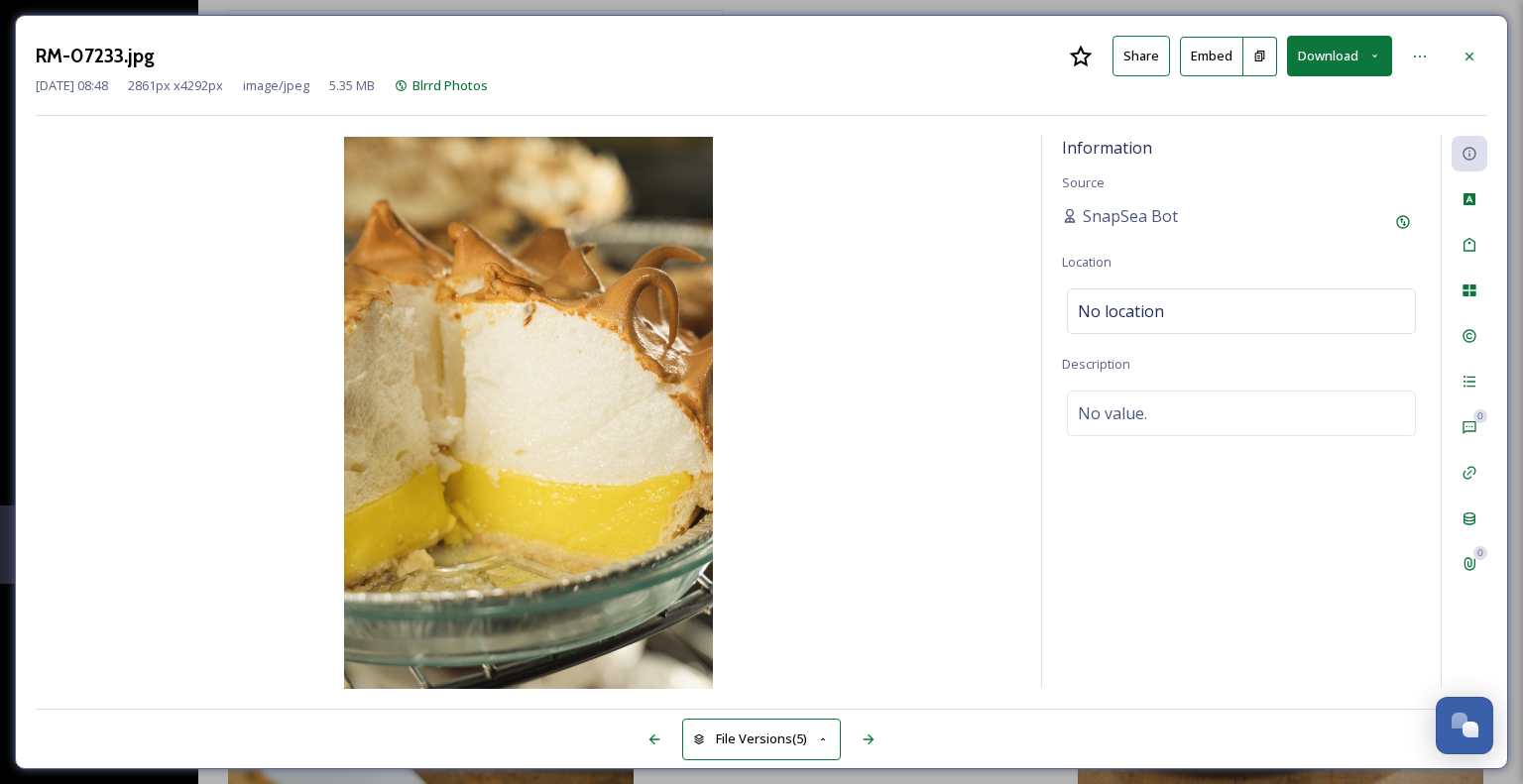 click on "Download" at bounding box center (1340, 56) 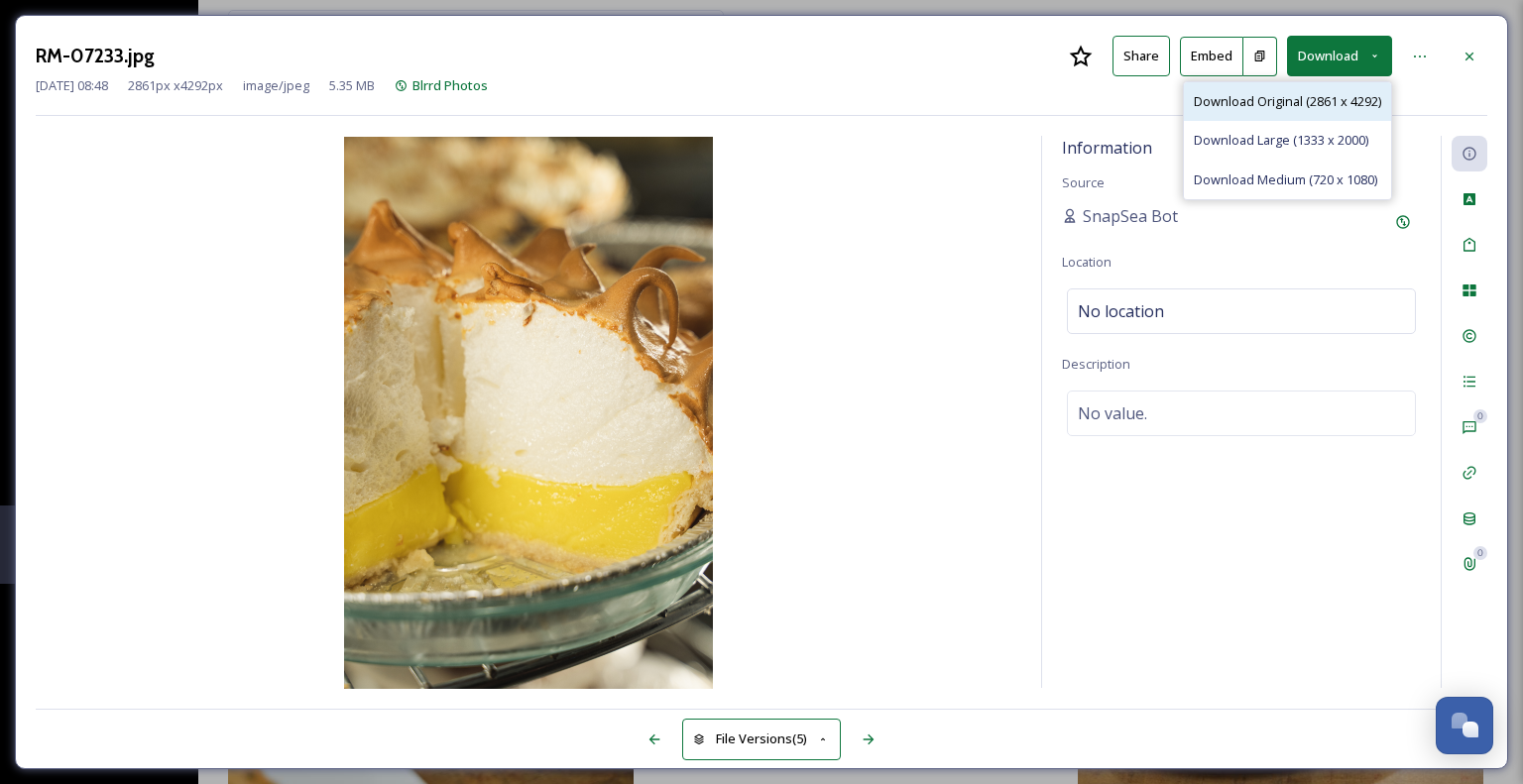 click on "Download Original (2861 x 4292)" at bounding box center (1287, 101) 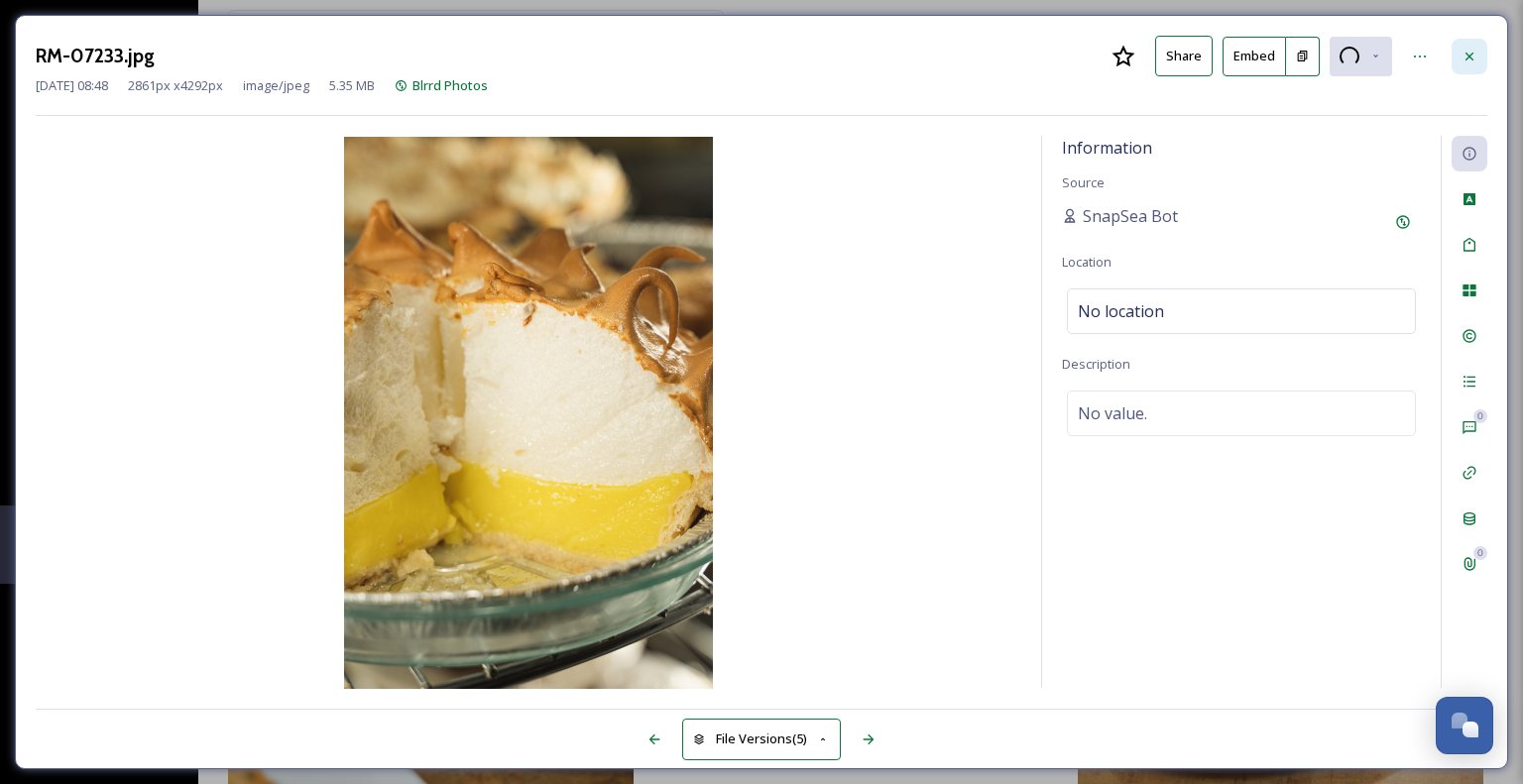 click 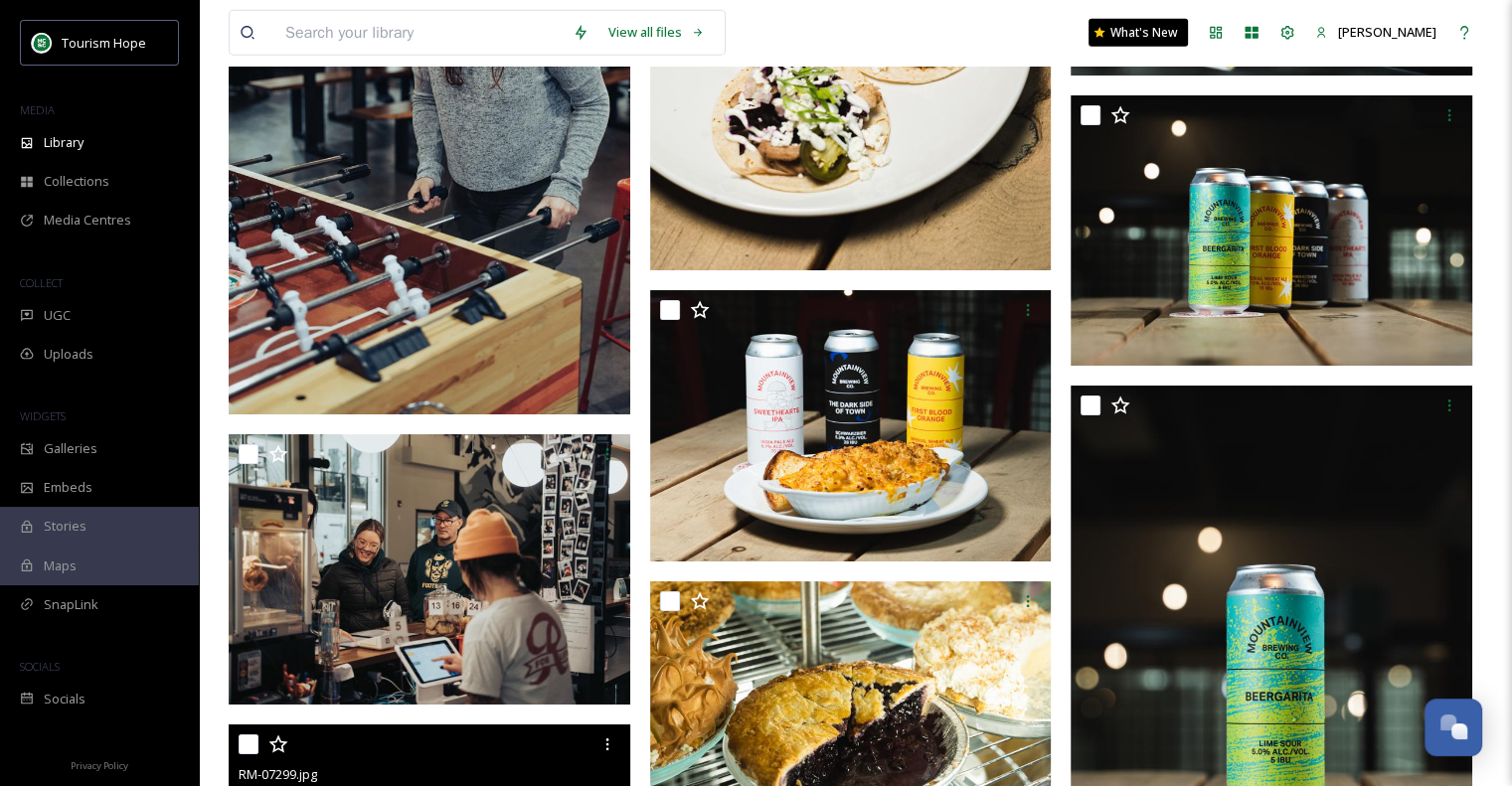 scroll, scrollTop: 5449, scrollLeft: 0, axis: vertical 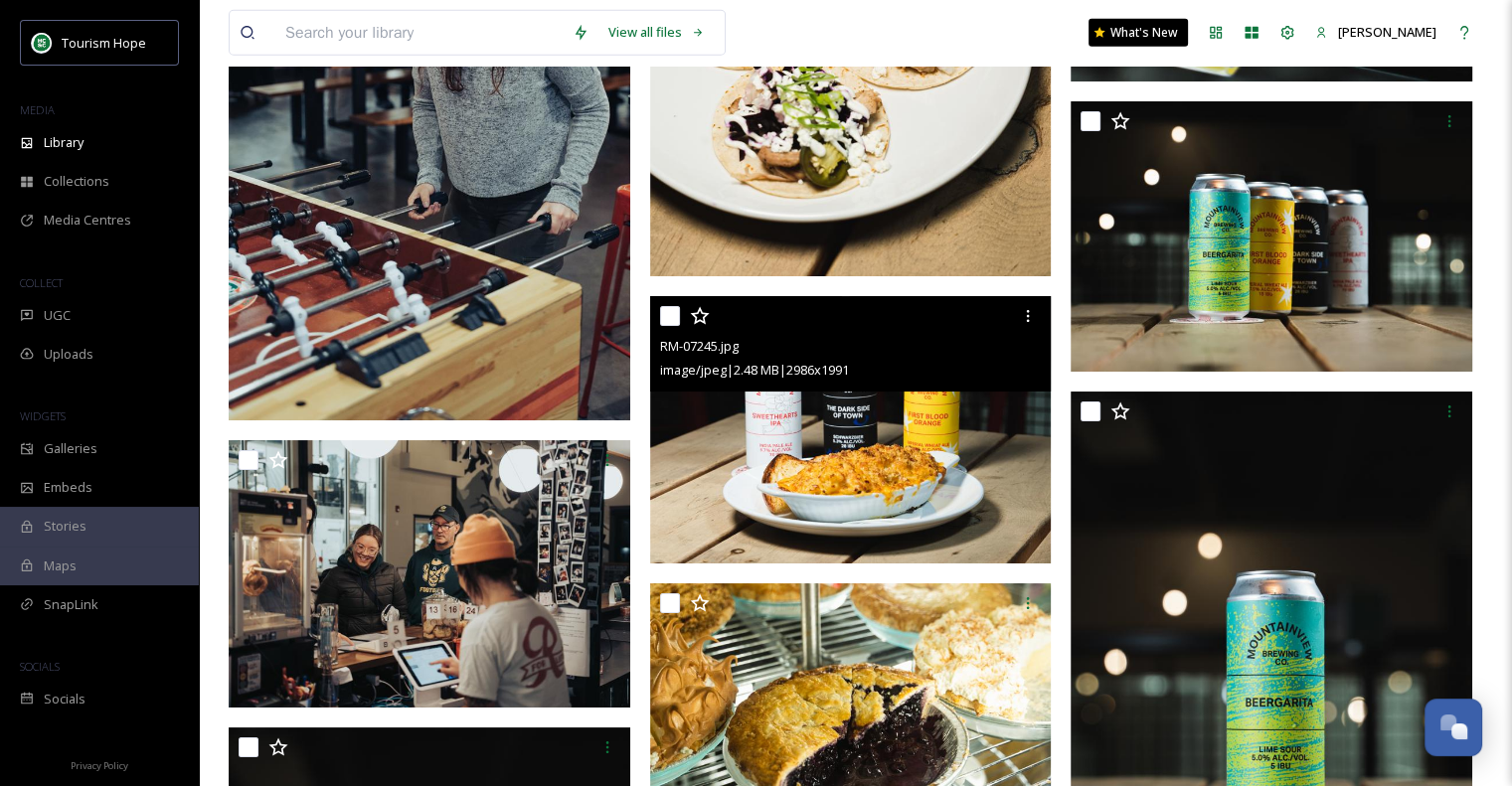 click at bounding box center [851, 430] 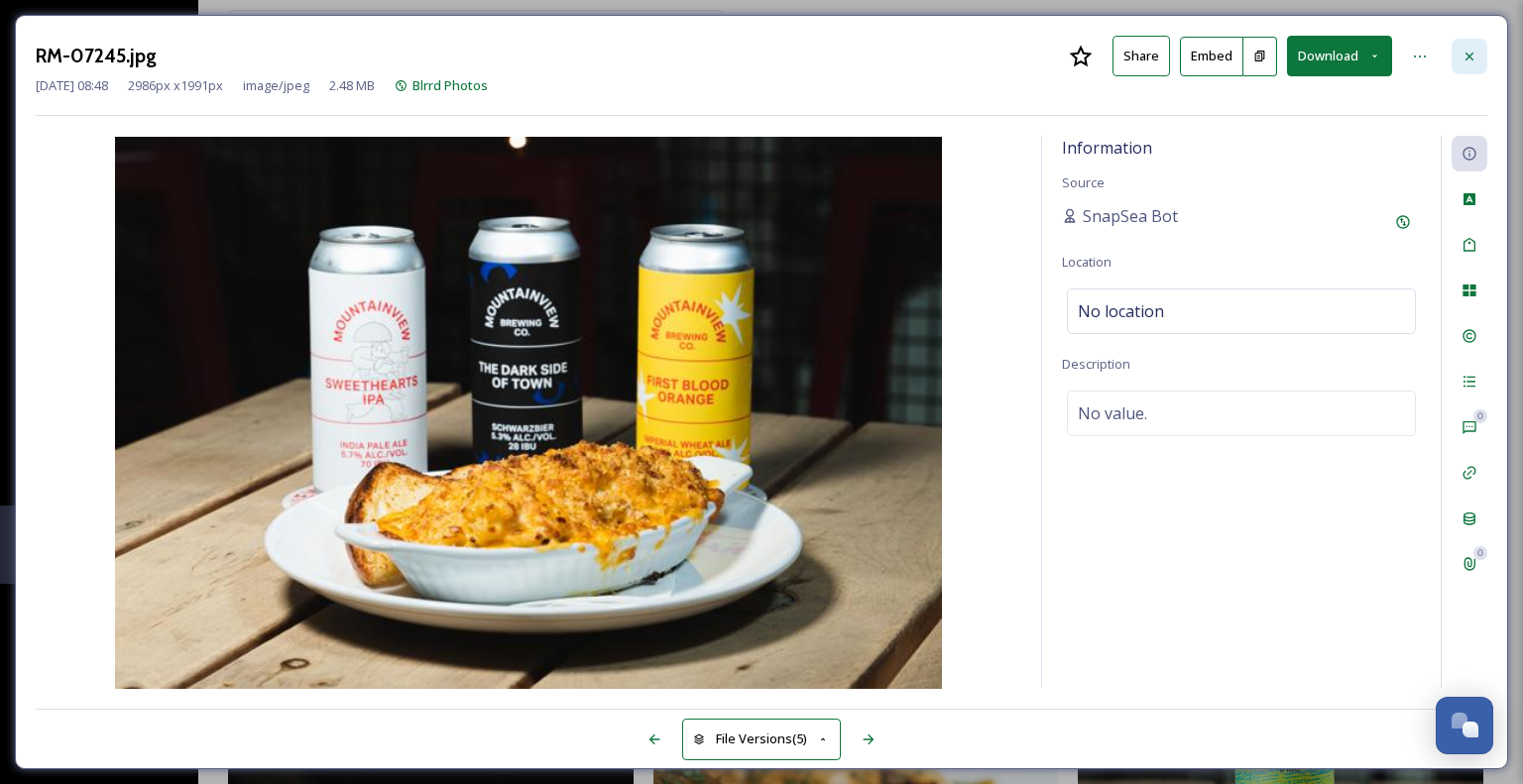 click 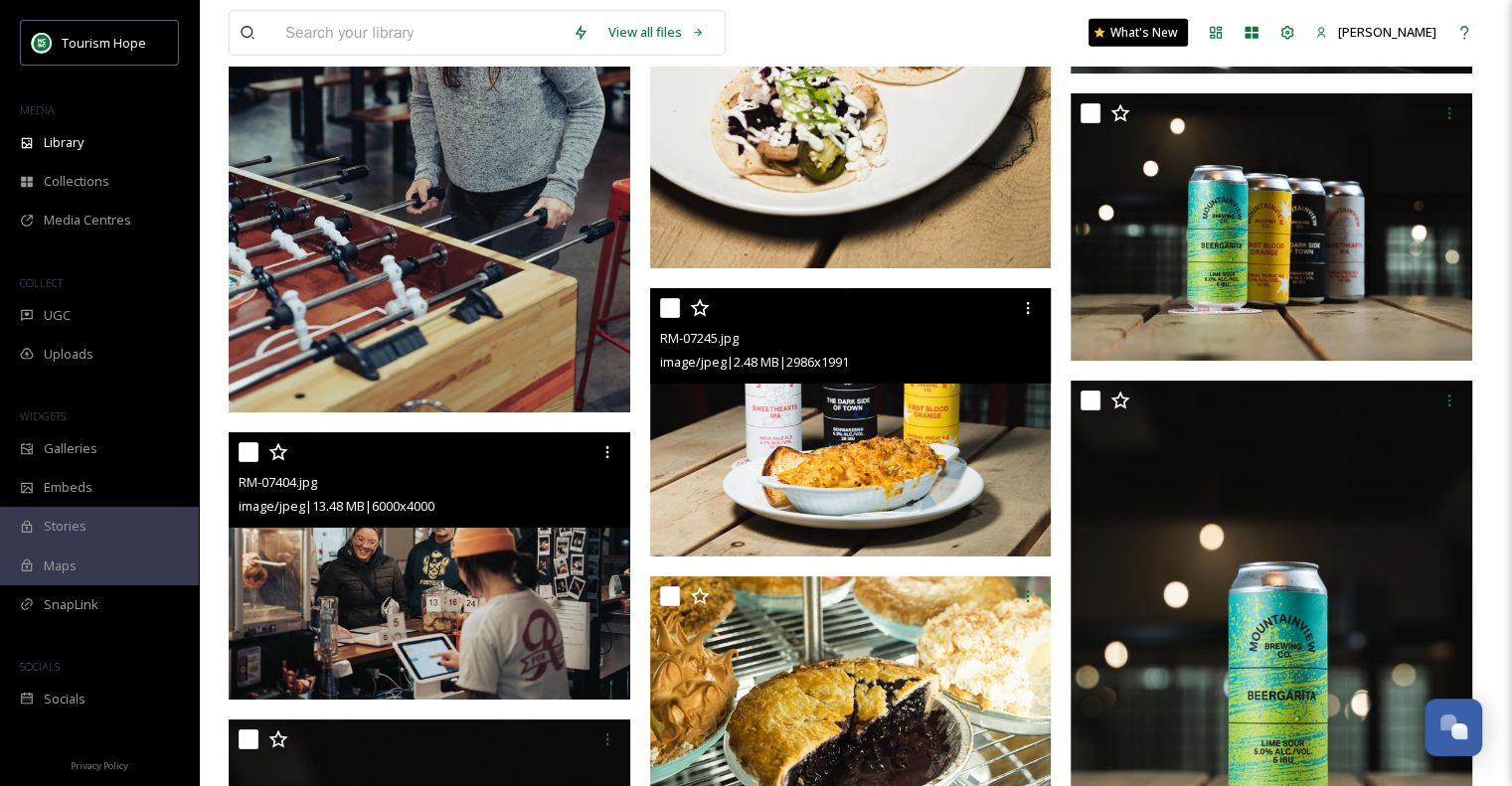 click on "RM-07404.jpg" at bounding box center [431, 482] 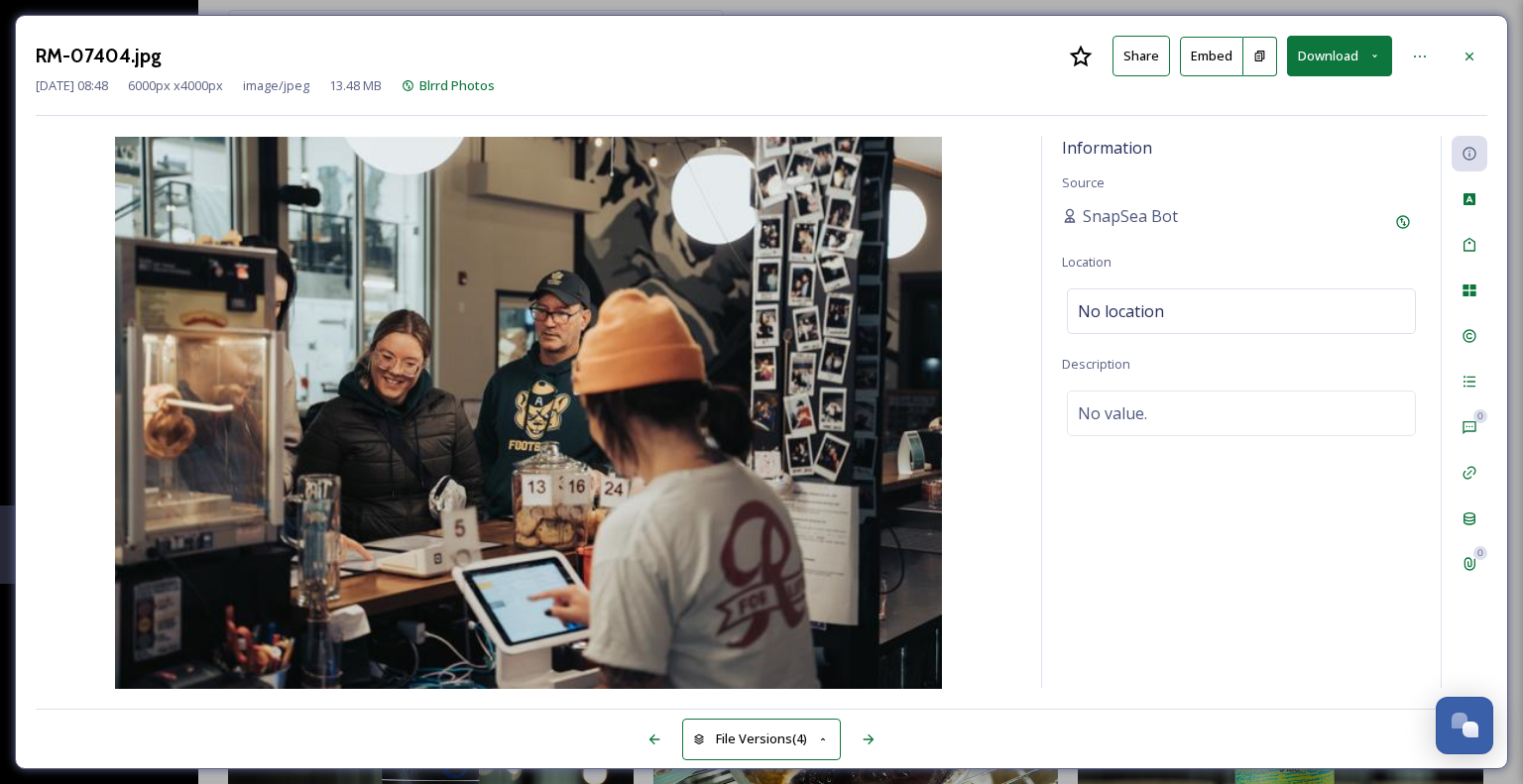 click on "Download" at bounding box center (1340, 56) 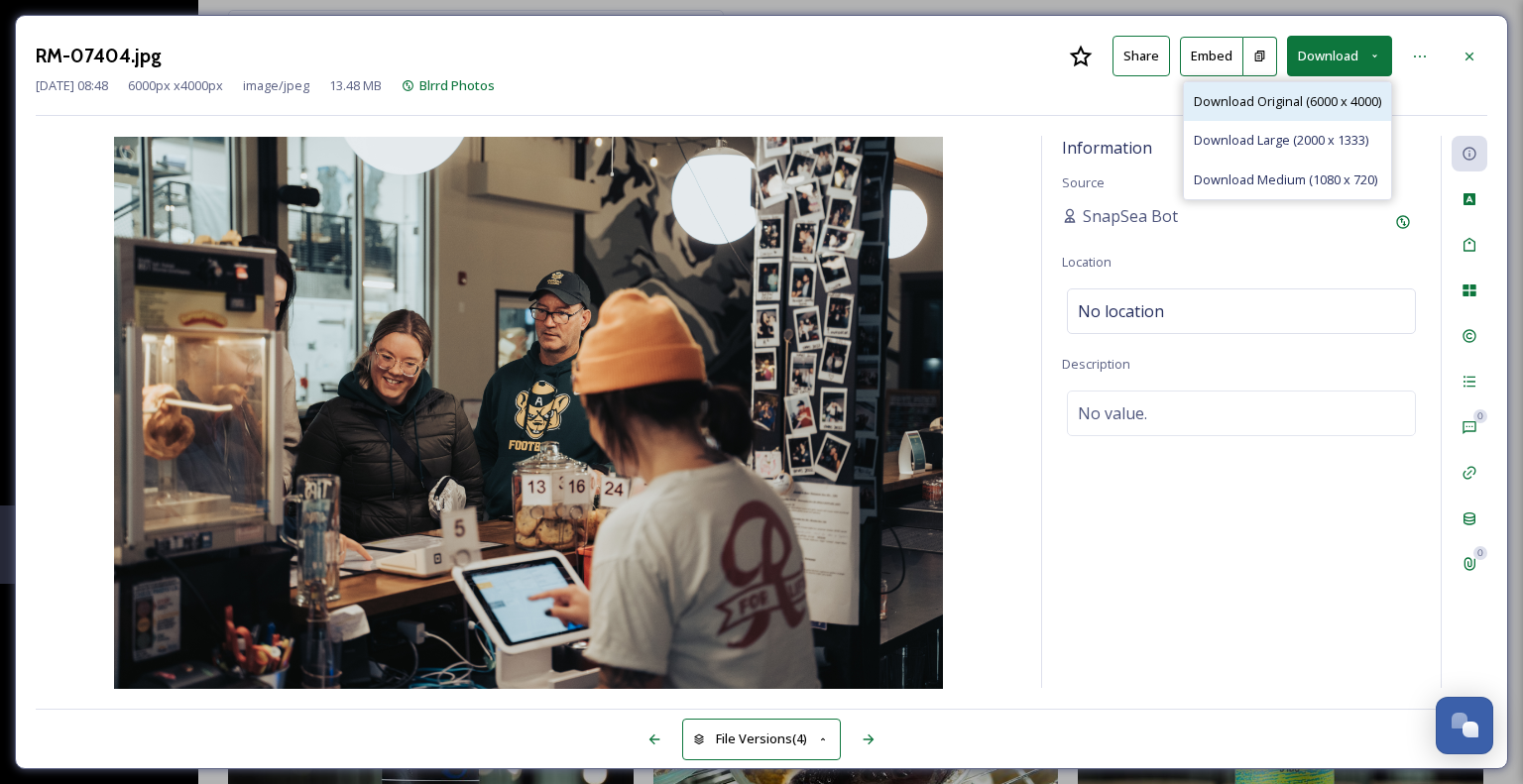 drag, startPoint x: 1258, startPoint y: 106, endPoint x: 1522, endPoint y: 72, distance: 266.18039 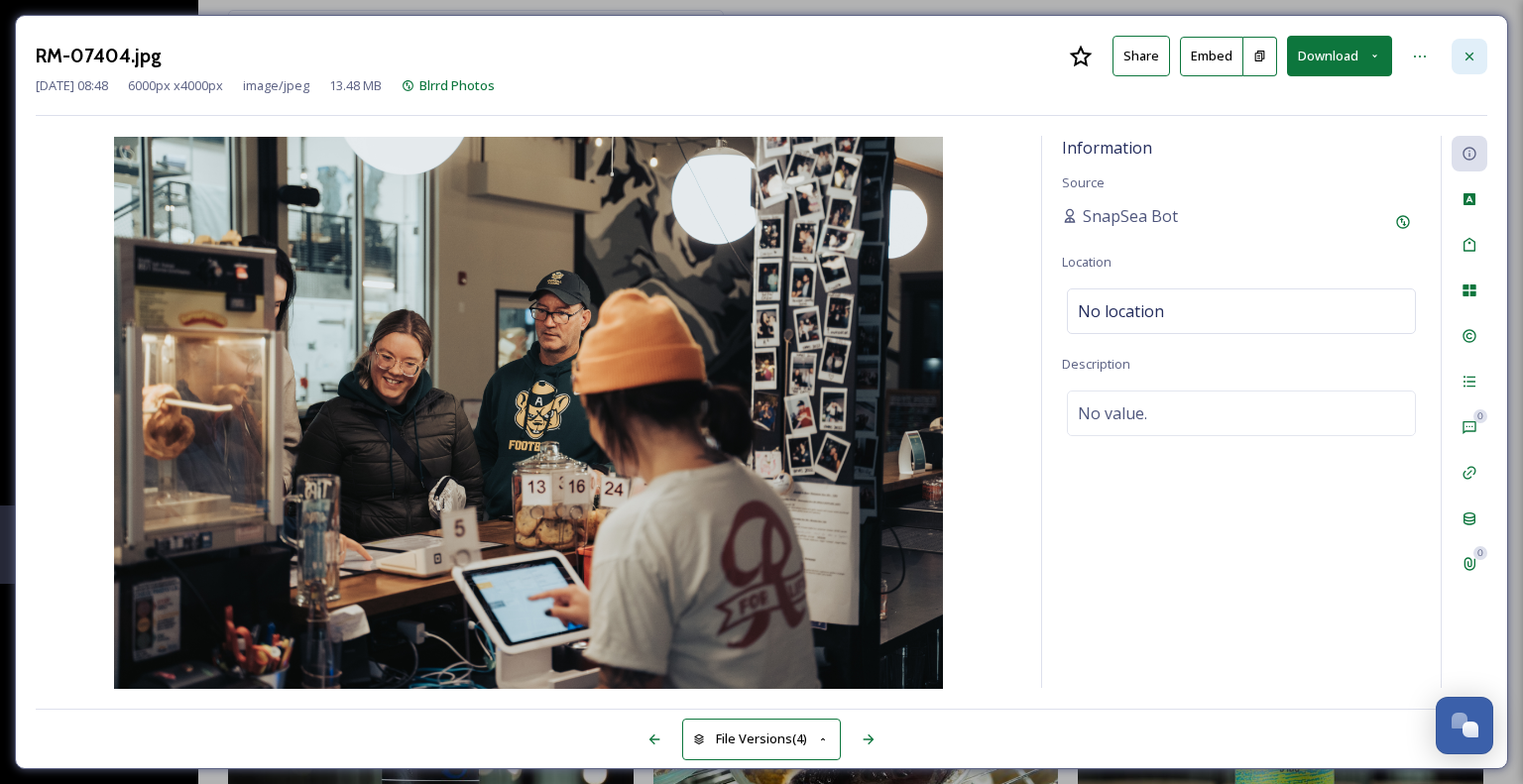 click 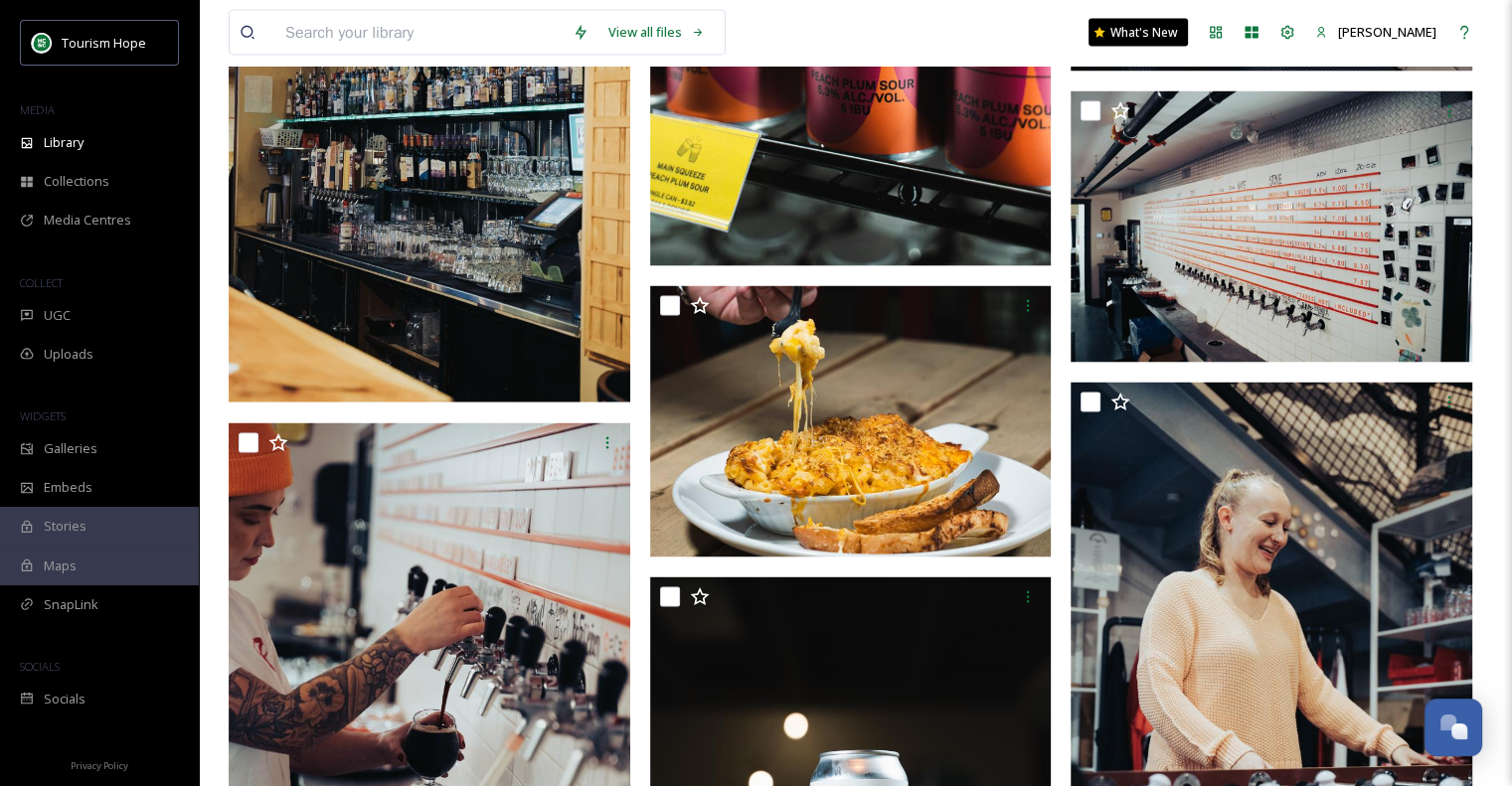scroll, scrollTop: 4158, scrollLeft: 0, axis: vertical 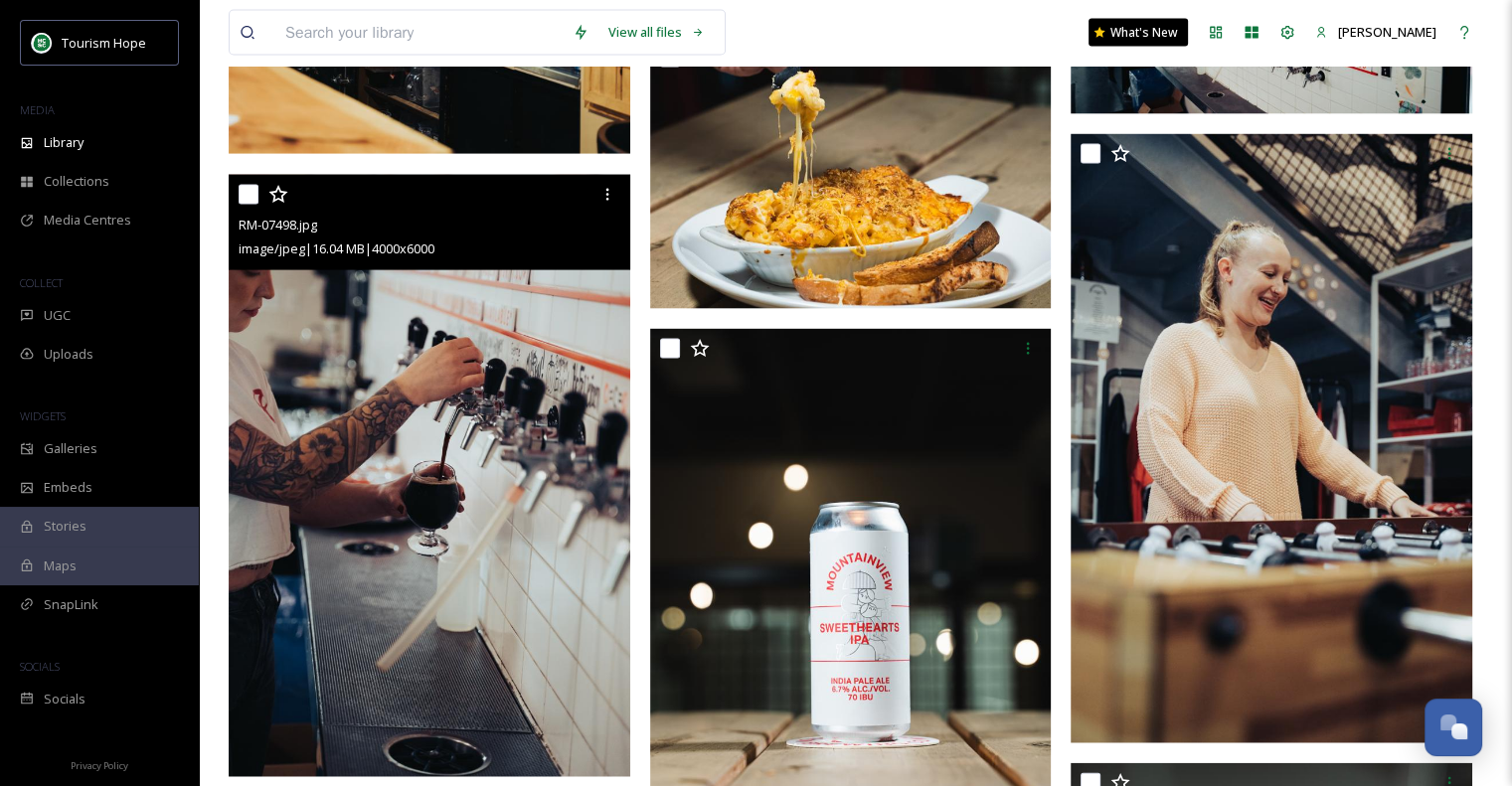 click at bounding box center [429, 476] 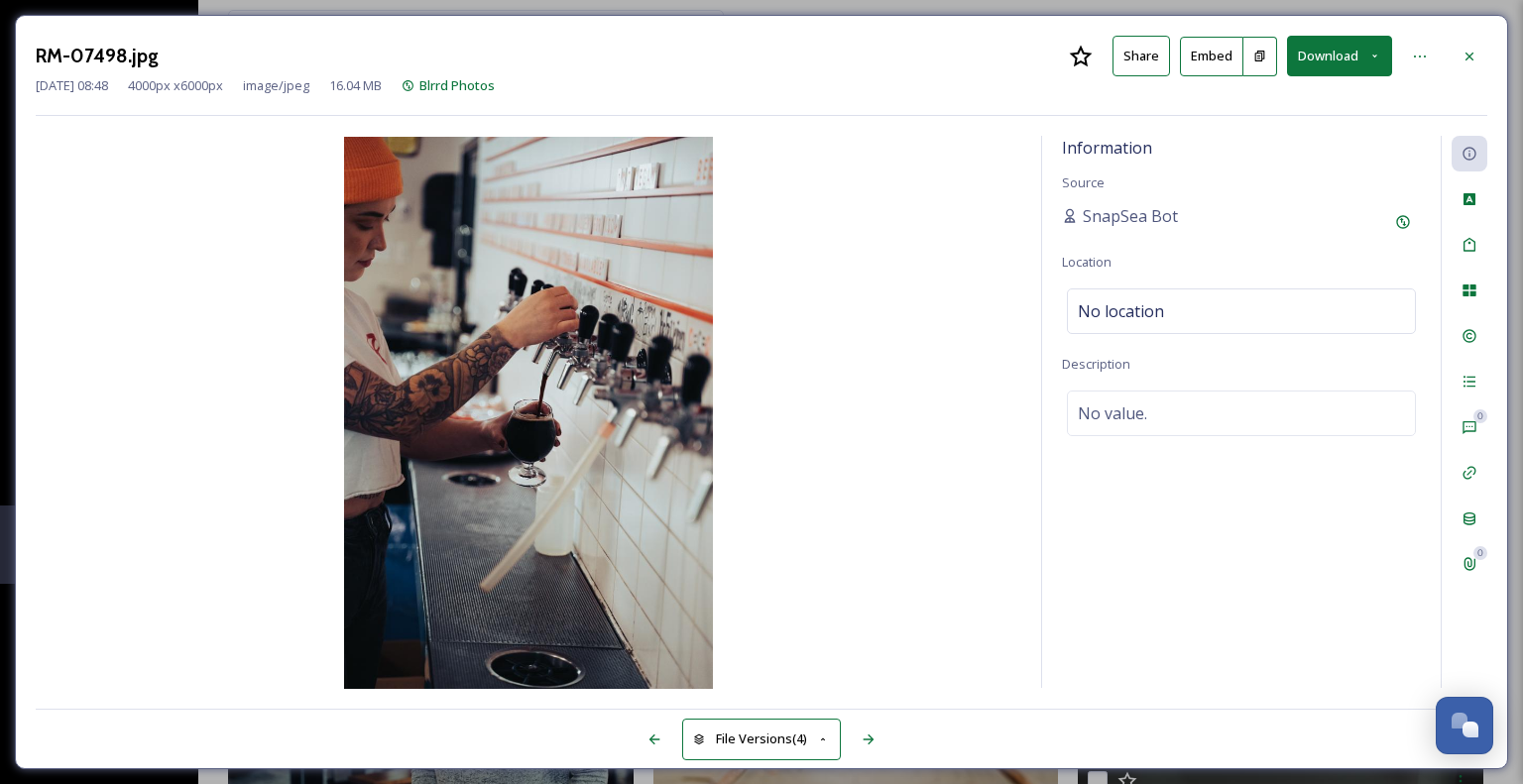 click on "Download" at bounding box center (1340, 56) 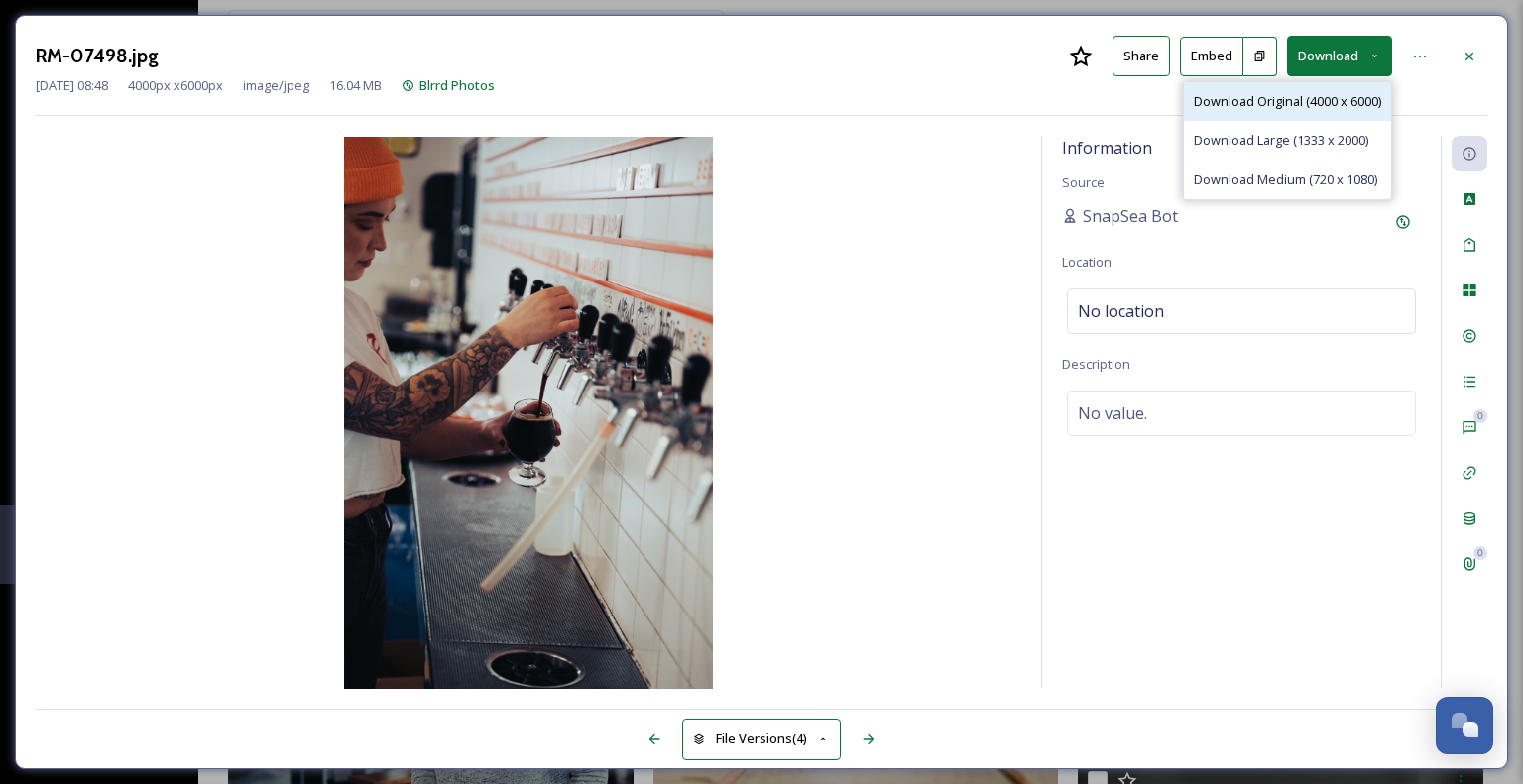 click on "Download Original (4000 x 6000)" at bounding box center (1287, 101) 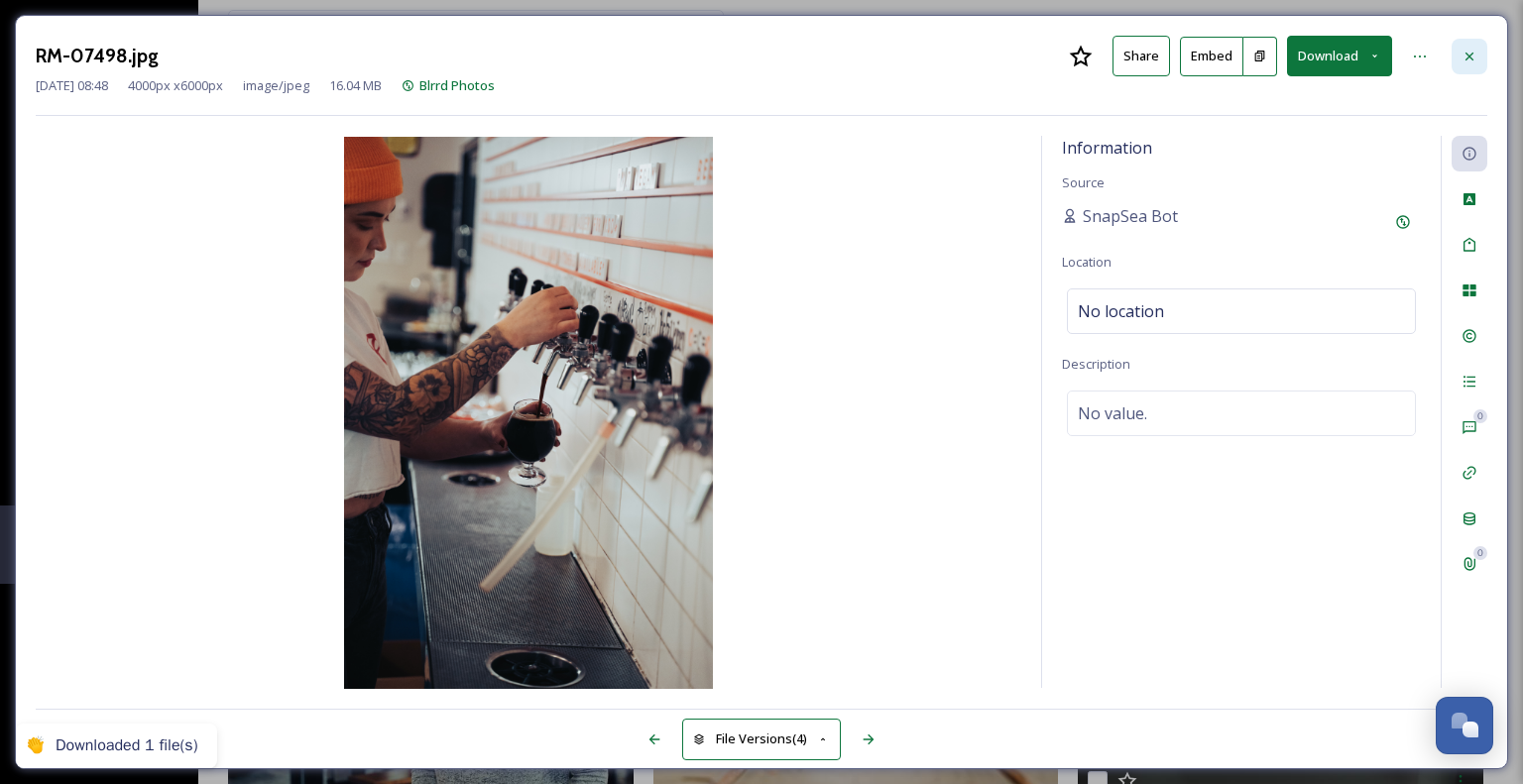 click 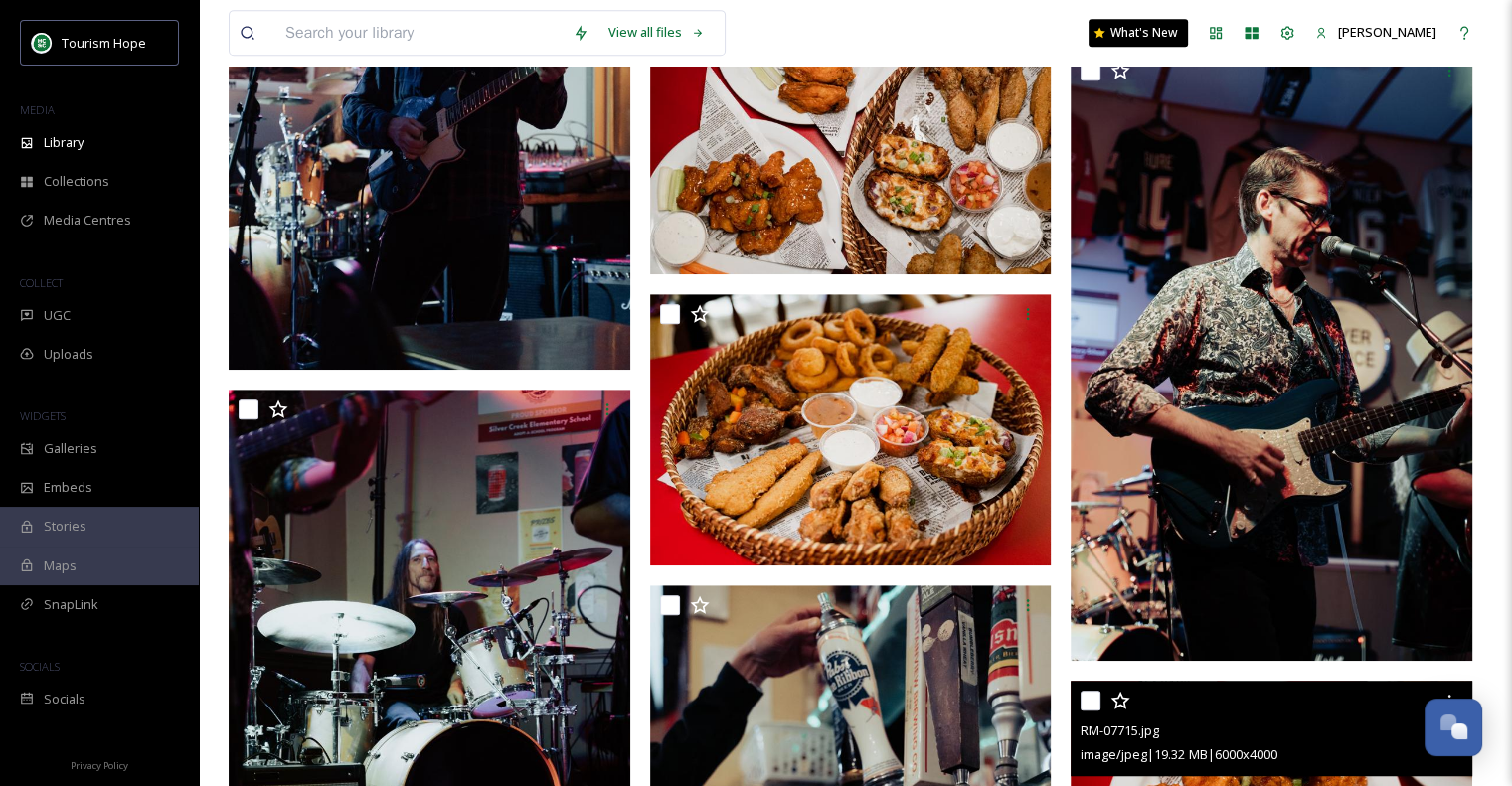 scroll, scrollTop: 1077, scrollLeft: 0, axis: vertical 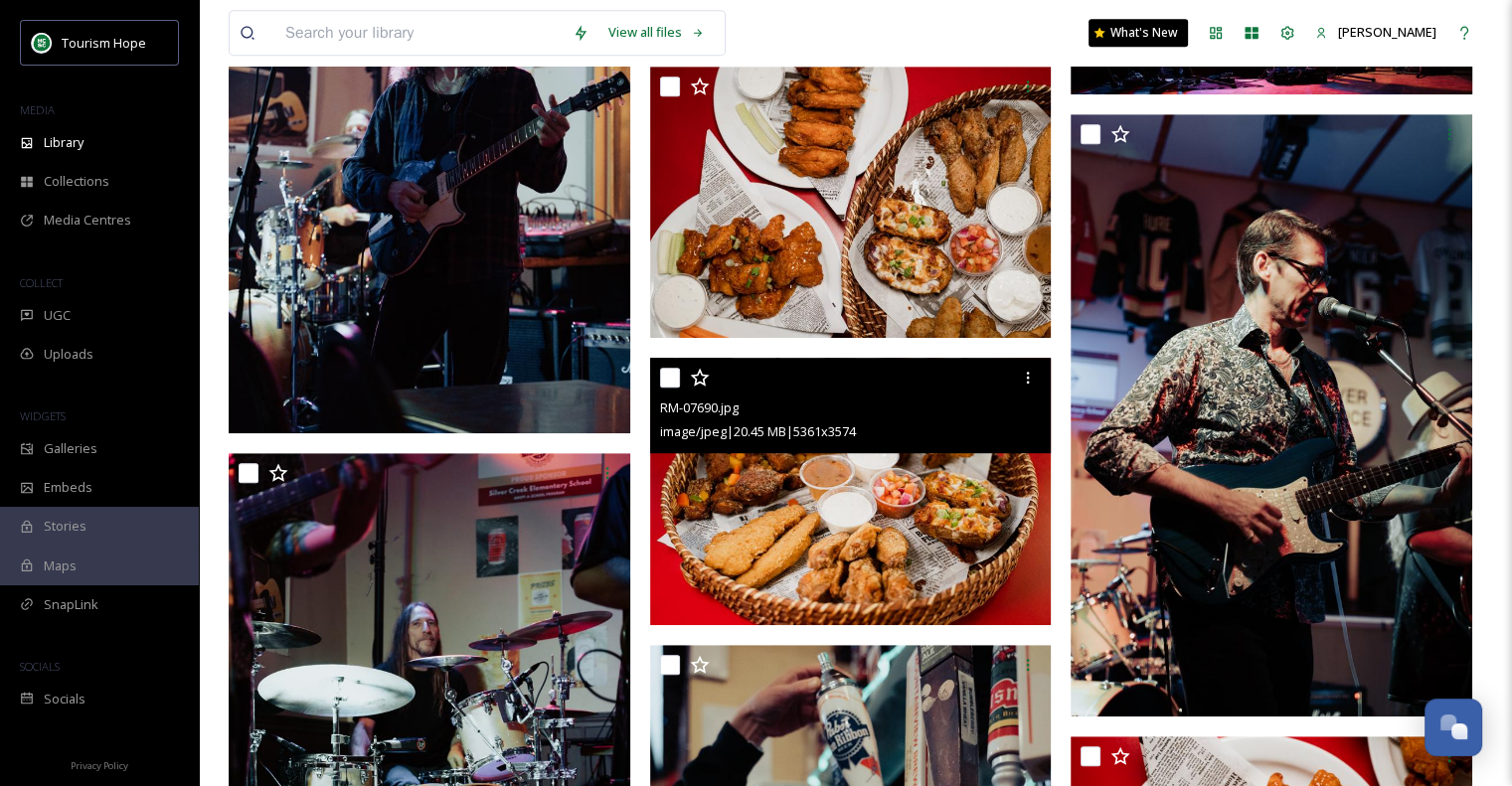 click at bounding box center (851, 492) 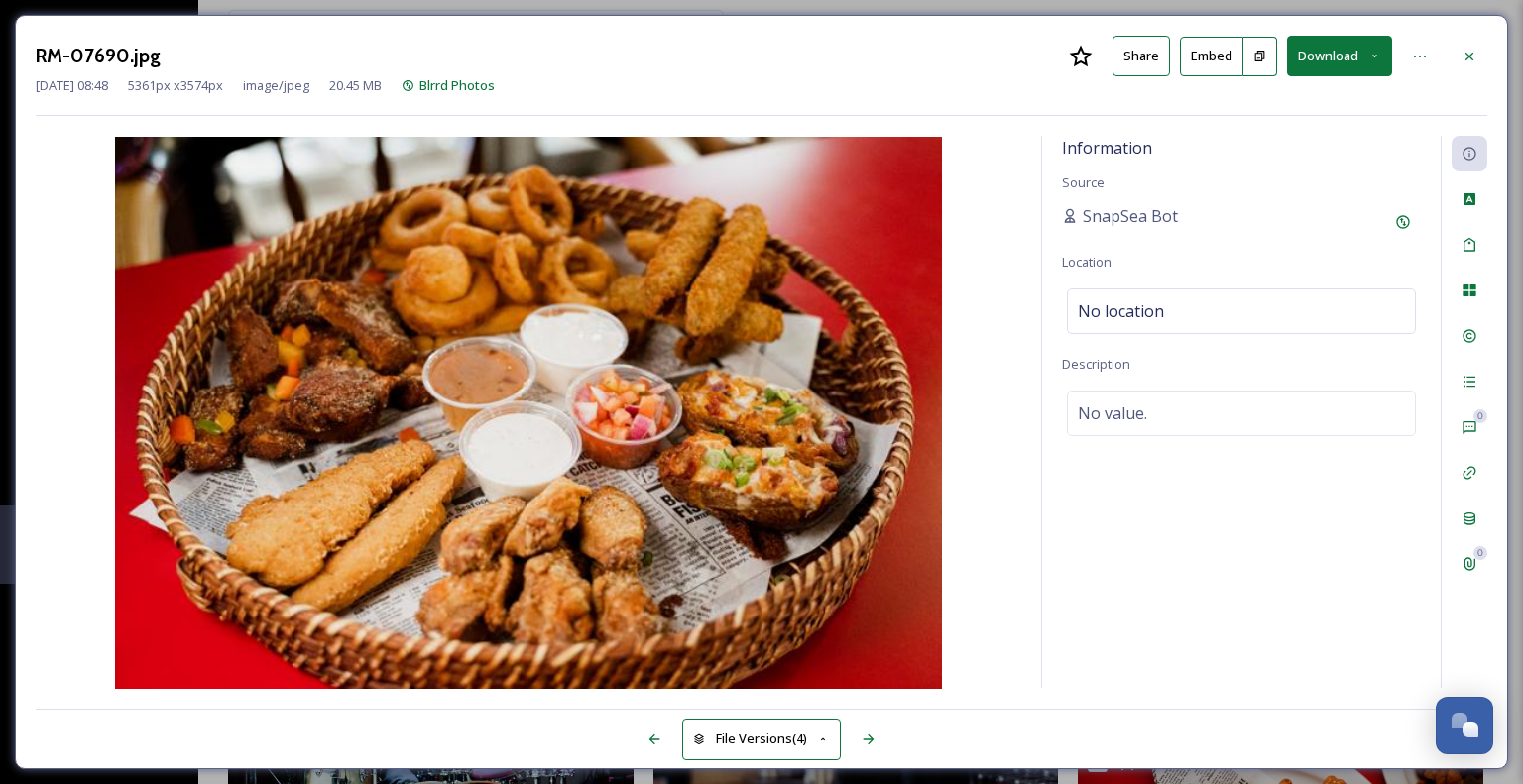 click on "Download" at bounding box center (1340, 56) 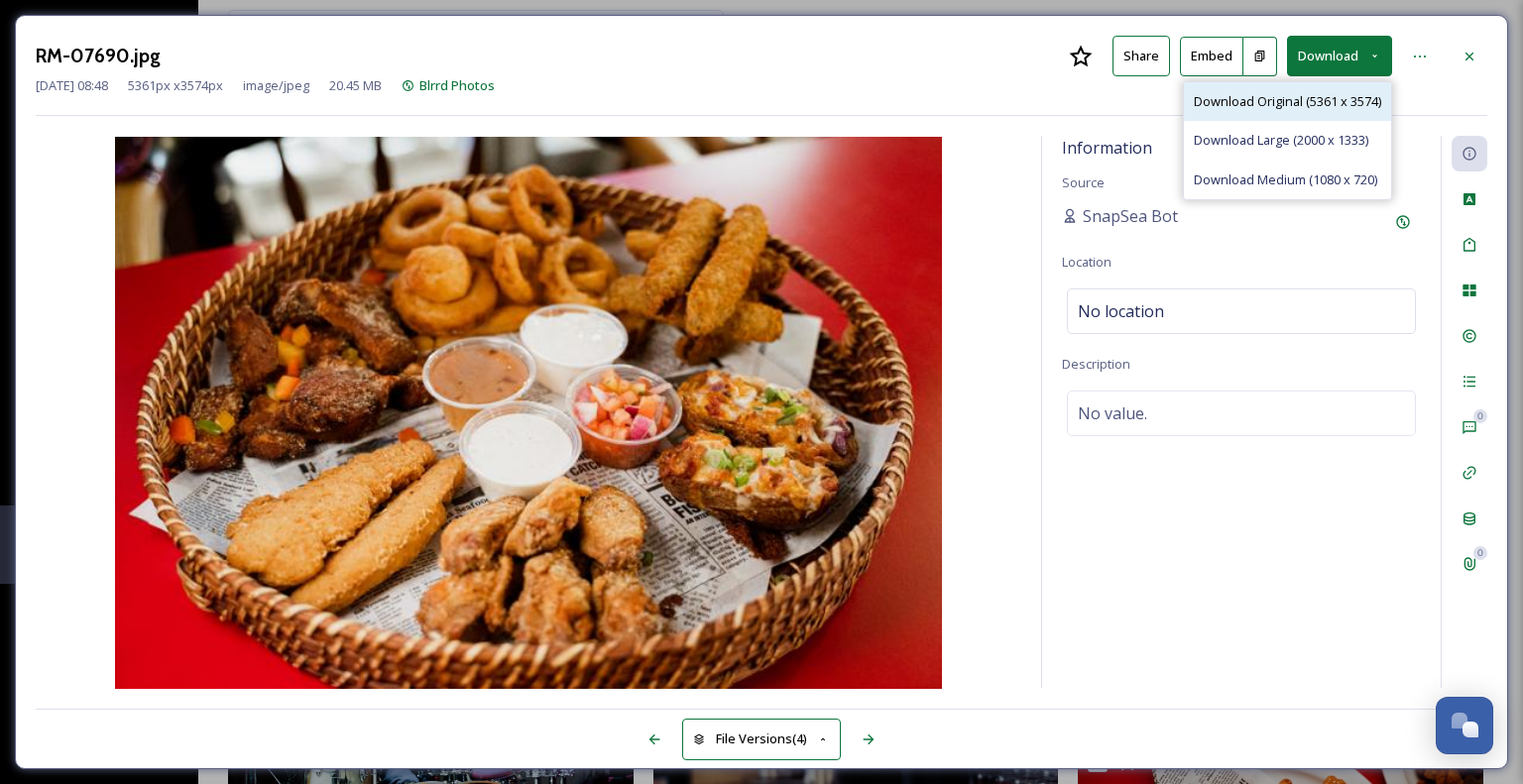 click on "Download Original (5361 x 3574)" at bounding box center [1287, 101] 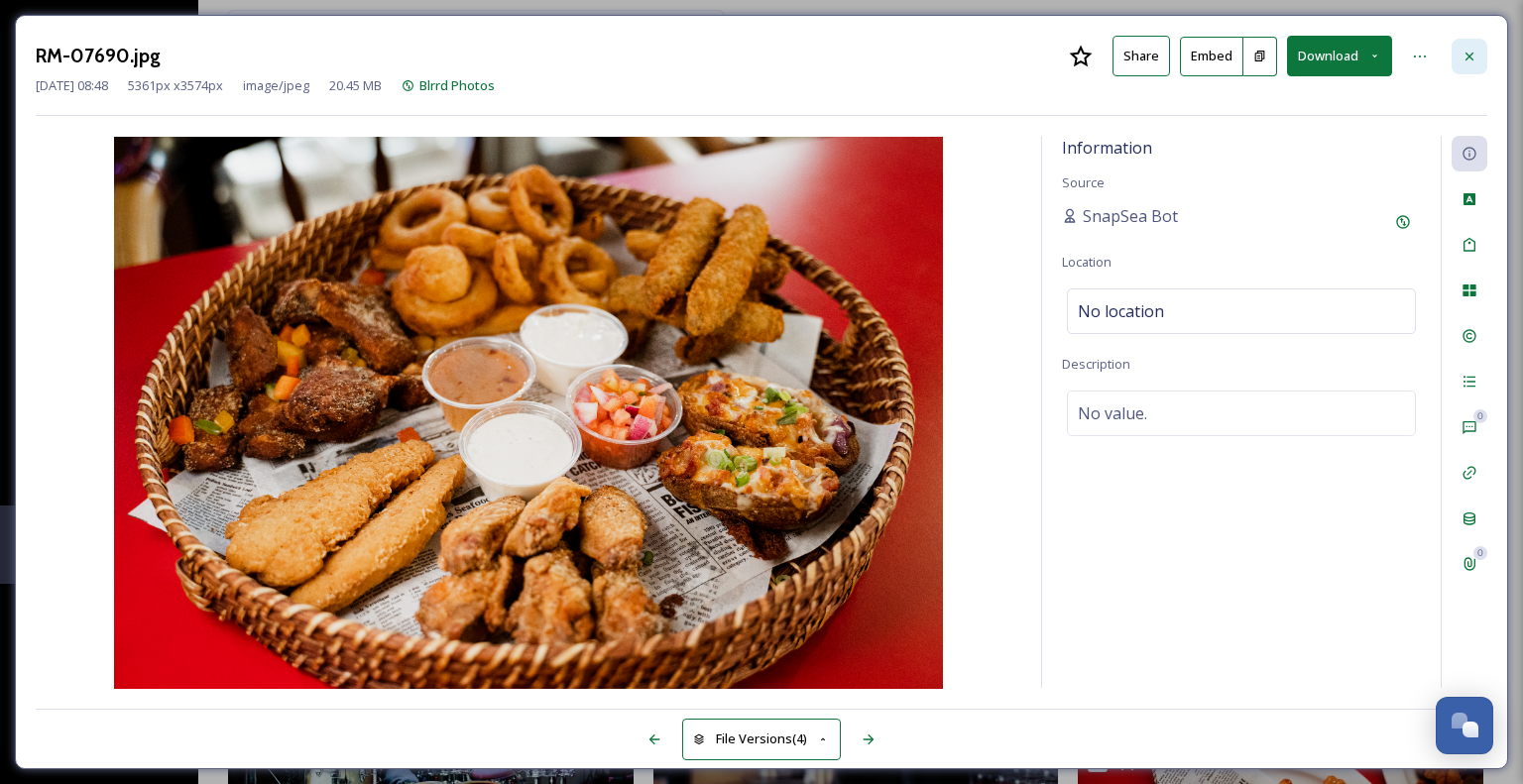 click at bounding box center [1469, 56] 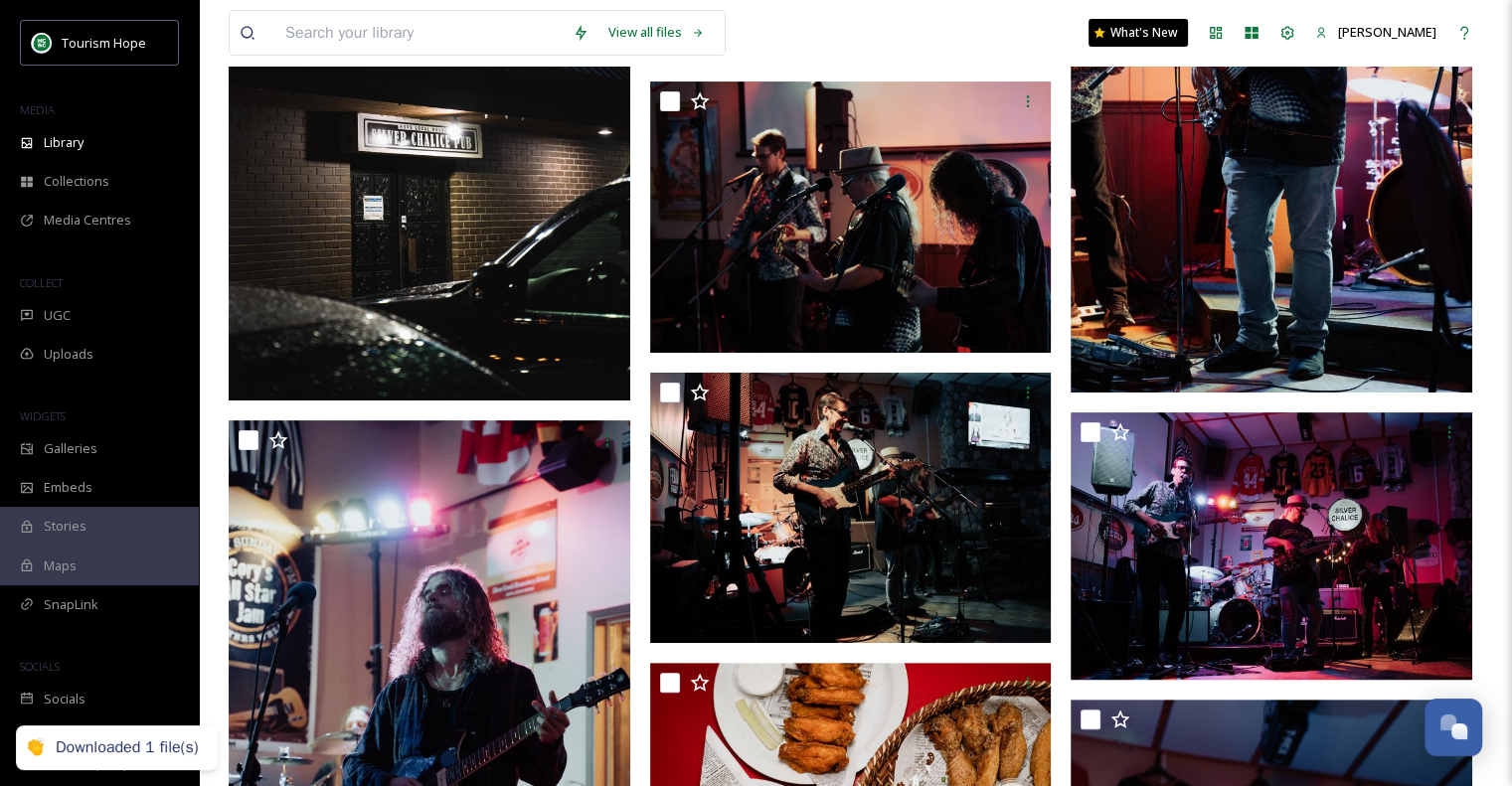 scroll, scrollTop: 83, scrollLeft: 0, axis: vertical 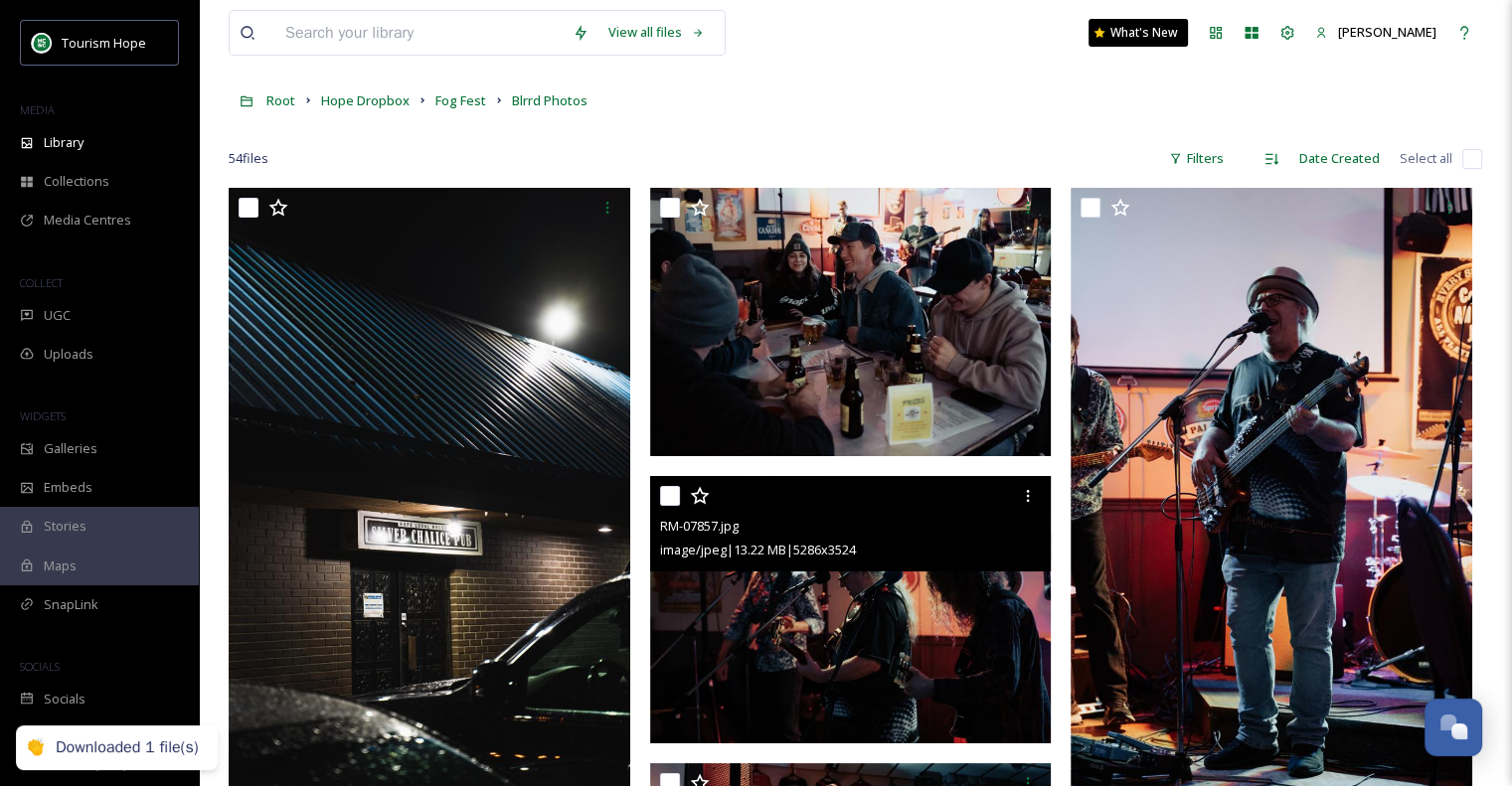 click on "RM-07857.jpg" at bounding box center [853, 526] 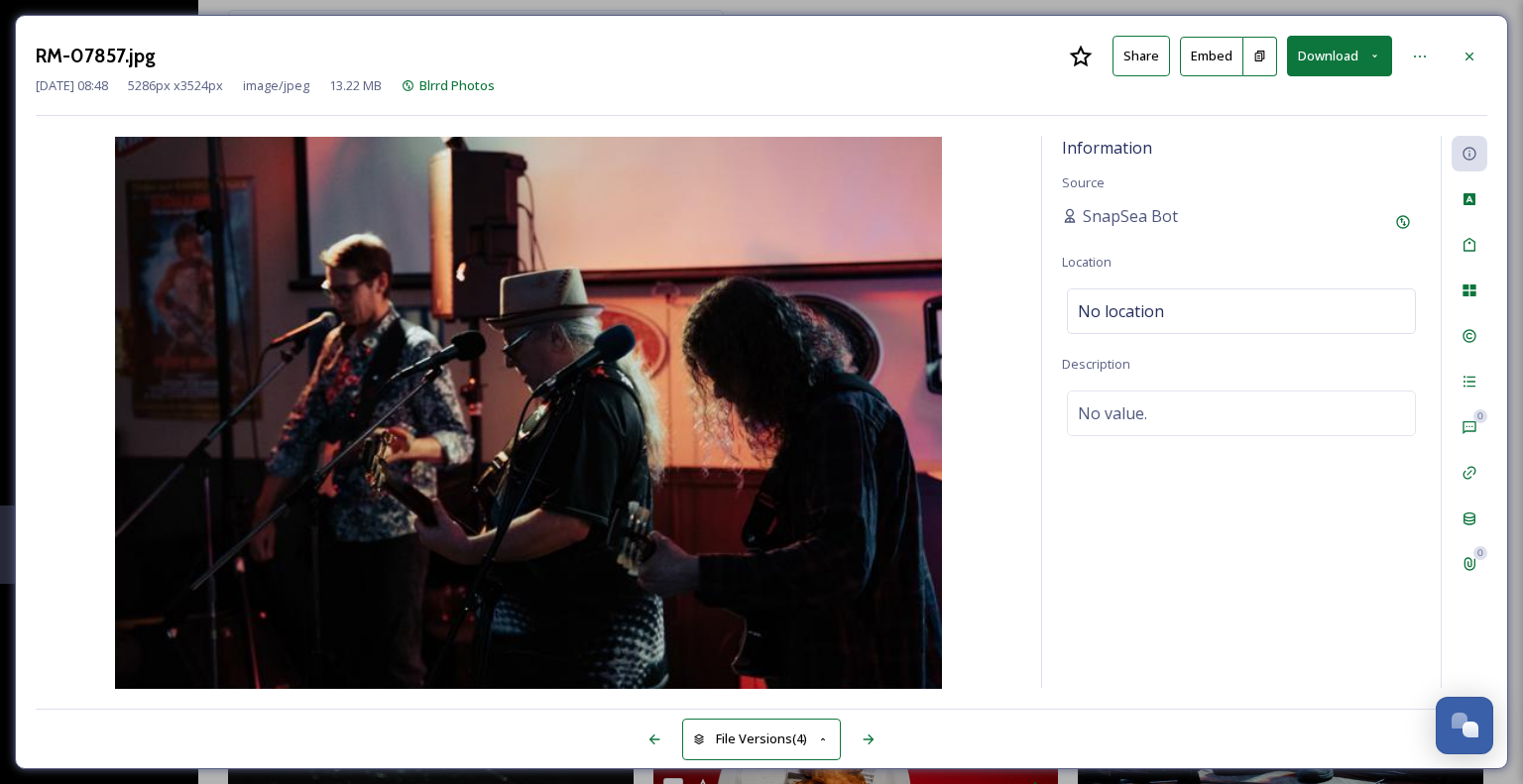 click on "Download" at bounding box center (1340, 56) 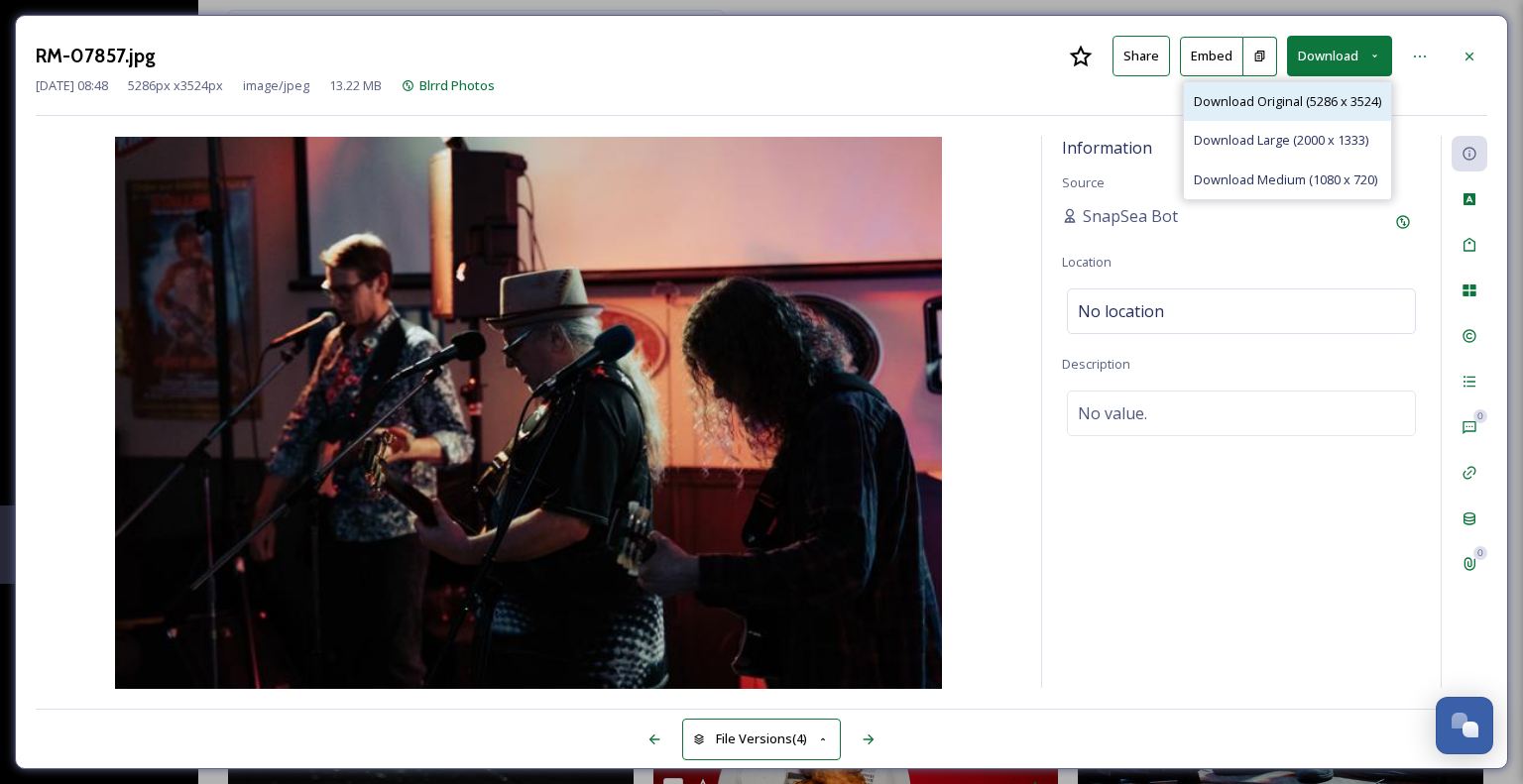 click on "Download Original (5286 x 3524)" at bounding box center (1287, 101) 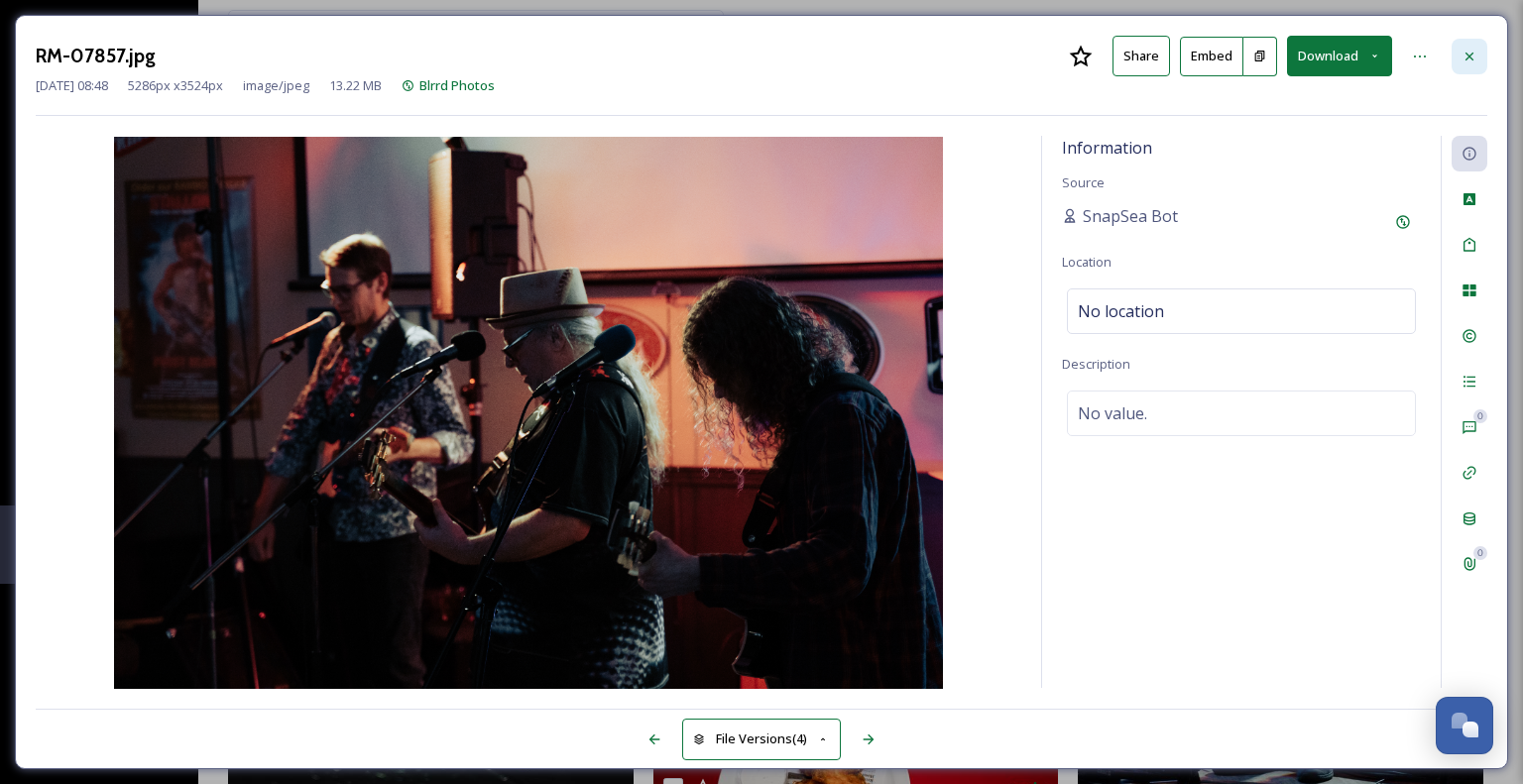 click at bounding box center [1469, 56] 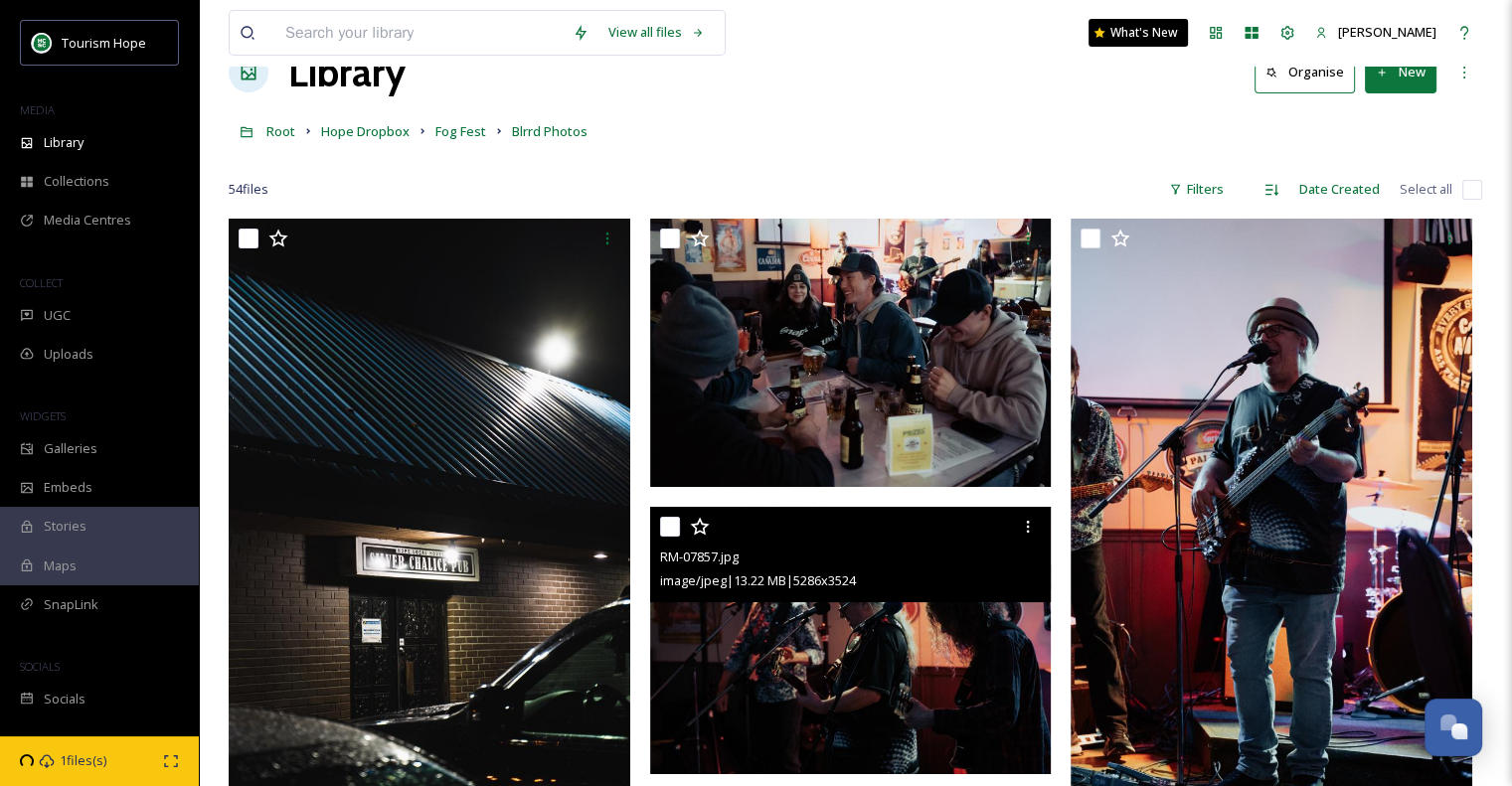scroll, scrollTop: 0, scrollLeft: 0, axis: both 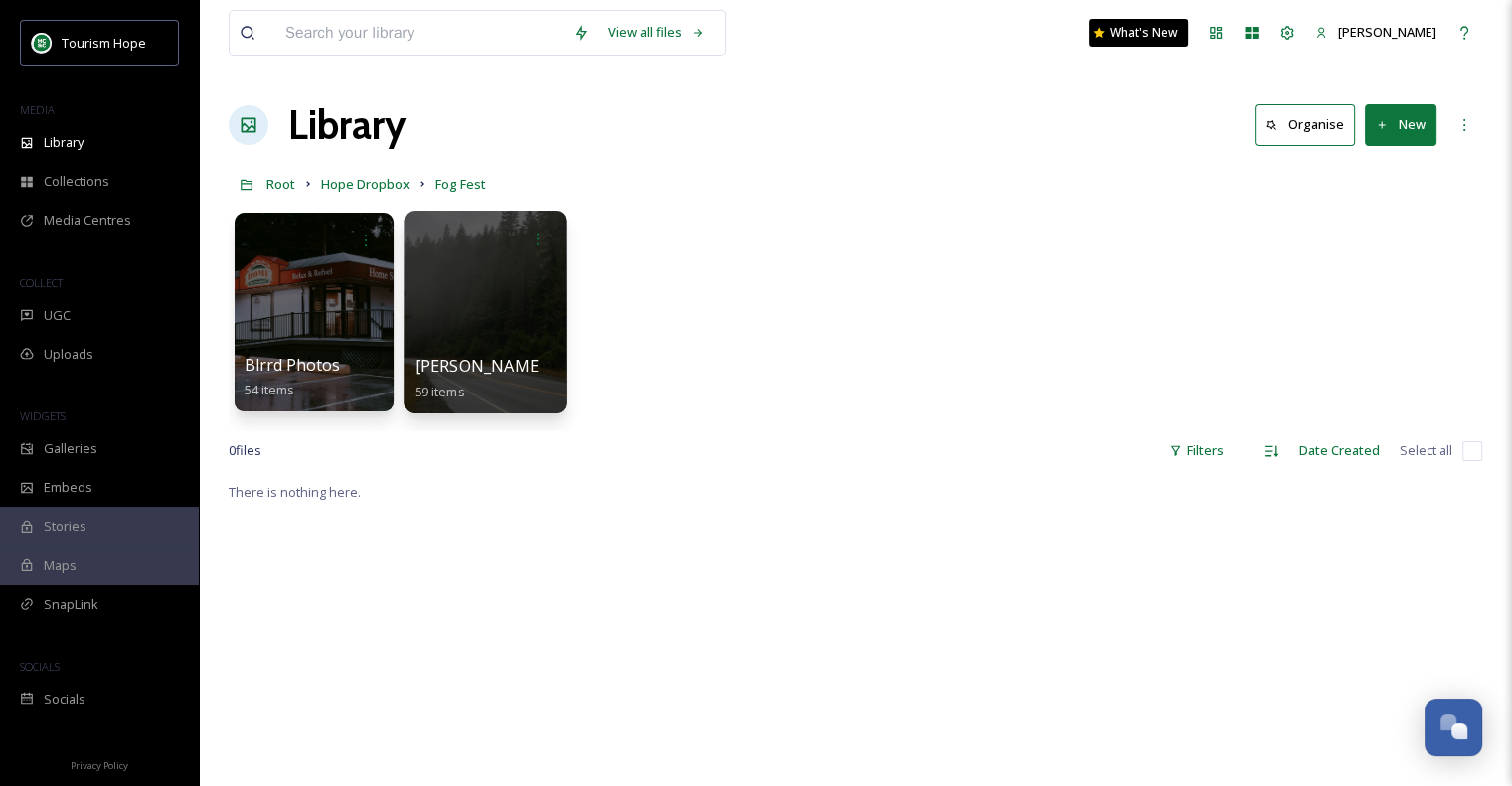 click at bounding box center [484, 312] 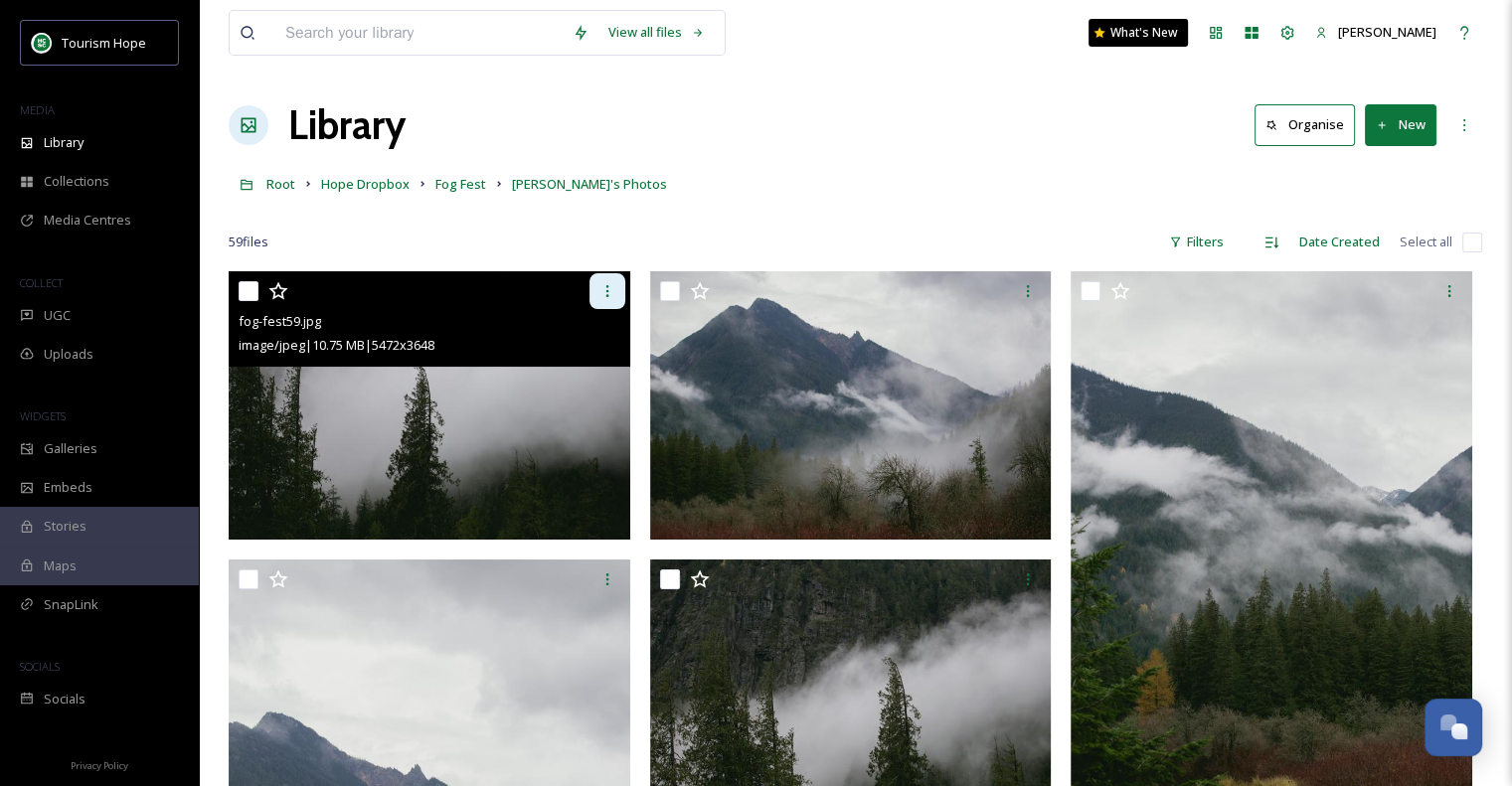 click 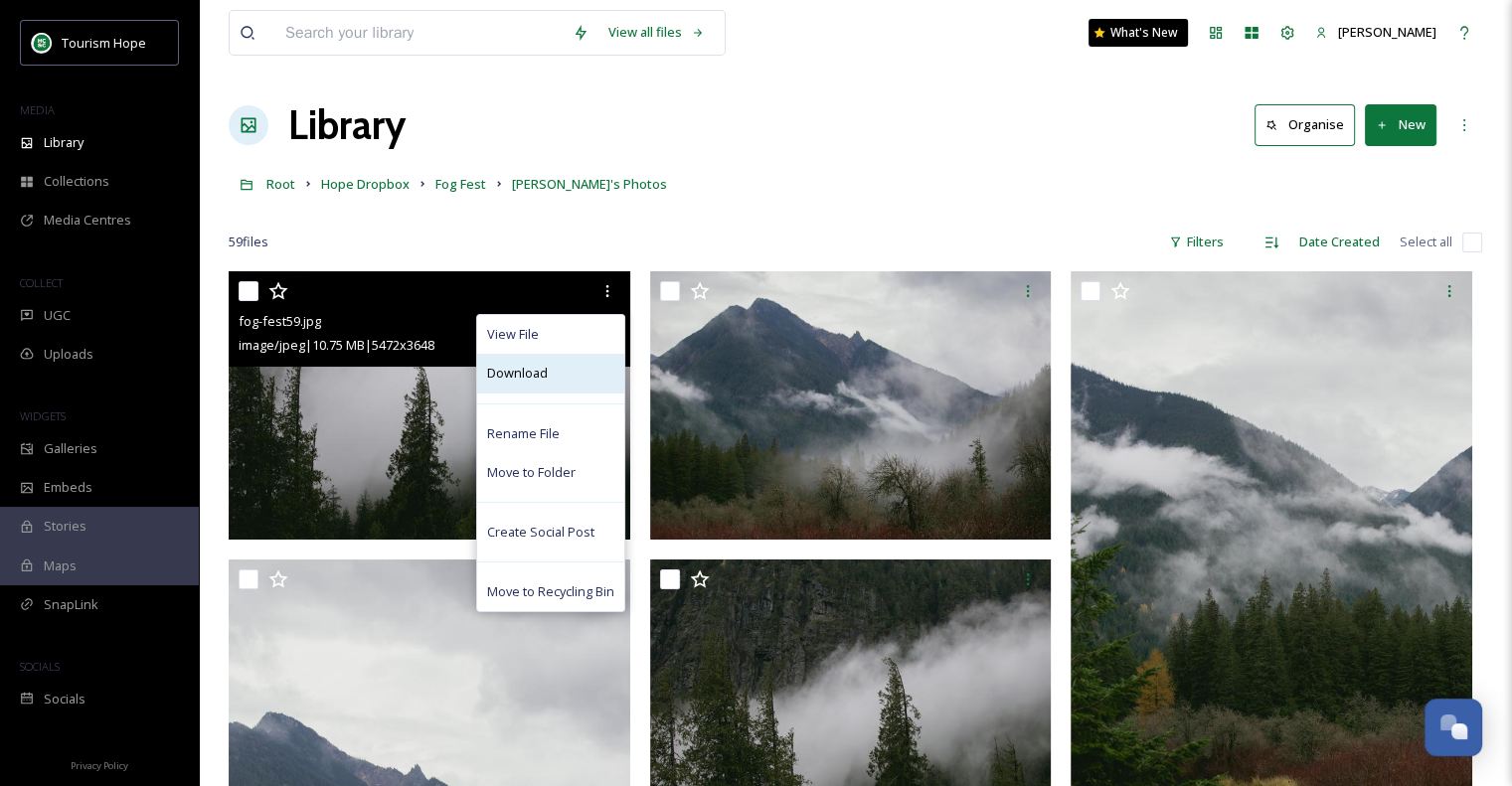 click on "Download" at bounding box center (551, 373) 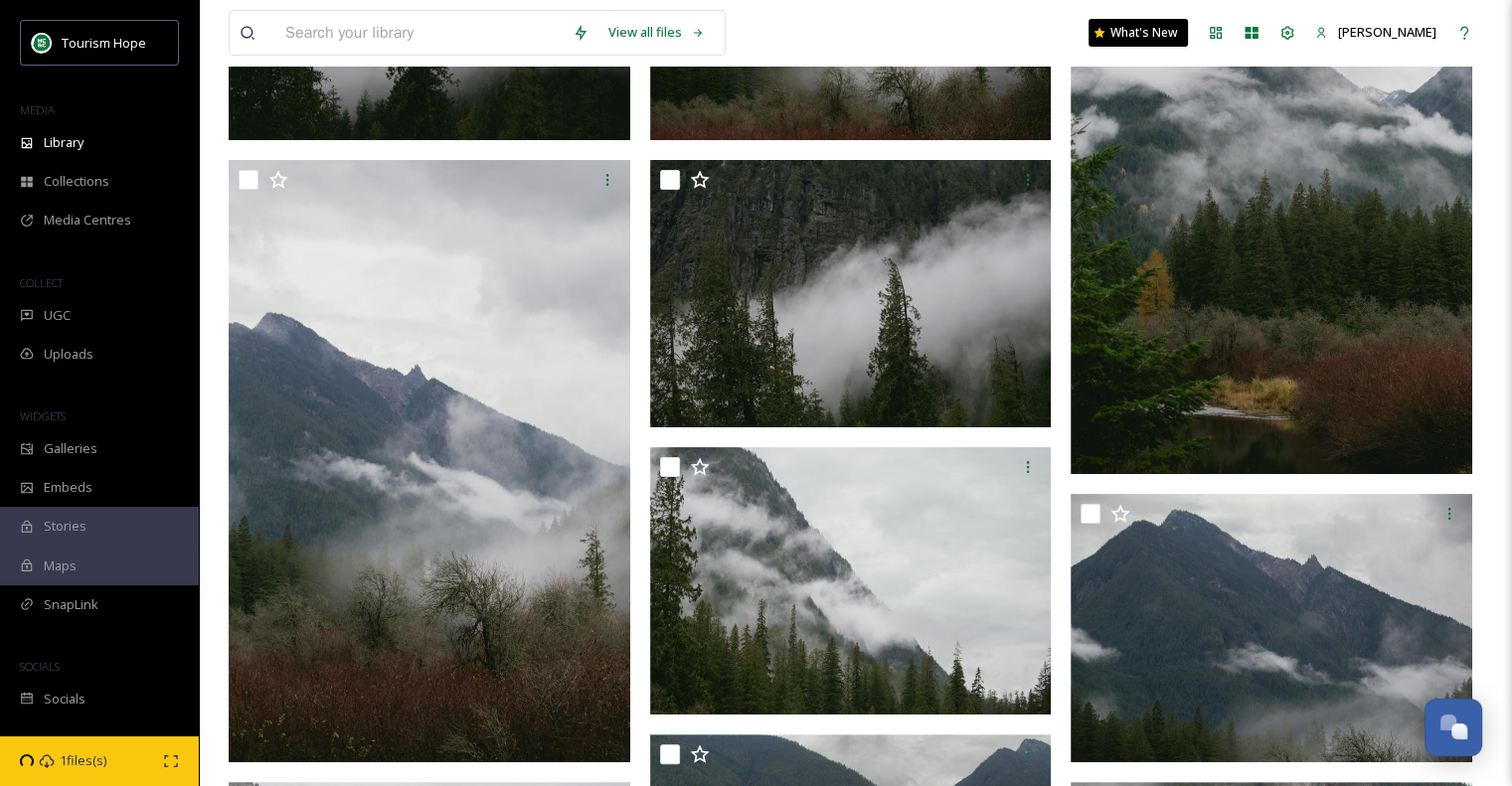 scroll, scrollTop: 497, scrollLeft: 0, axis: vertical 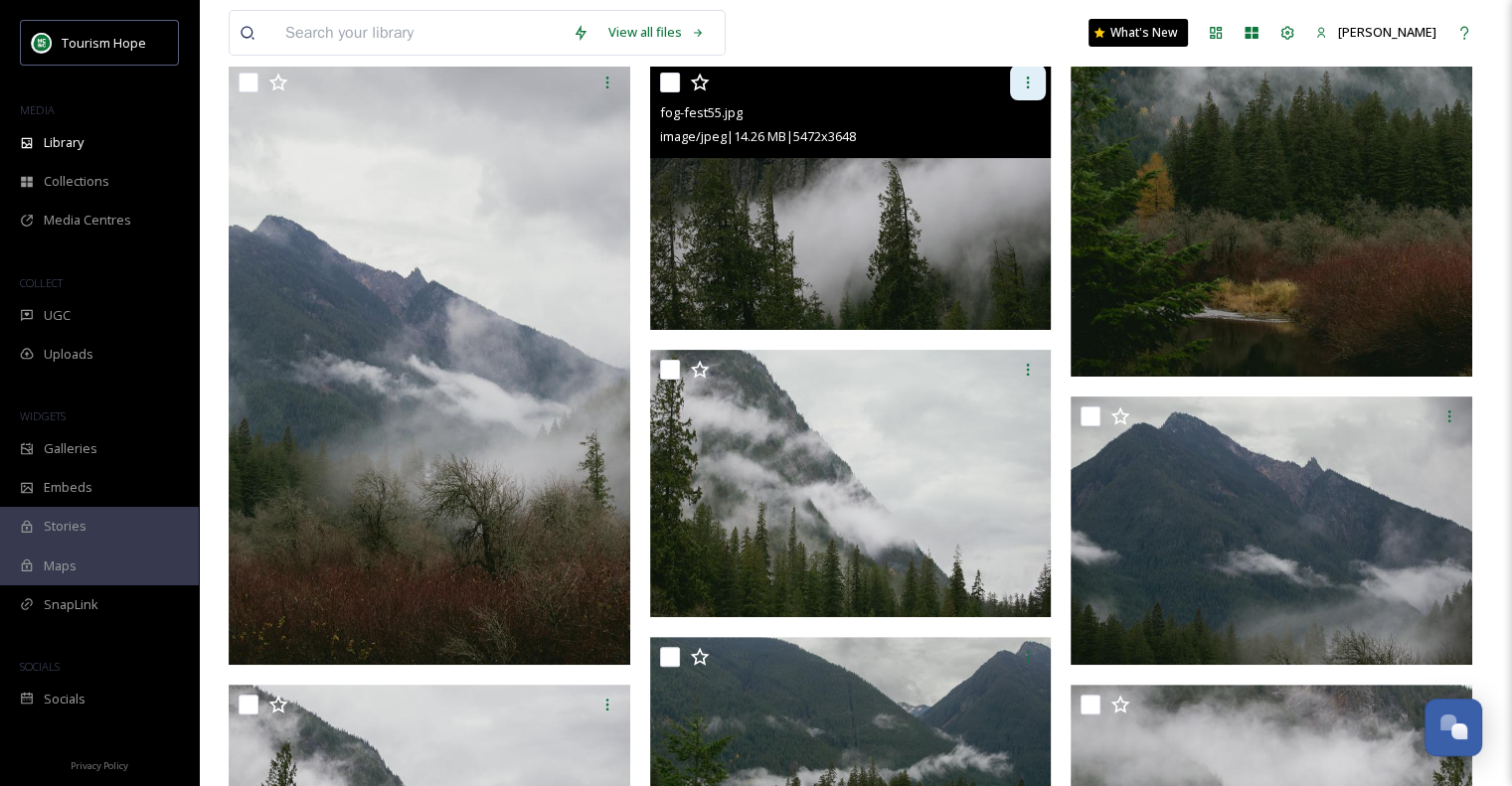 click 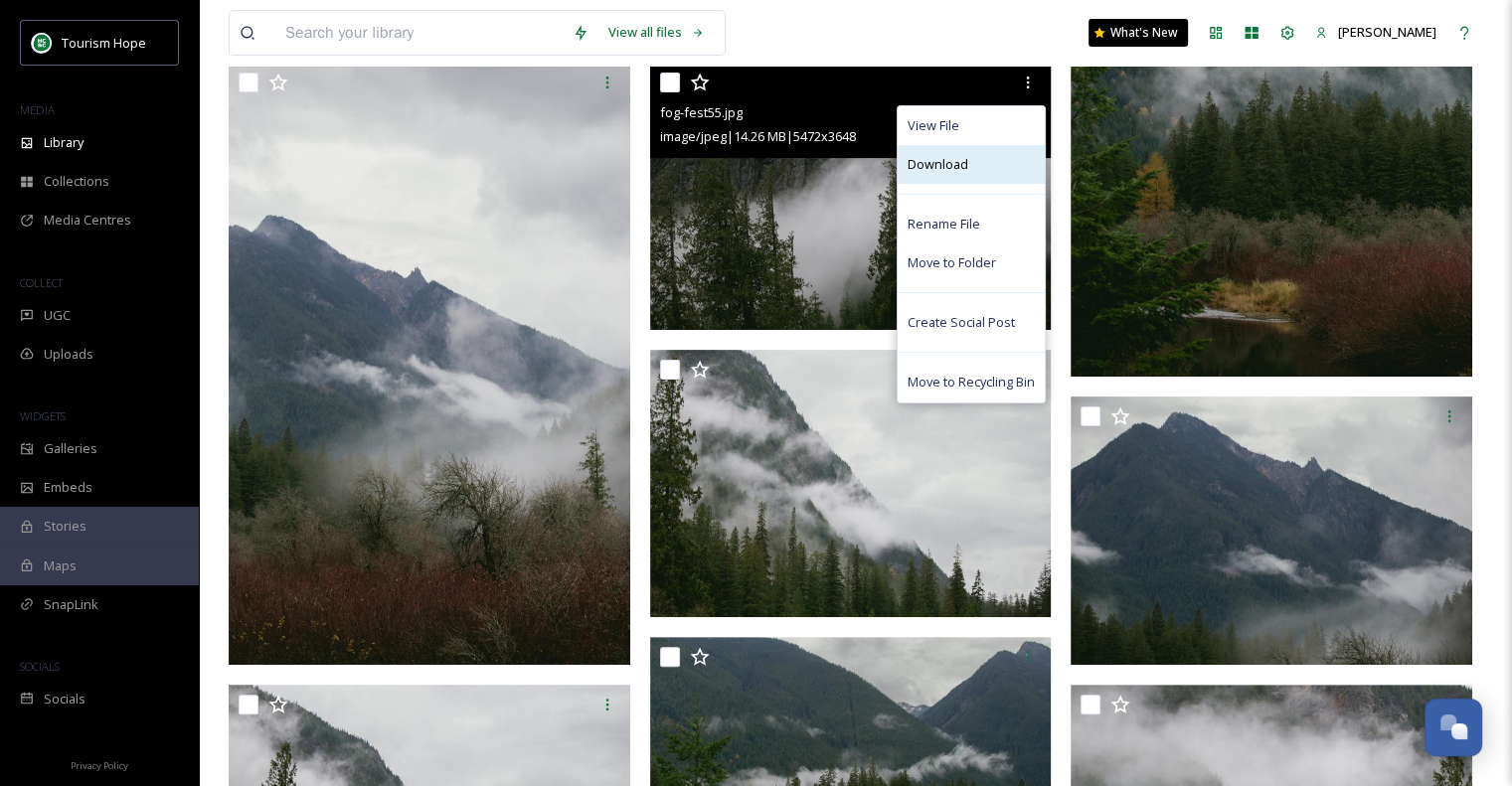 click on "Download" at bounding box center (937, 164) 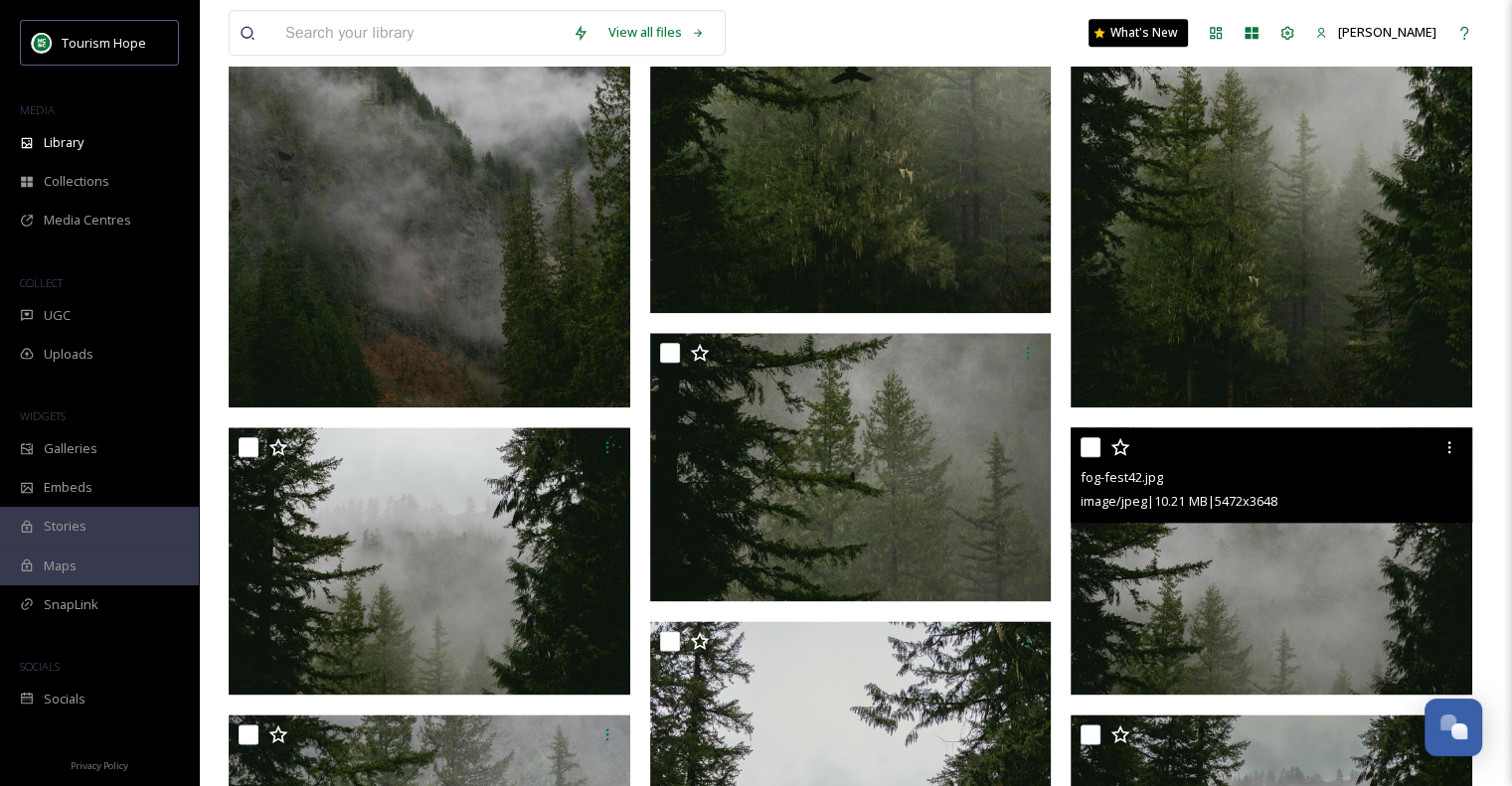 scroll, scrollTop: 2683, scrollLeft: 0, axis: vertical 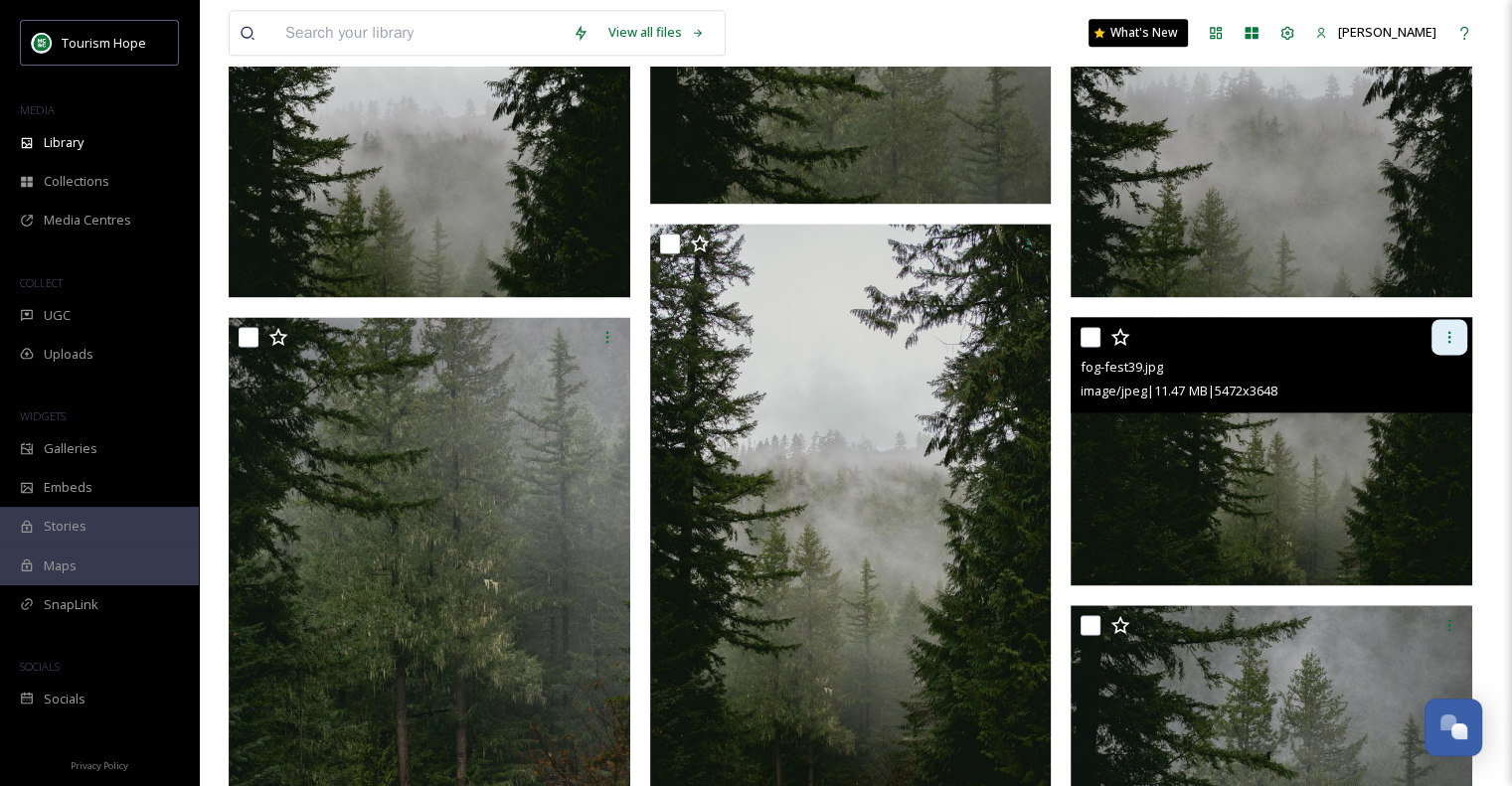 click 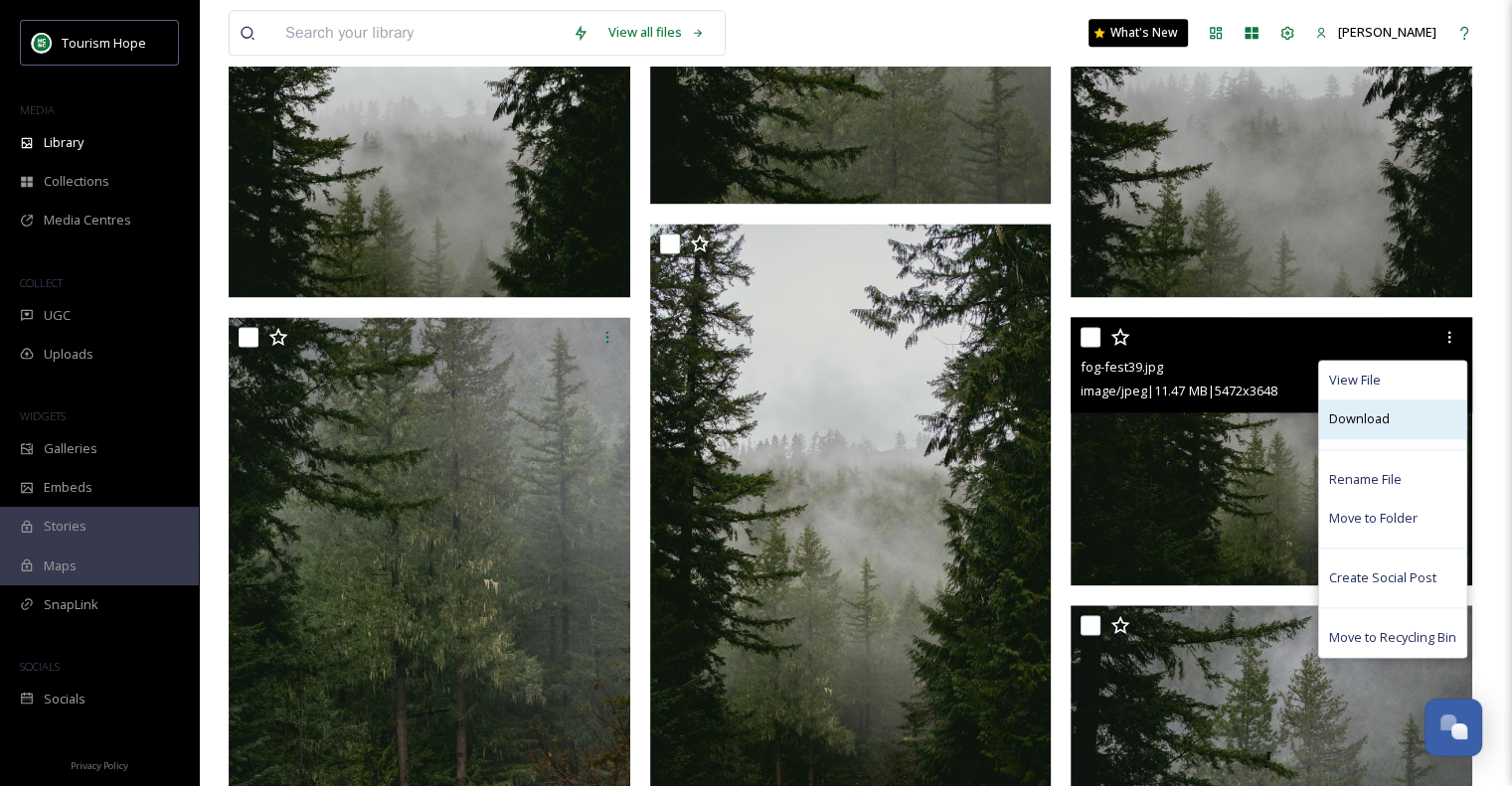 click on "Download" at bounding box center [1359, 418] 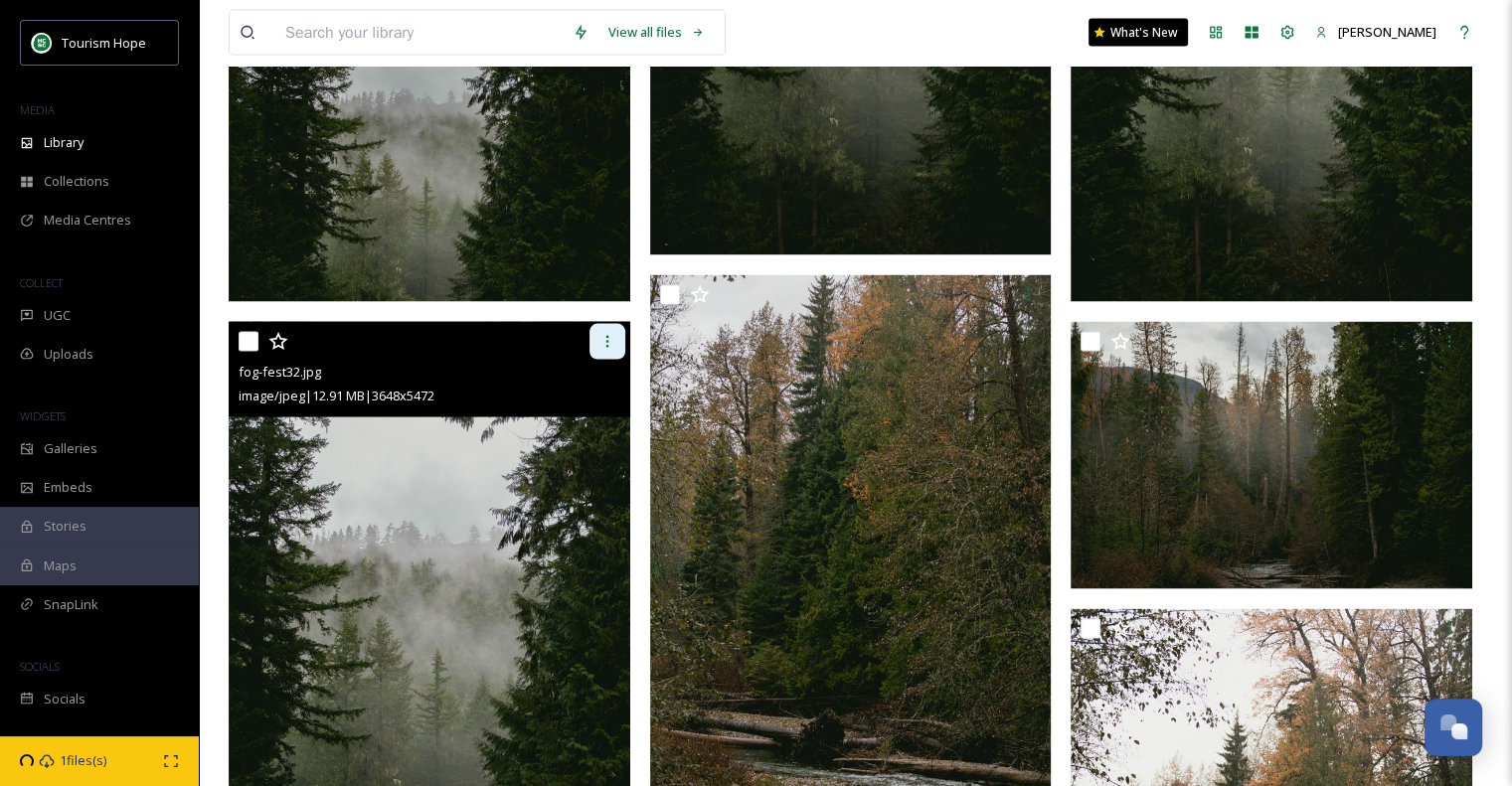 scroll, scrollTop: 4173, scrollLeft: 0, axis: vertical 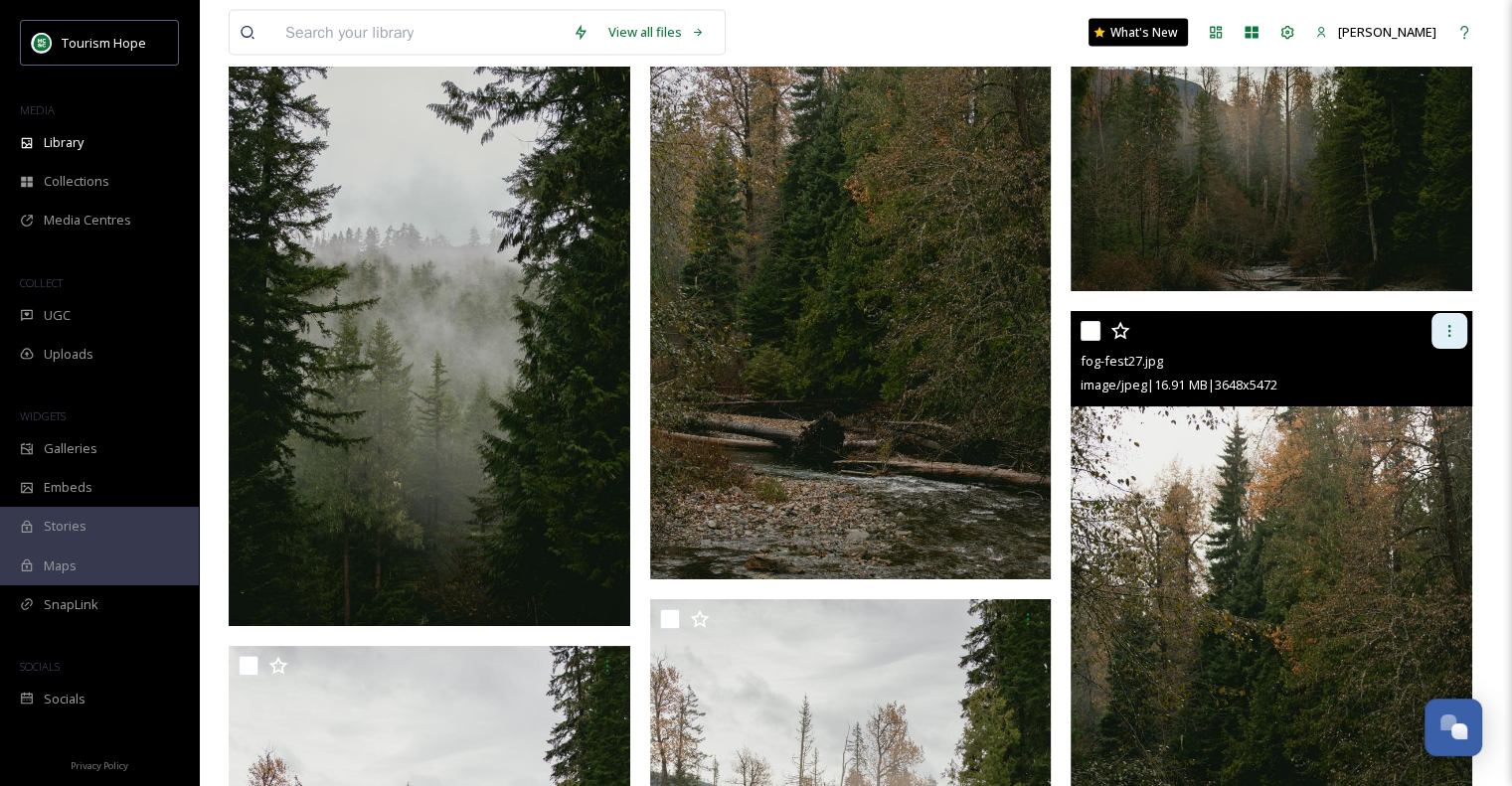 click 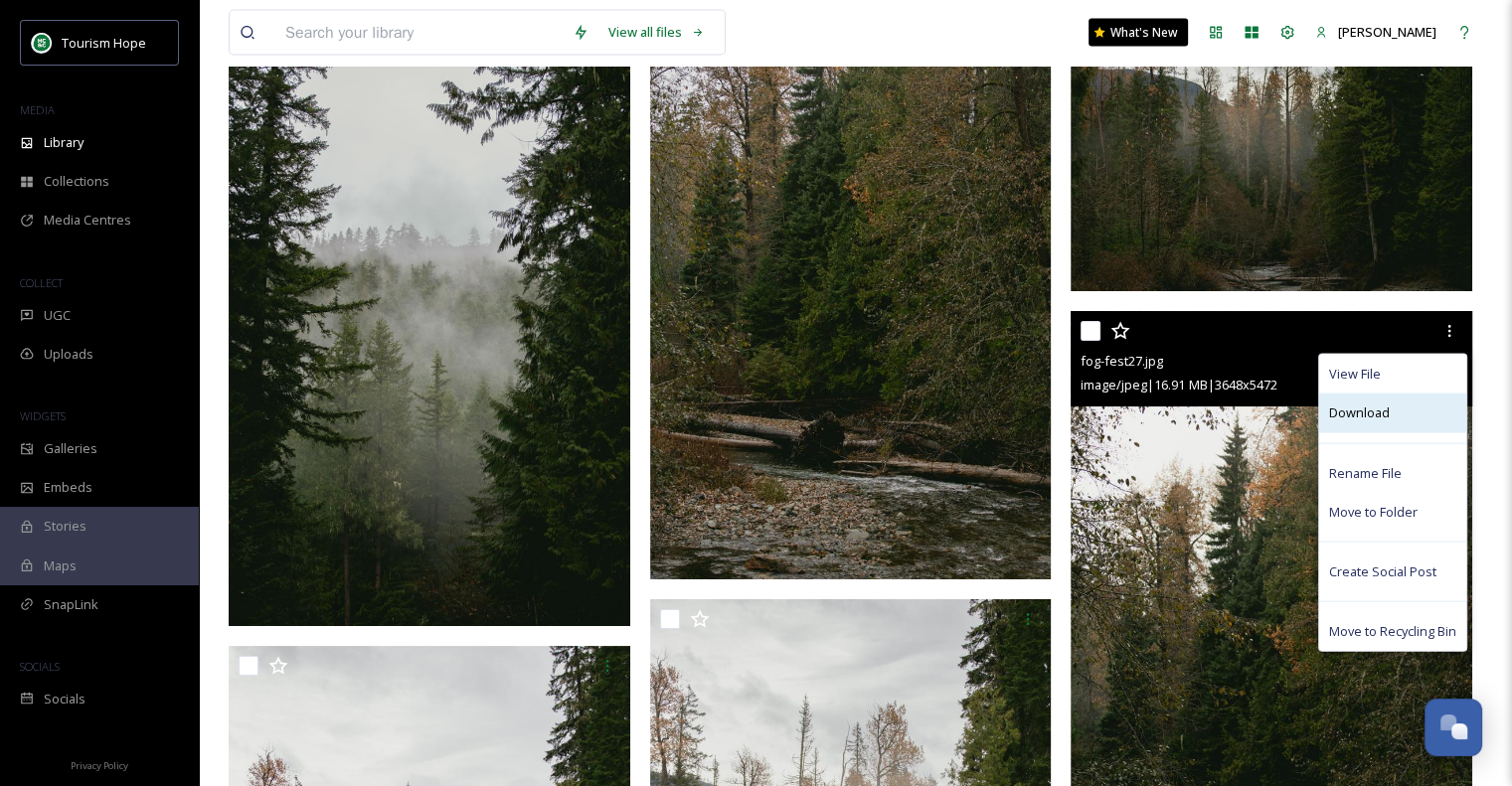click on "Download" at bounding box center [1359, 412] 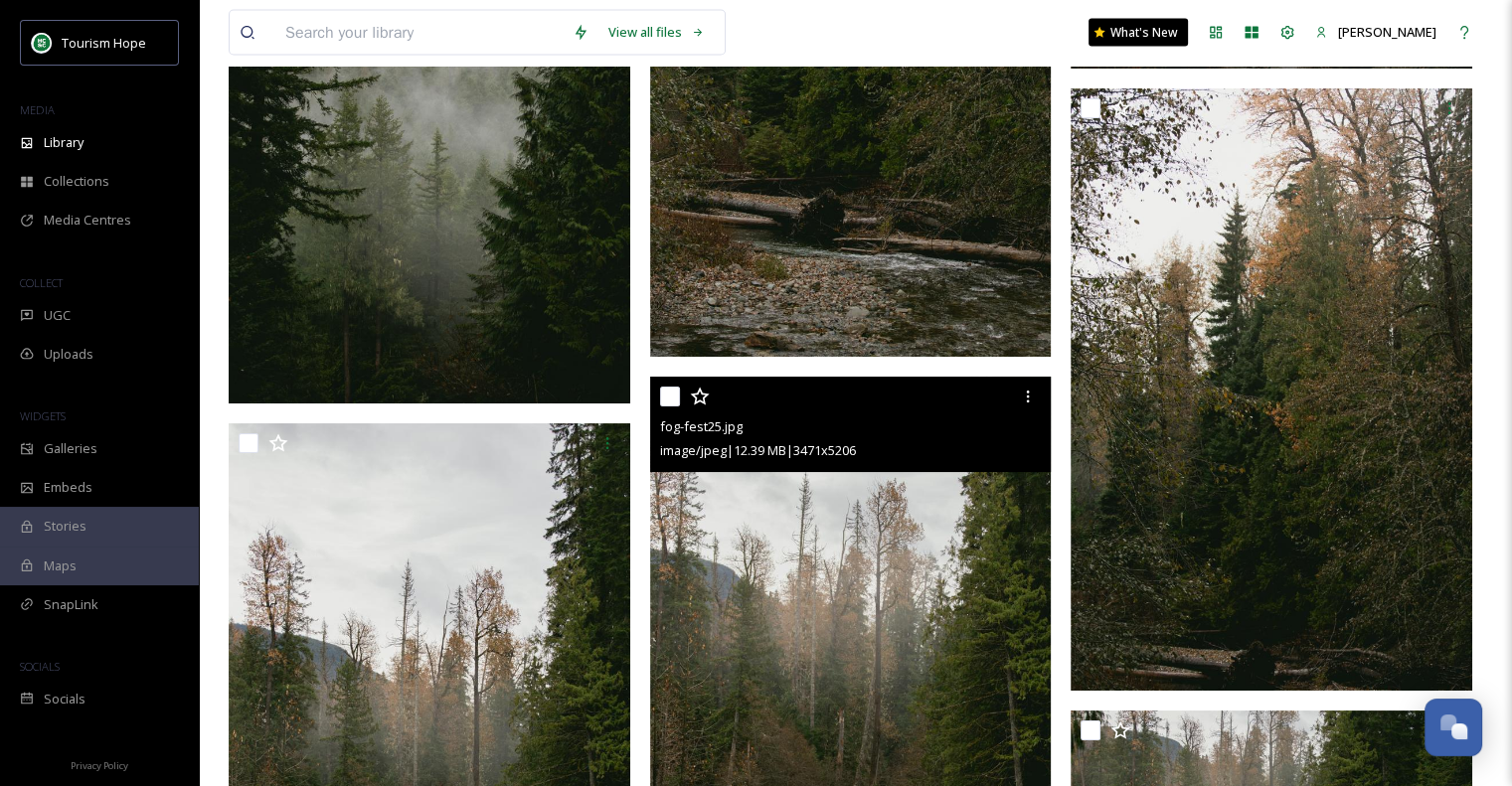 scroll, scrollTop: 4670, scrollLeft: 0, axis: vertical 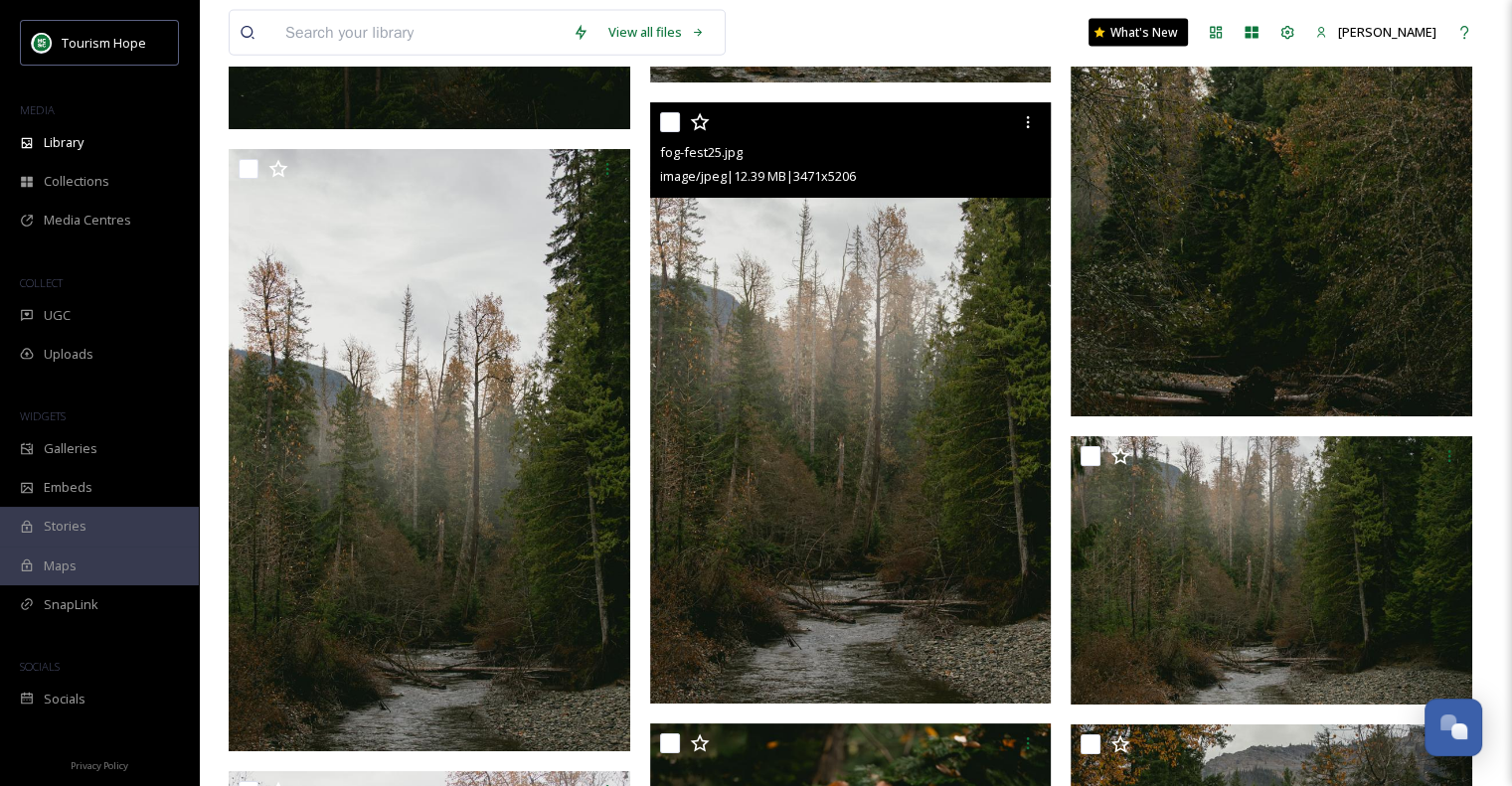 click at bounding box center [851, 402] 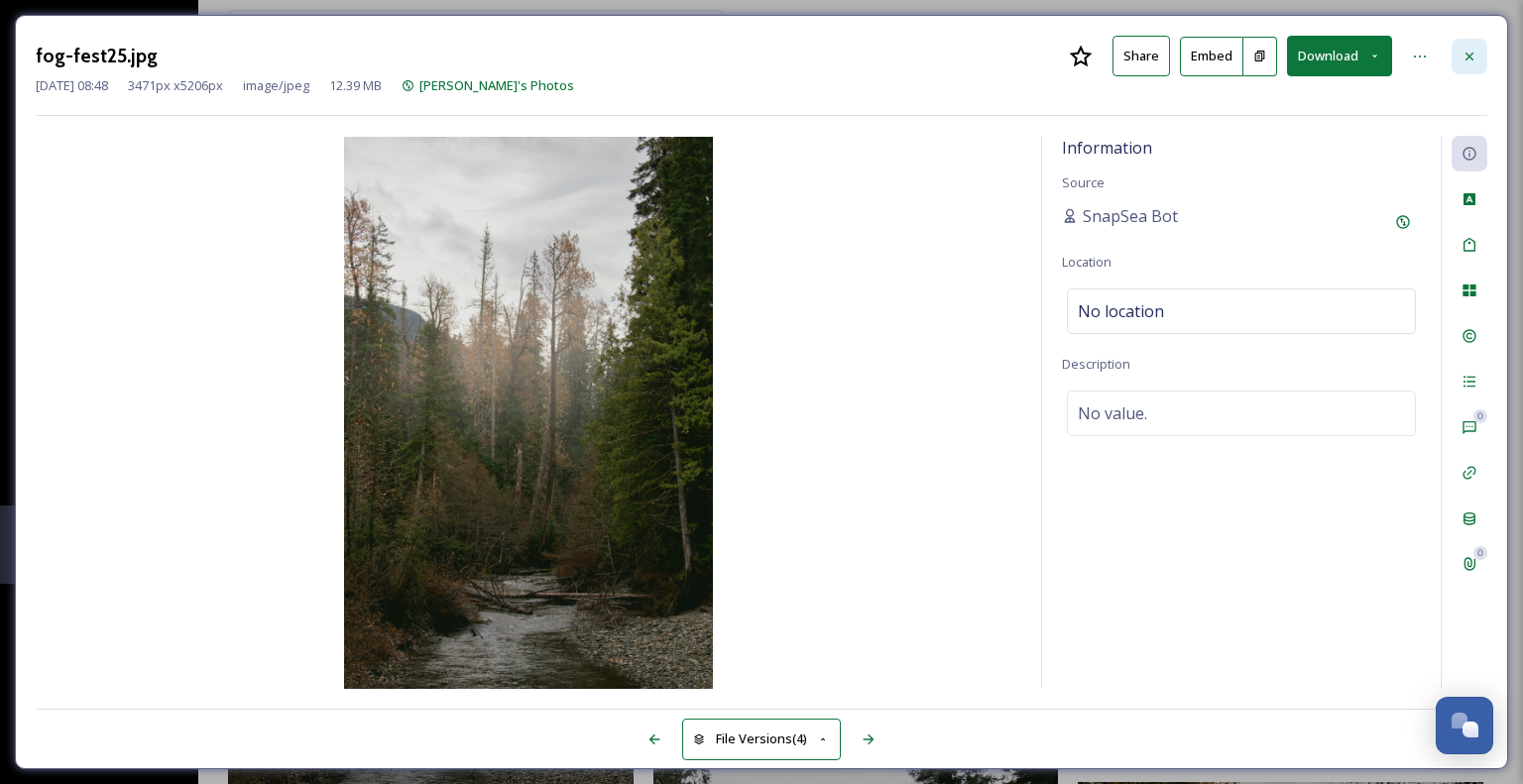 click at bounding box center (1469, 56) 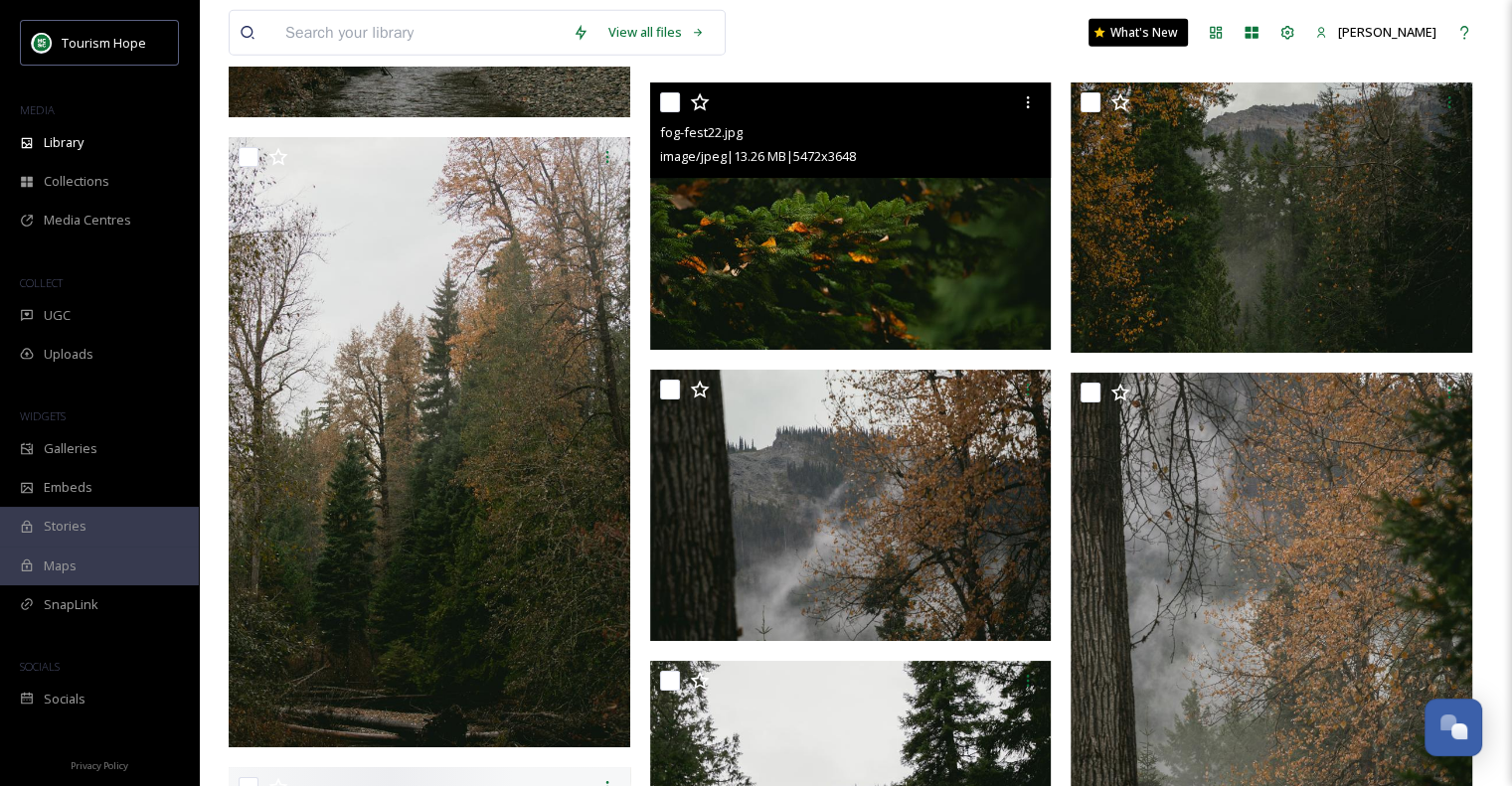 scroll, scrollTop: 5366, scrollLeft: 0, axis: vertical 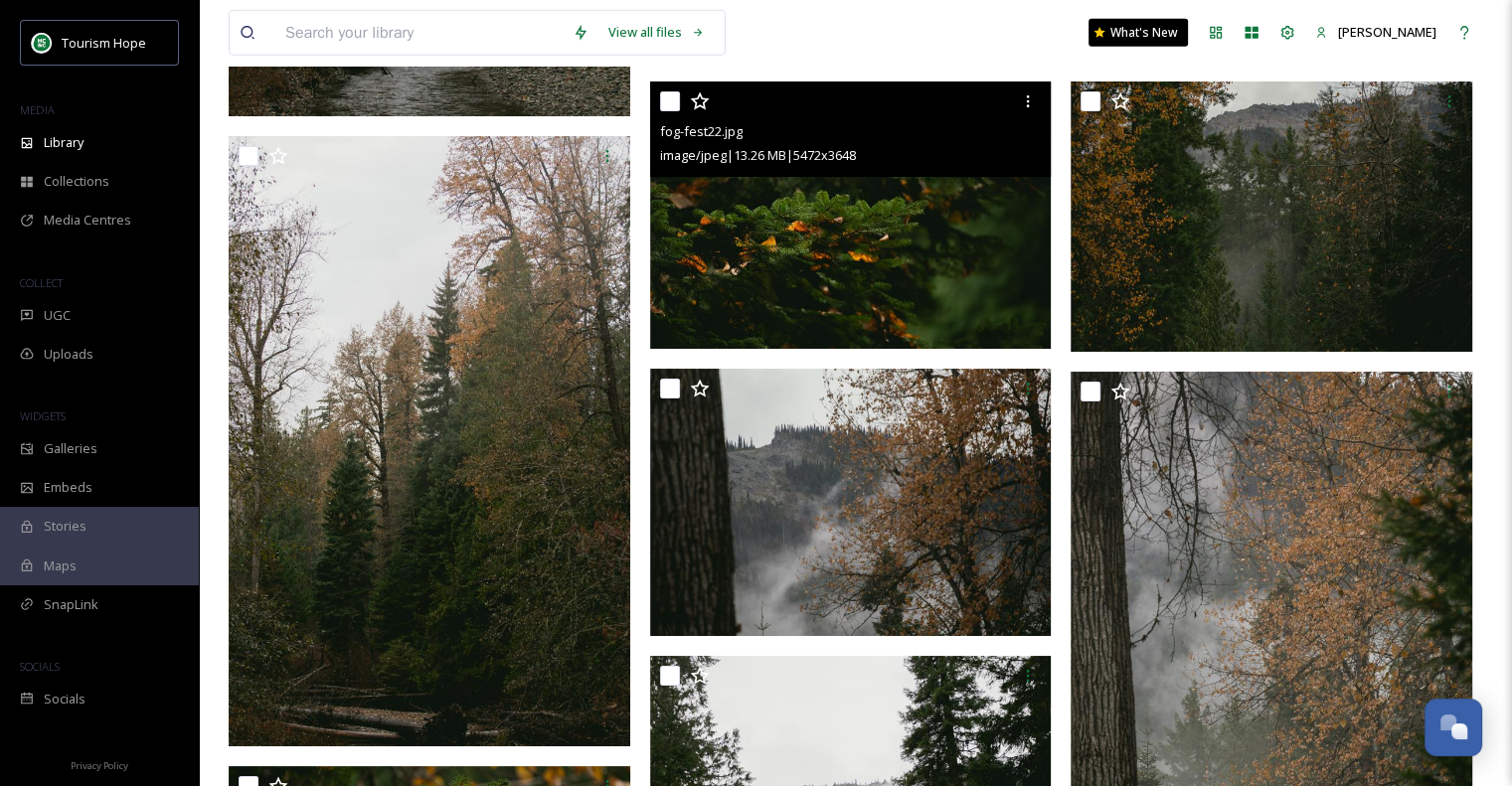 click at bounding box center (851, 216) 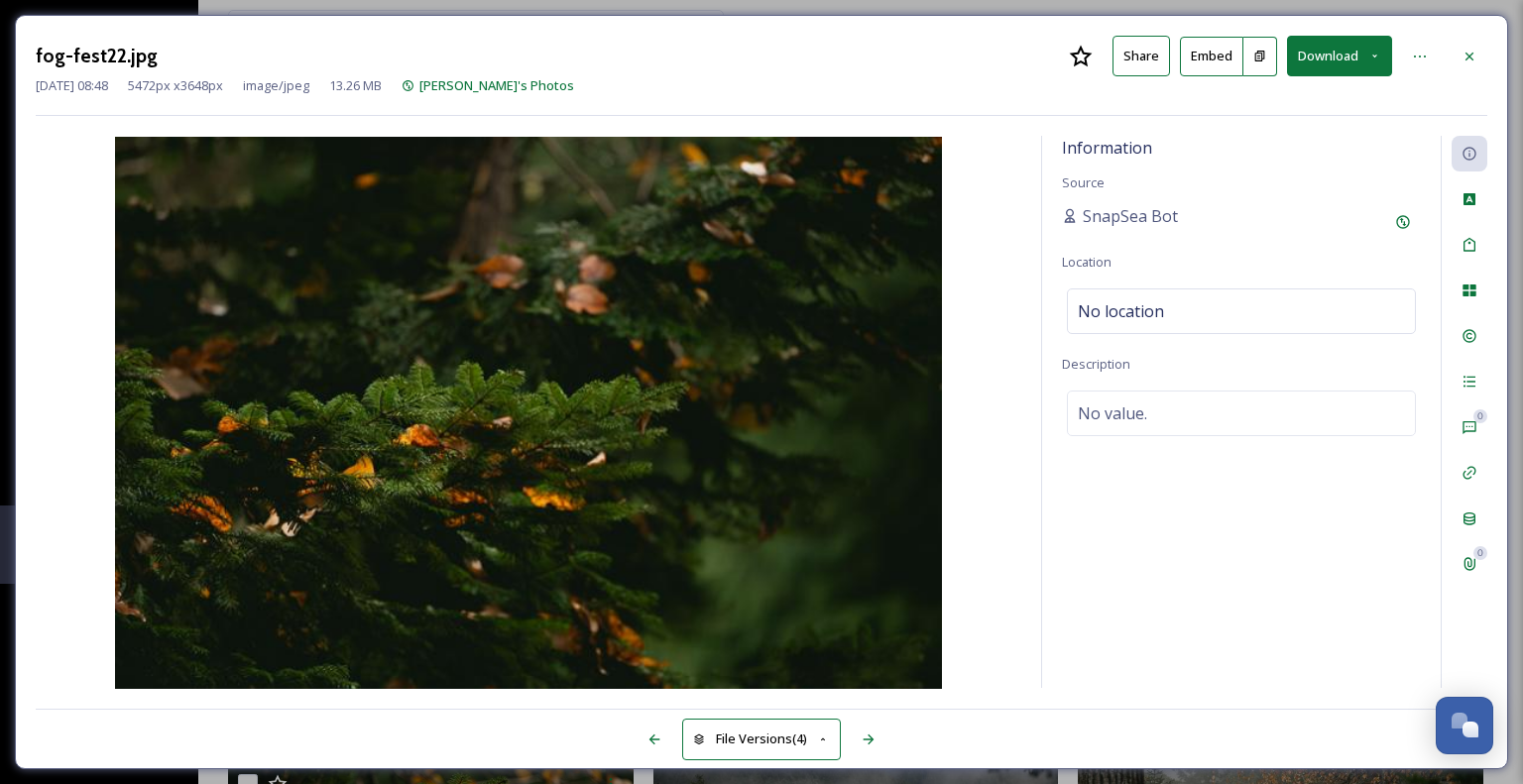 click on "Download" at bounding box center (1340, 56) 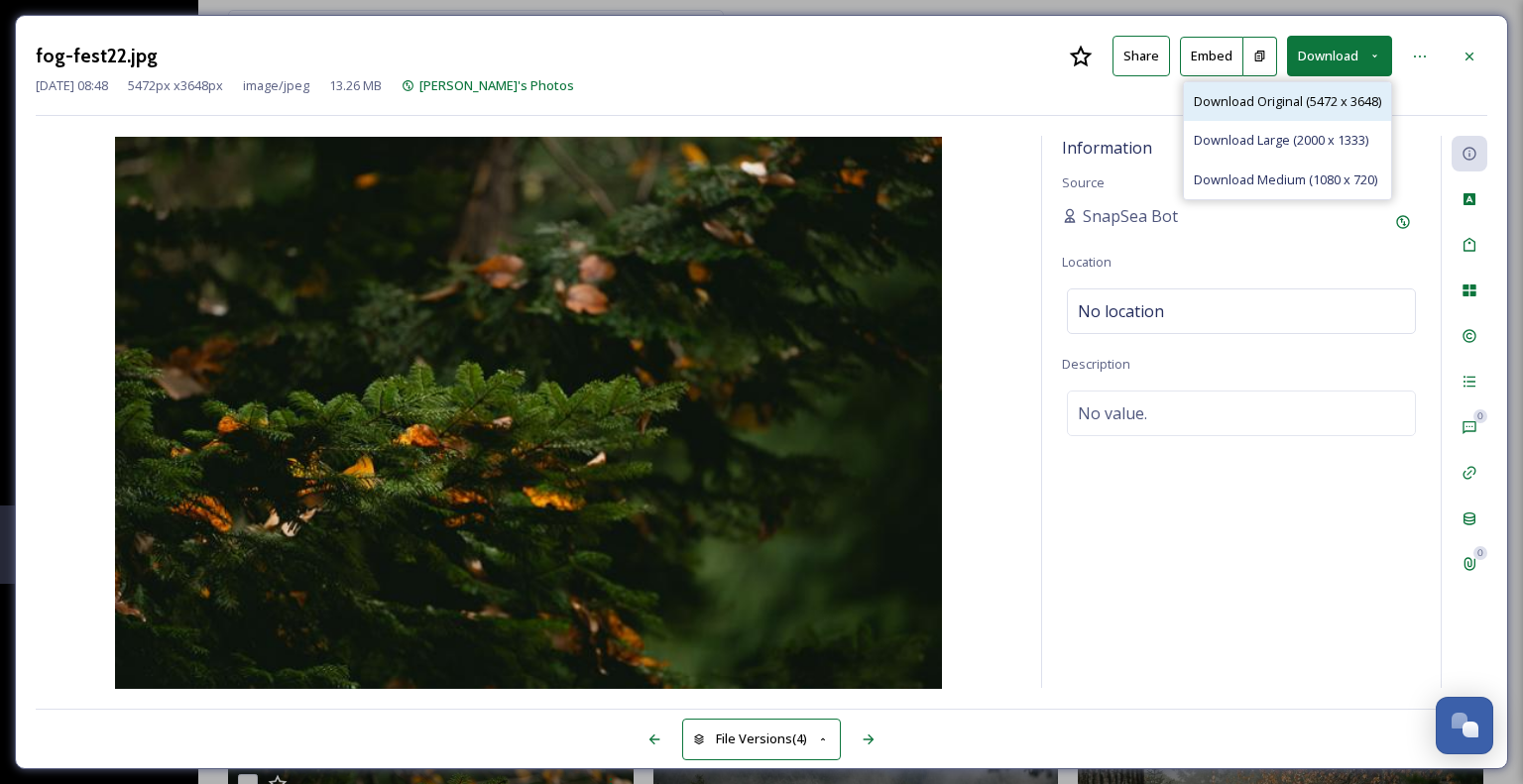 click on "Download Original (5472 x 3648)" at bounding box center (1287, 101) 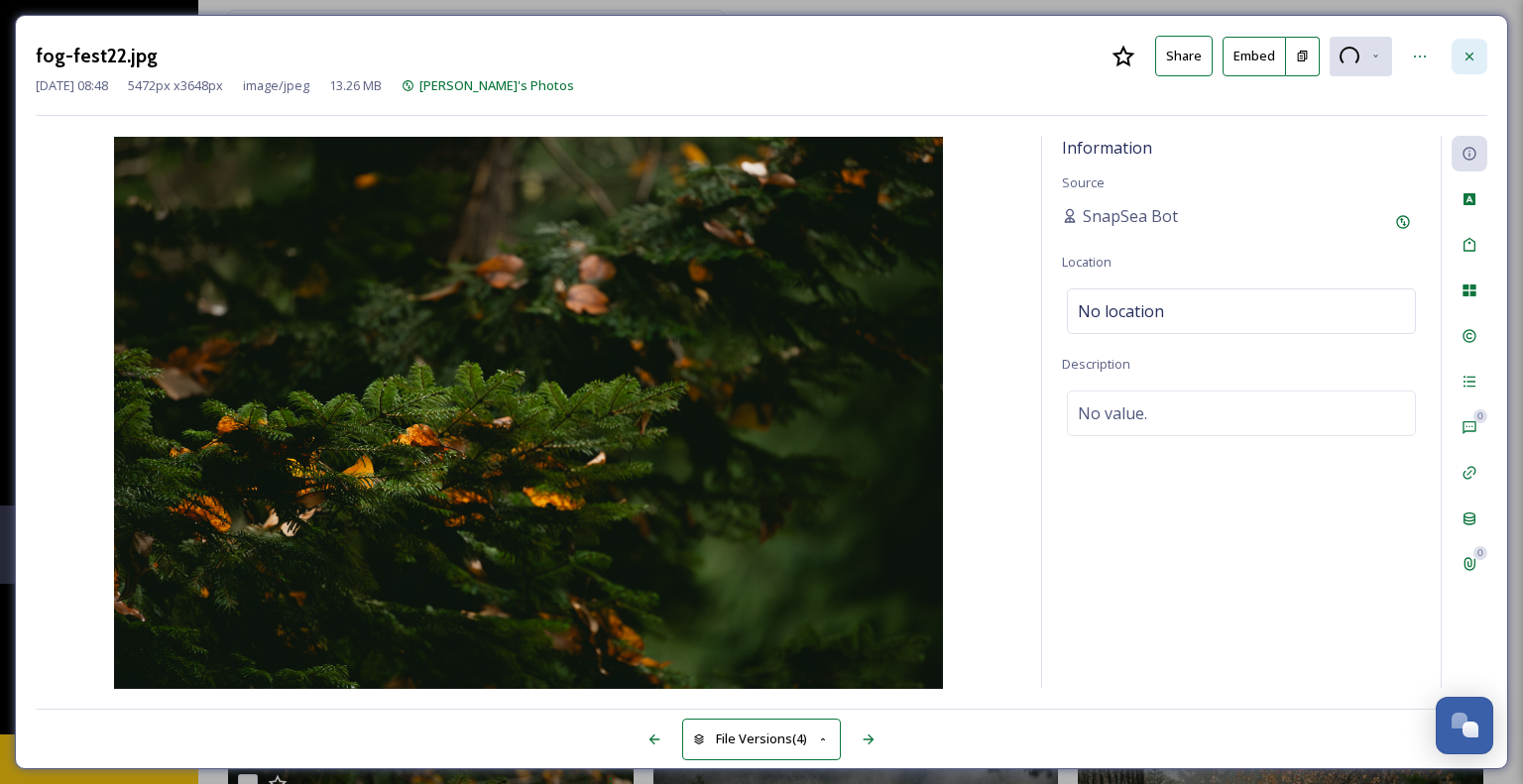 click 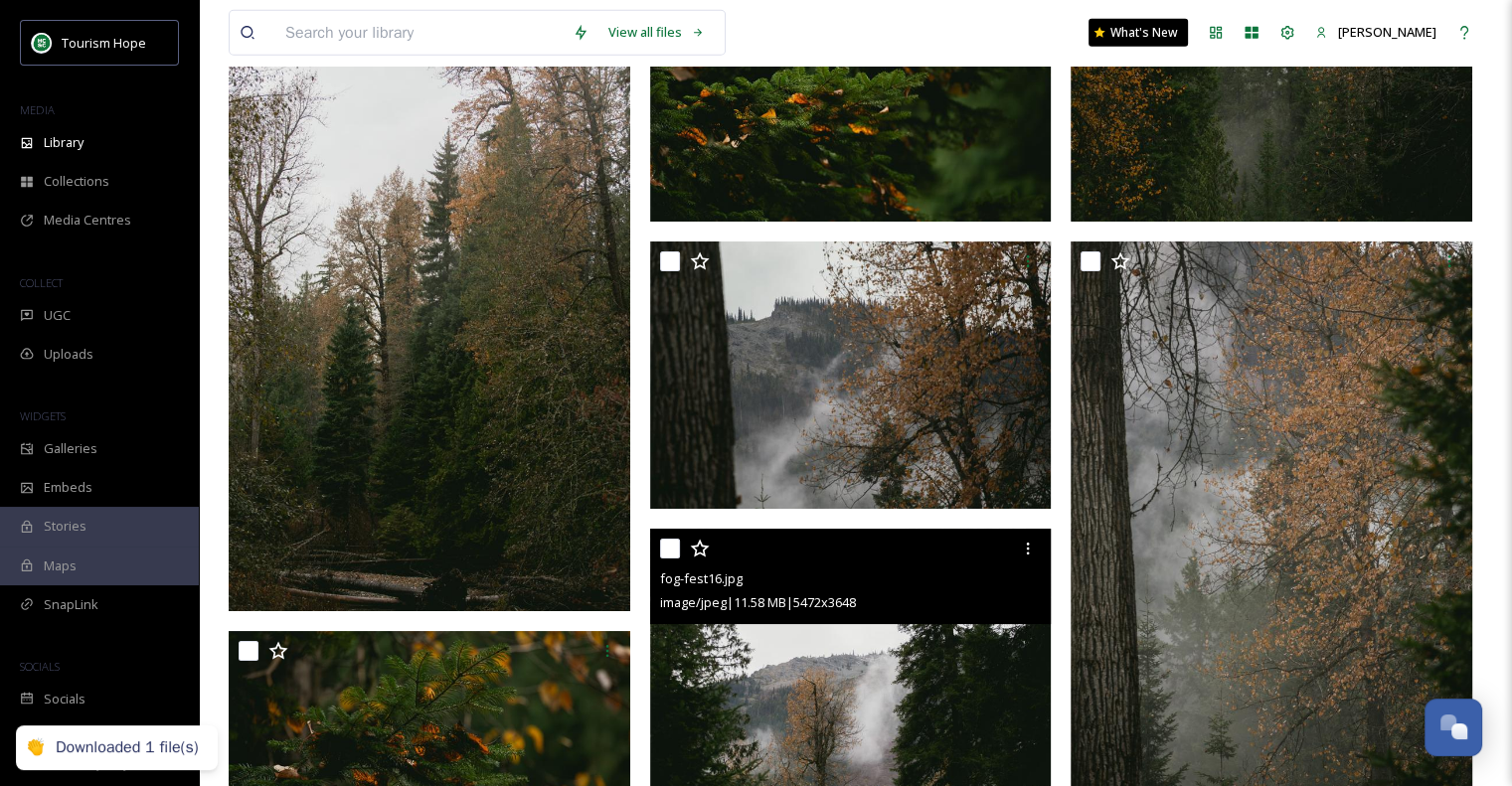 scroll, scrollTop: 5664, scrollLeft: 0, axis: vertical 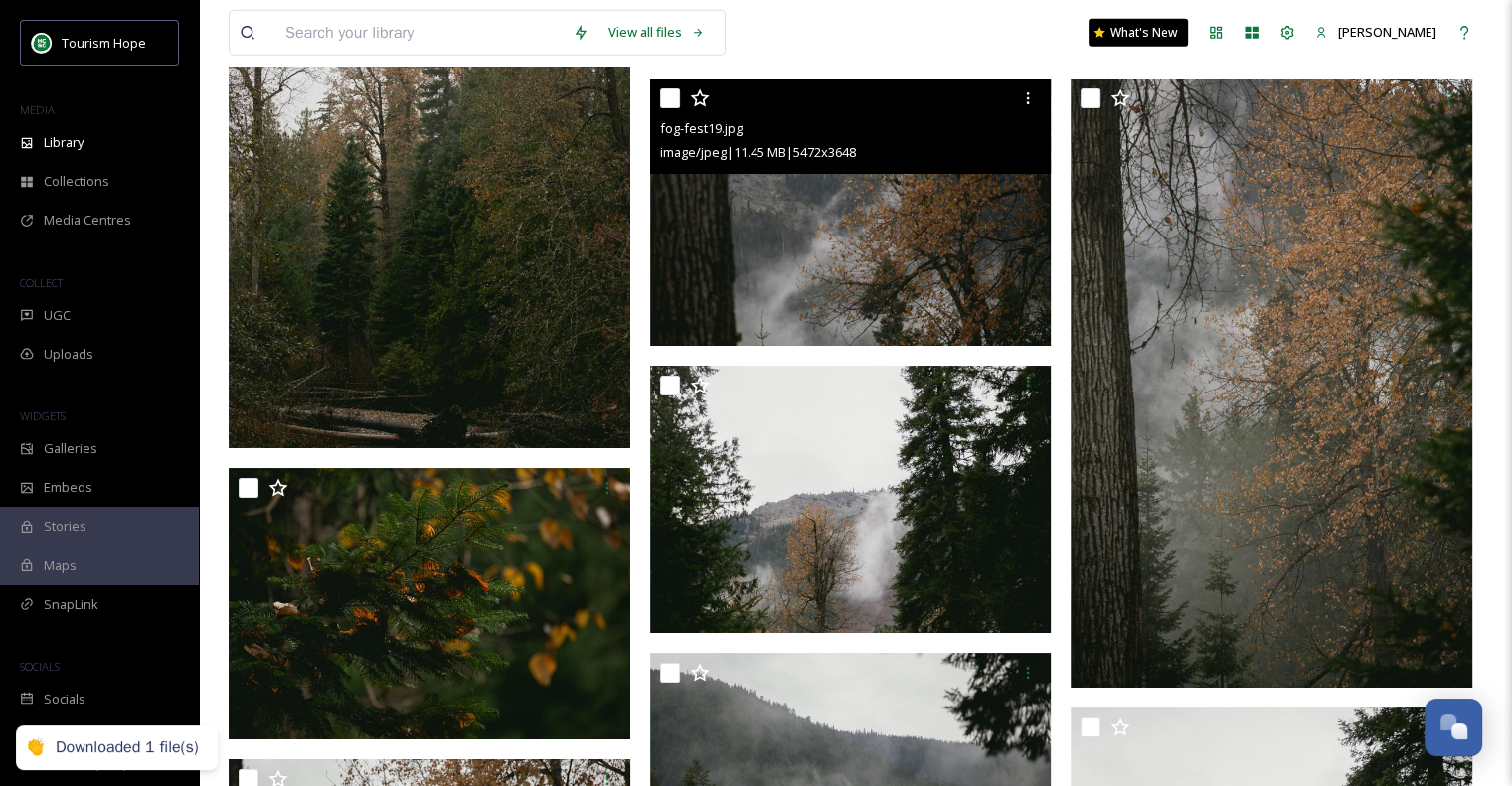 click at bounding box center [851, 213] 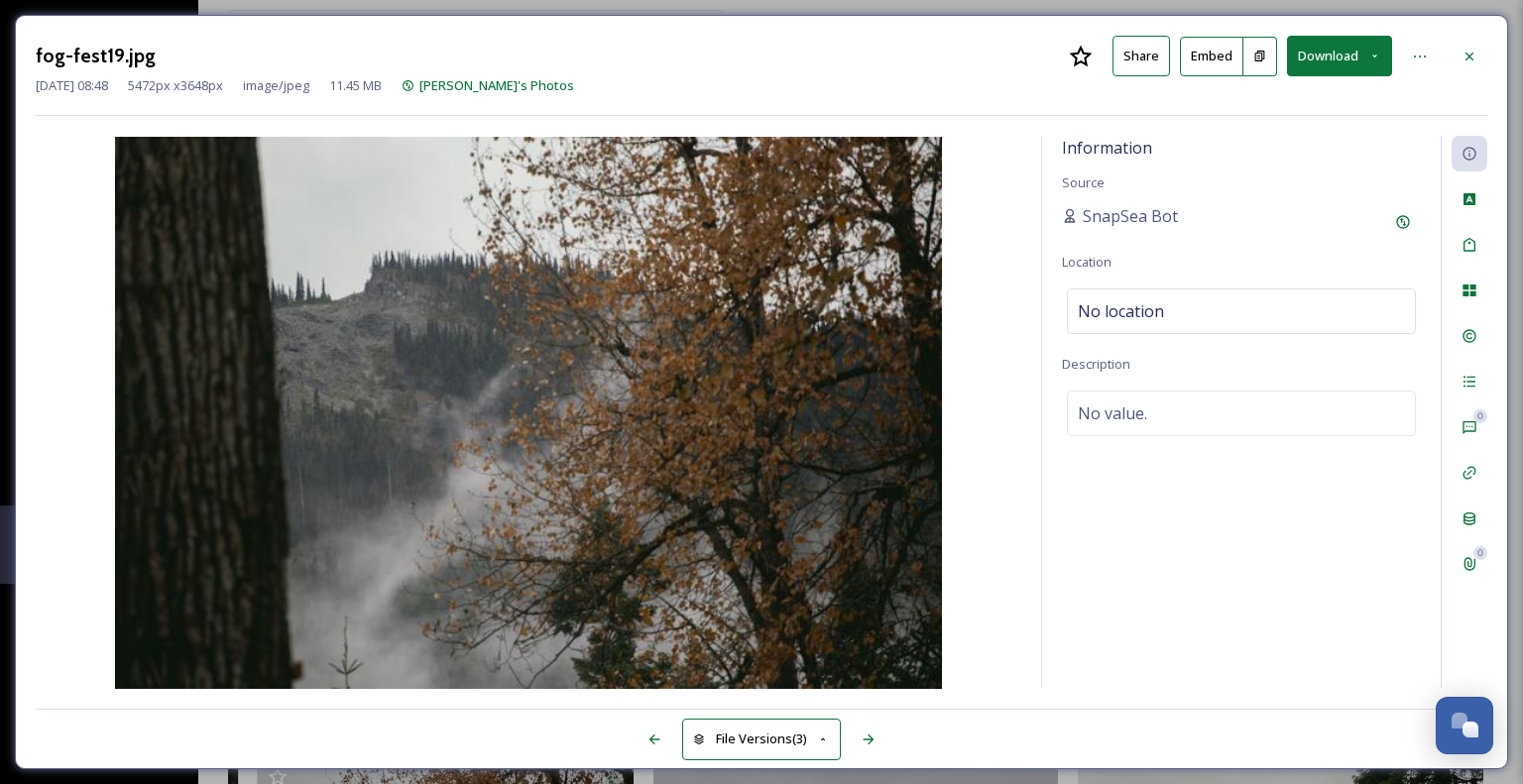 click on "Download" at bounding box center [1340, 56] 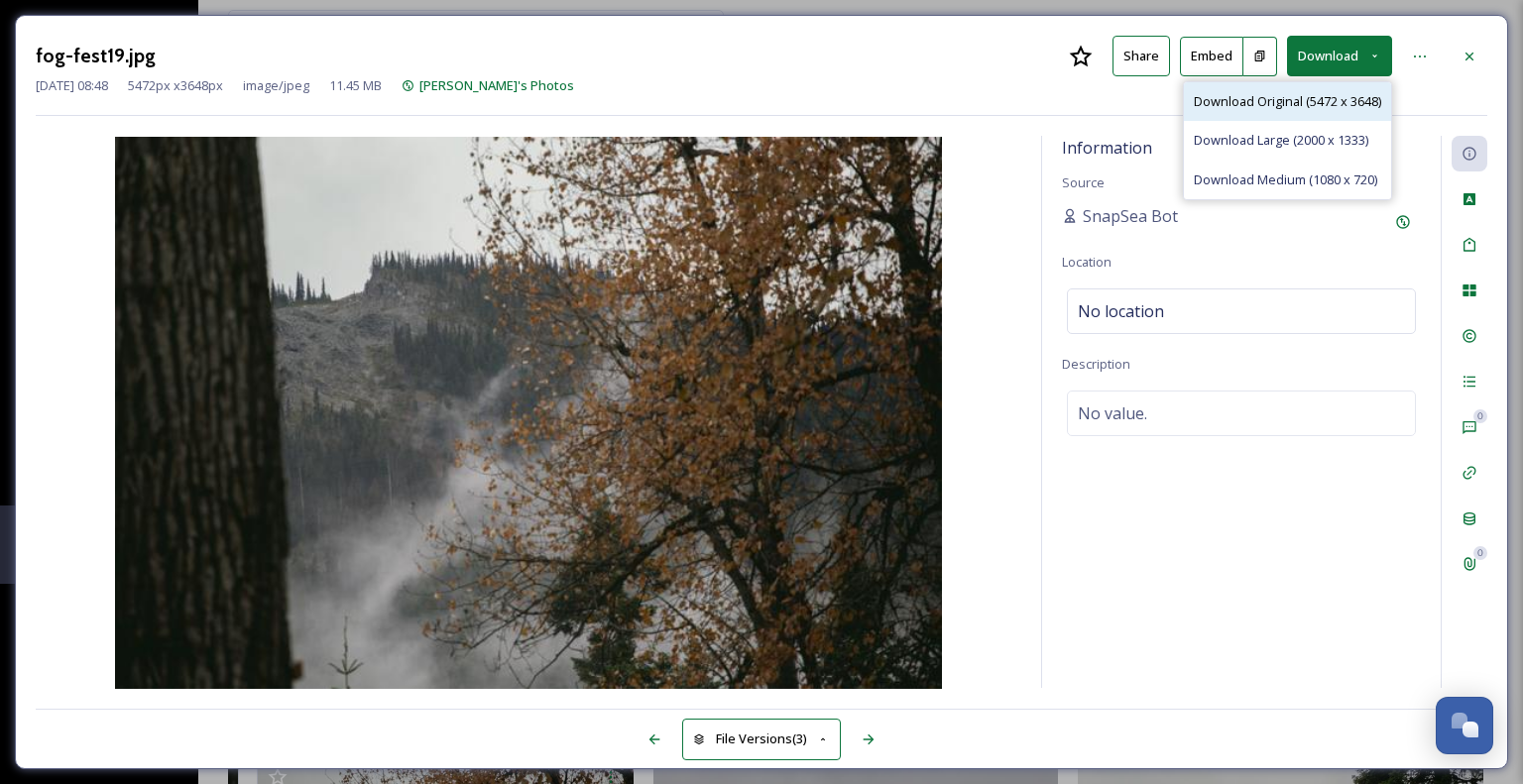 click on "Download Original (5472 x 3648)" at bounding box center [1287, 101] 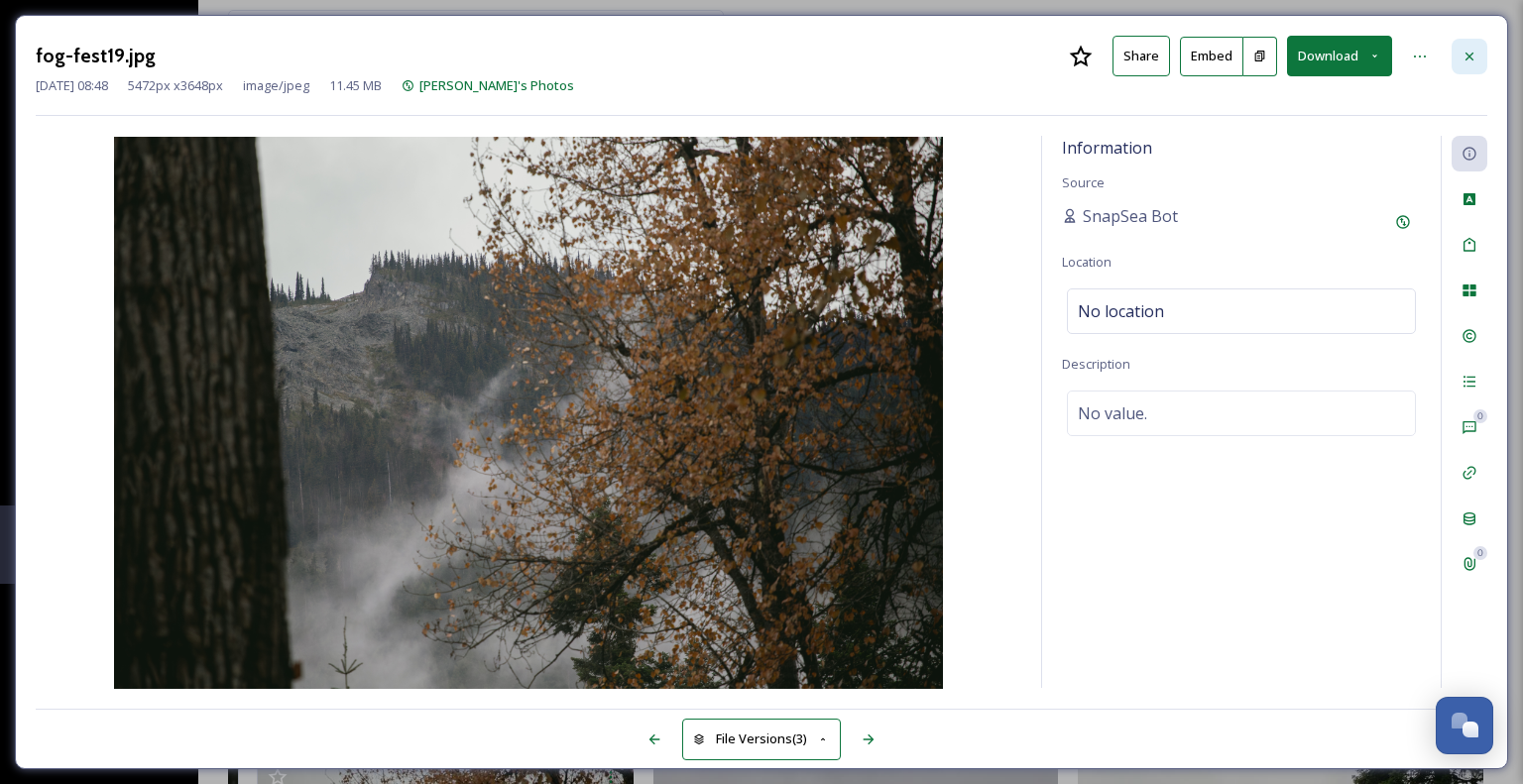 click 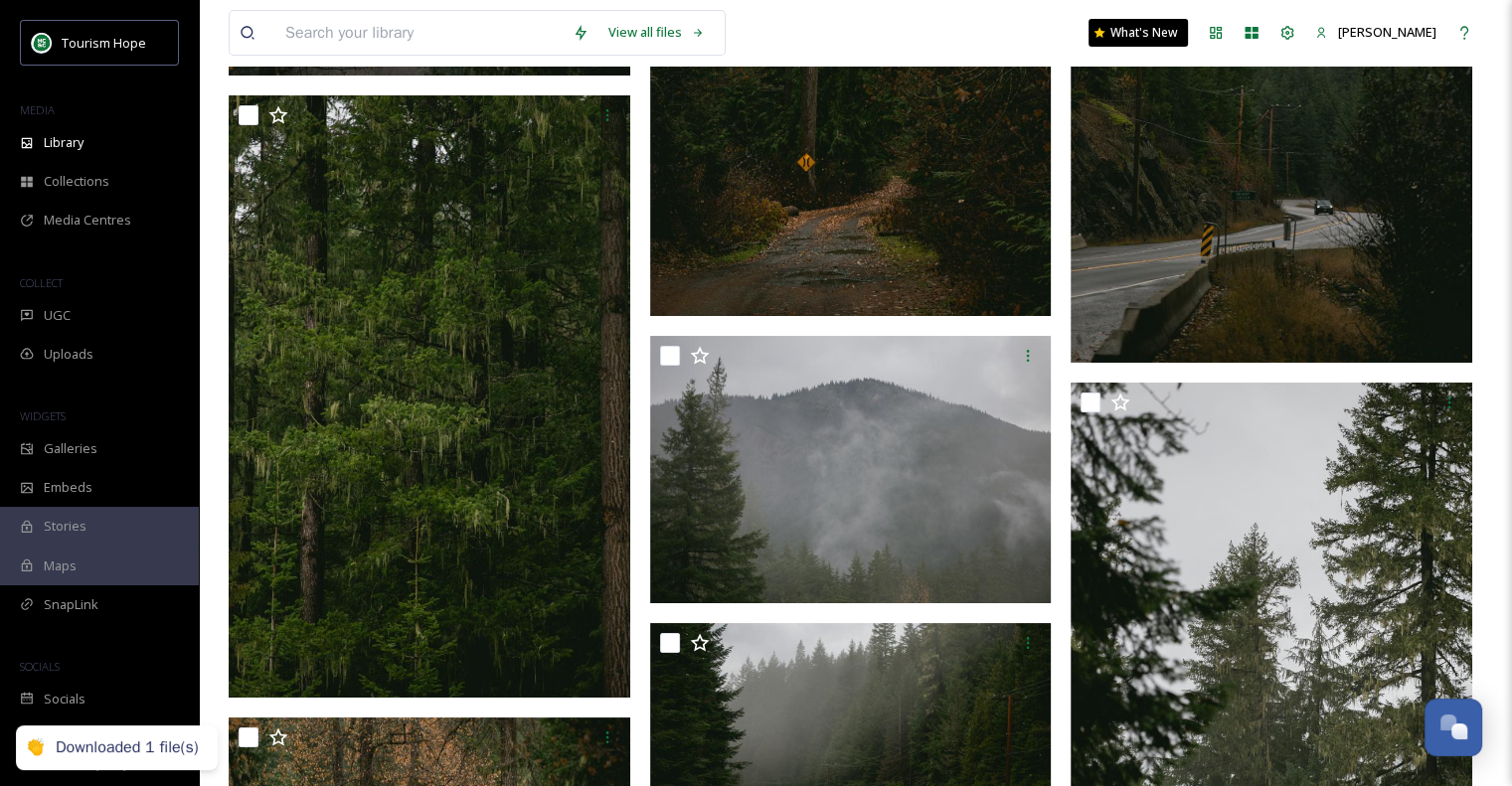 scroll, scrollTop: 7751, scrollLeft: 0, axis: vertical 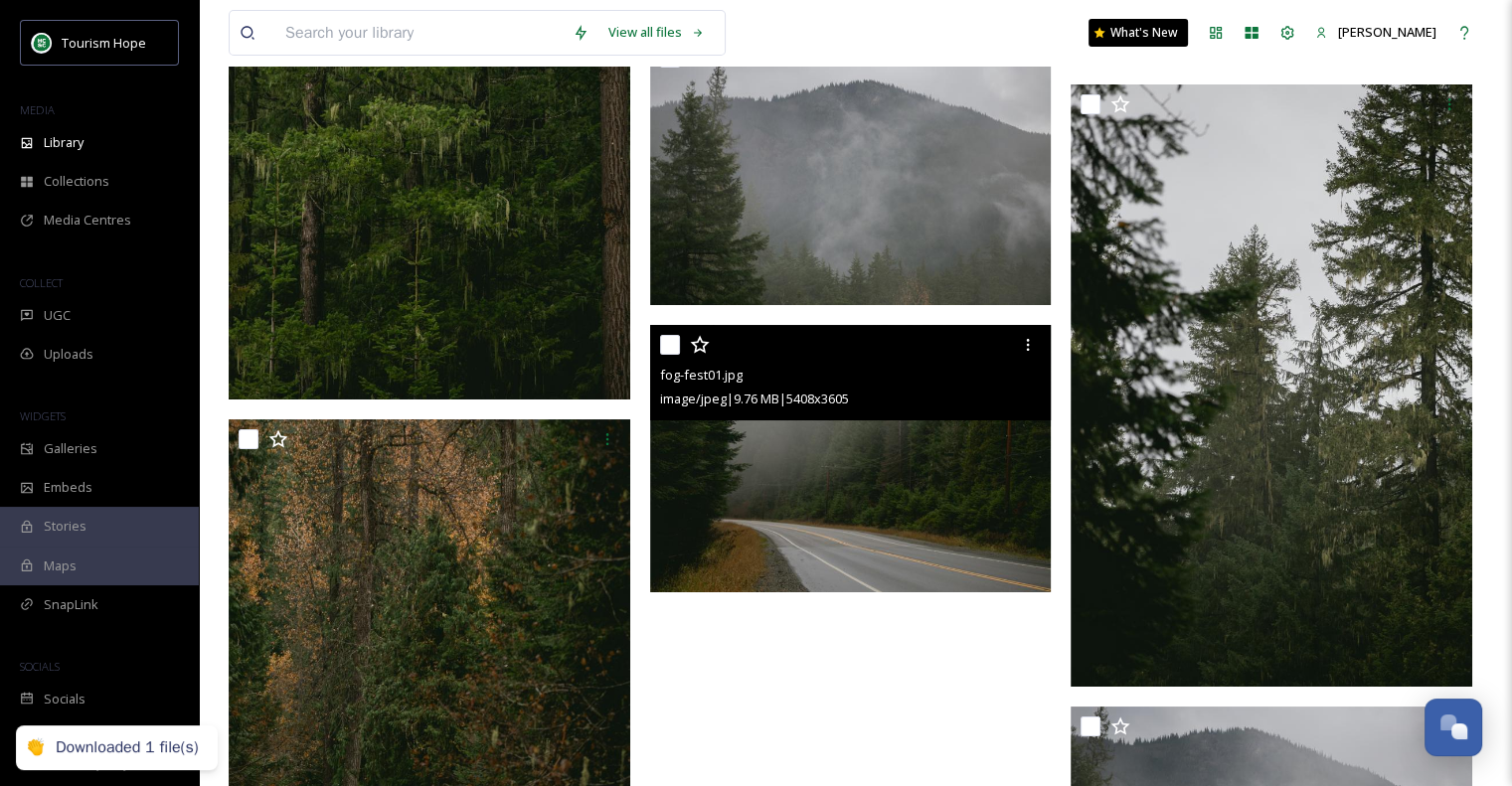 click on "image/jpeg  |  9.76 MB  |  5408  x  3605" at bounding box center [853, 398] 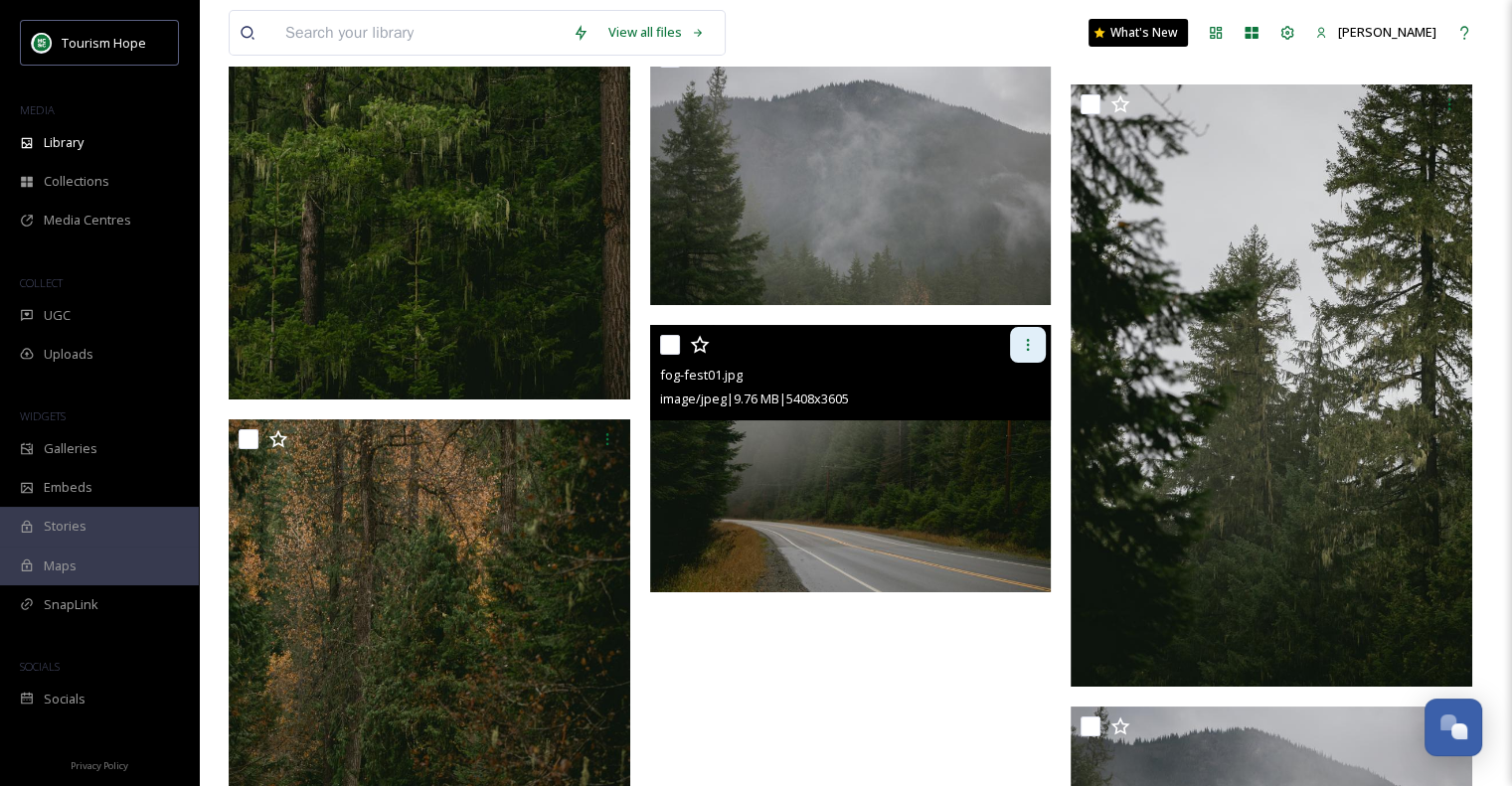 click at bounding box center (1028, 345) 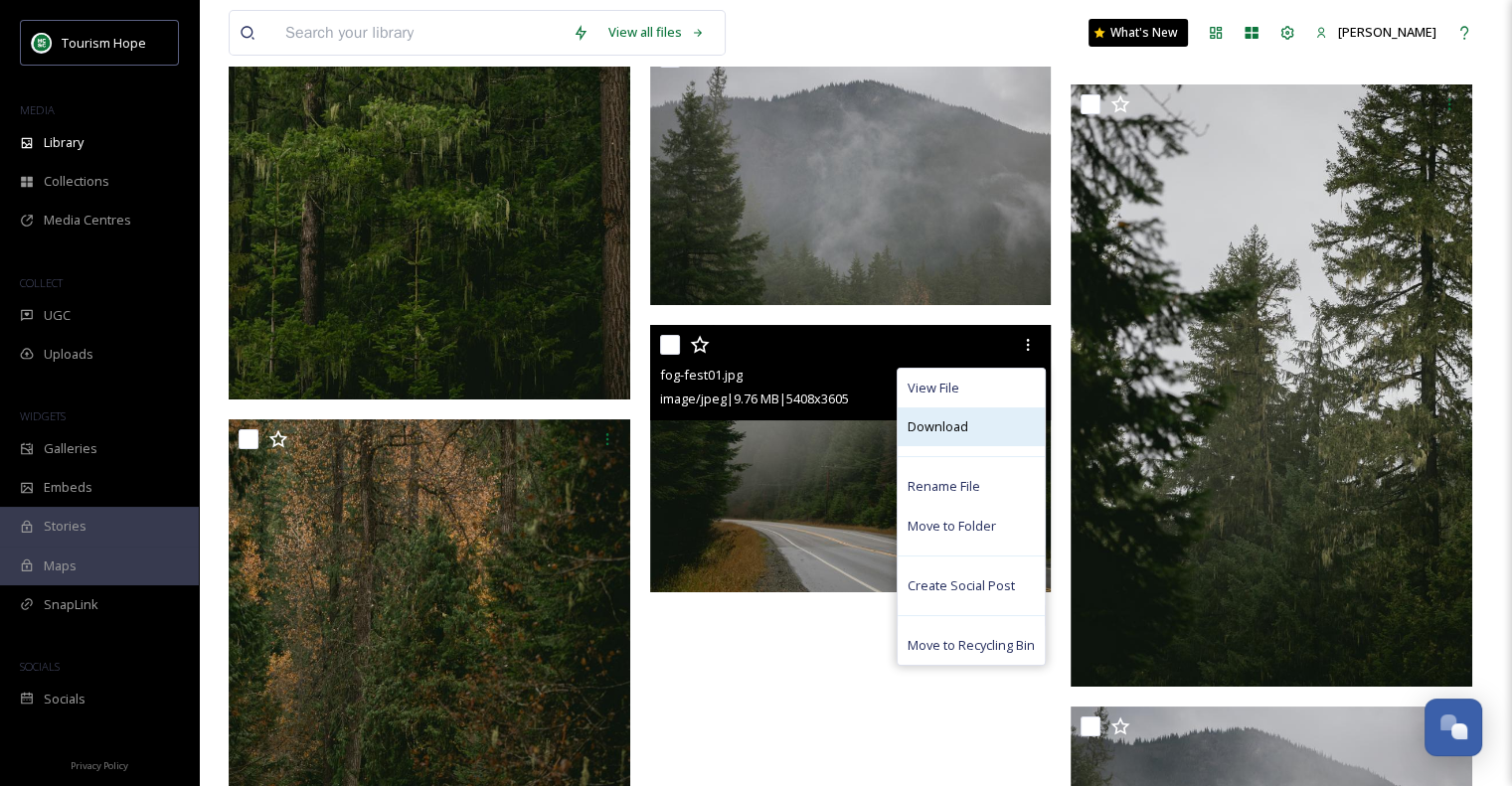 click on "Download" at bounding box center (971, 426) 